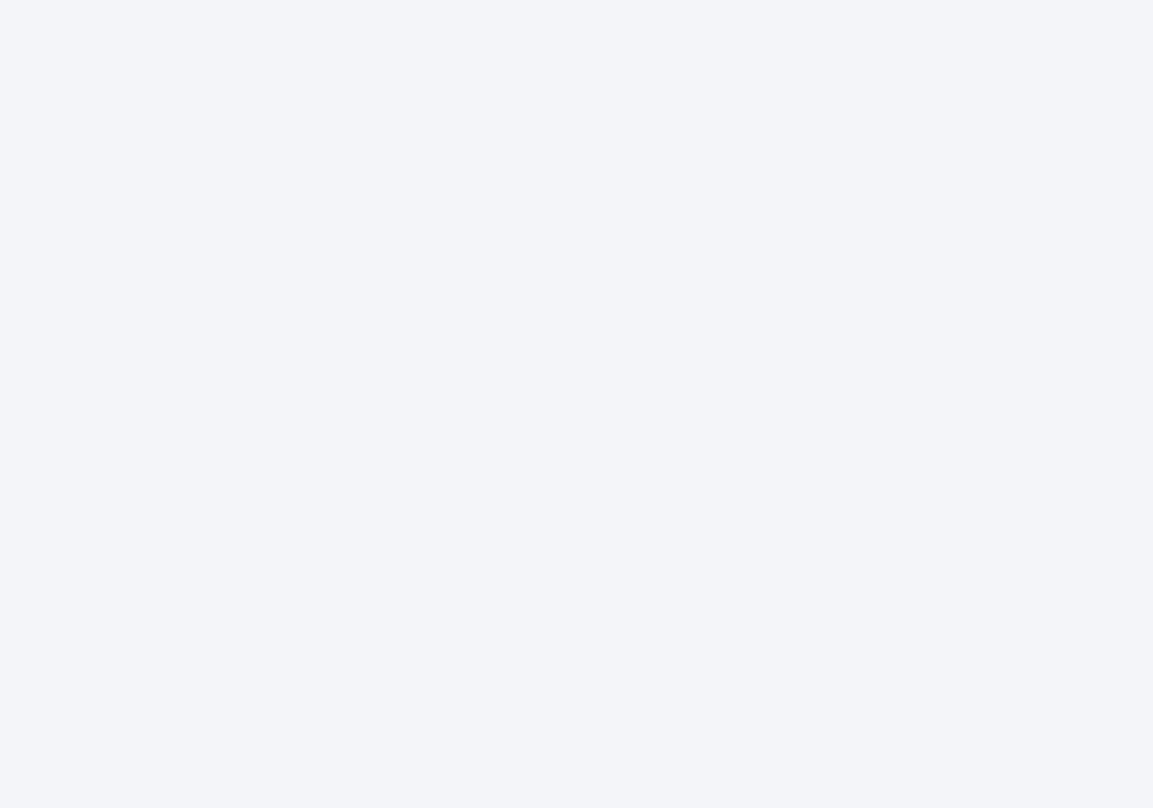 scroll, scrollTop: 0, scrollLeft: 0, axis: both 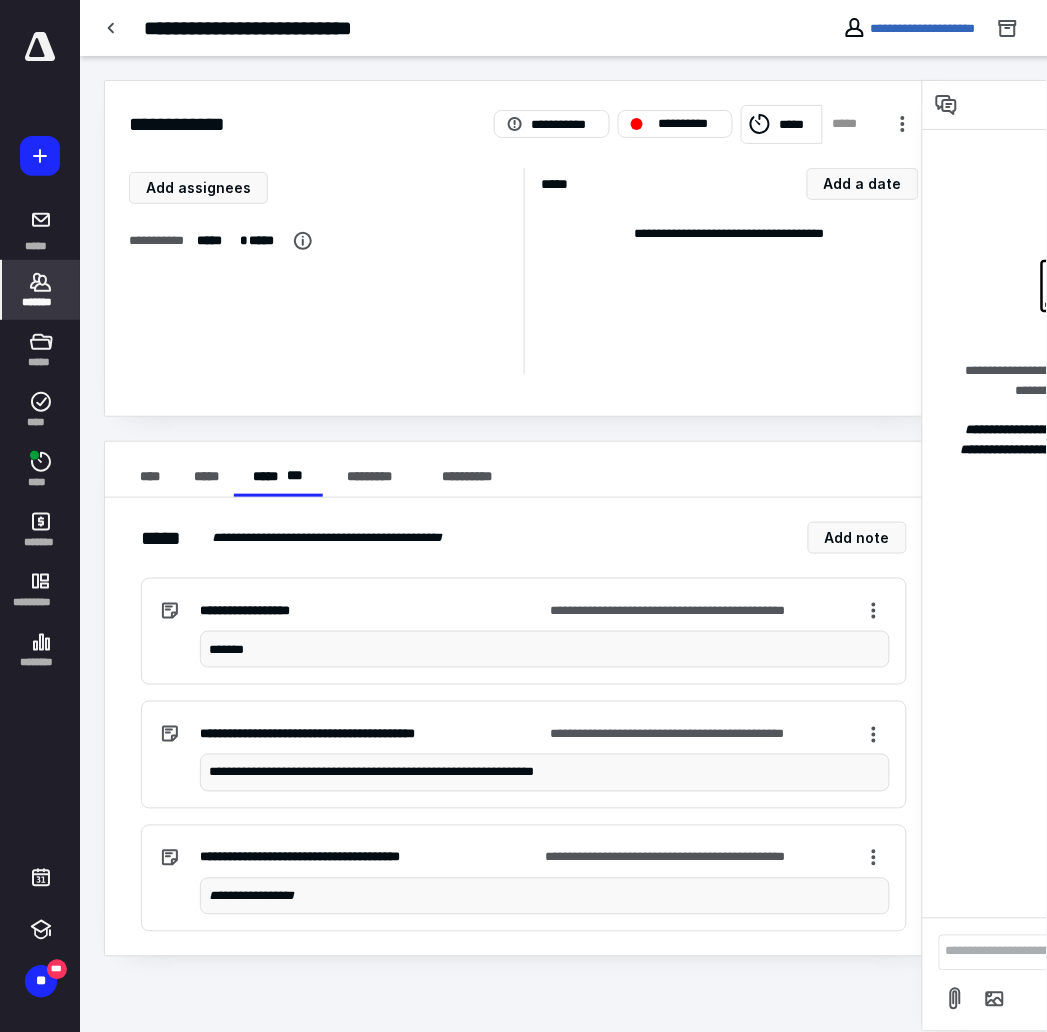 click 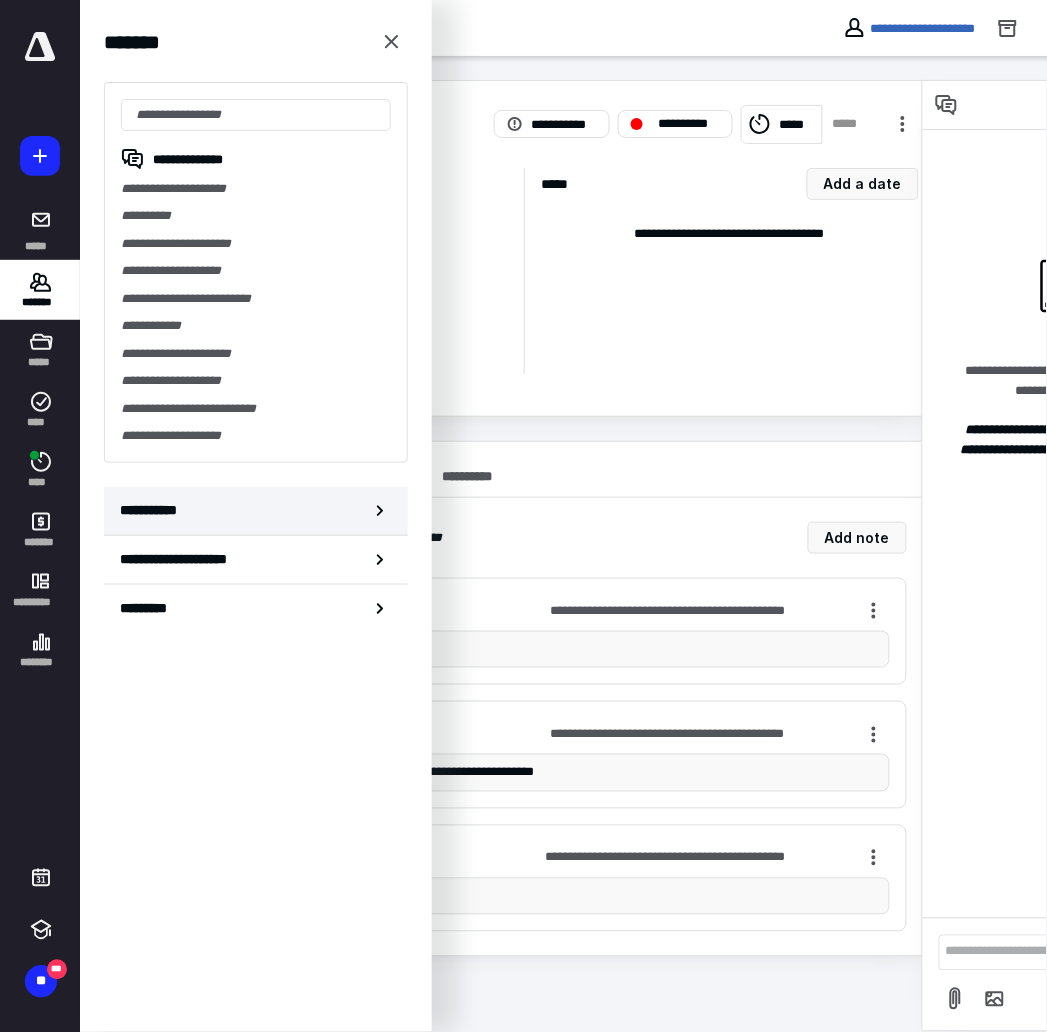 click on "**********" at bounding box center (256, 511) 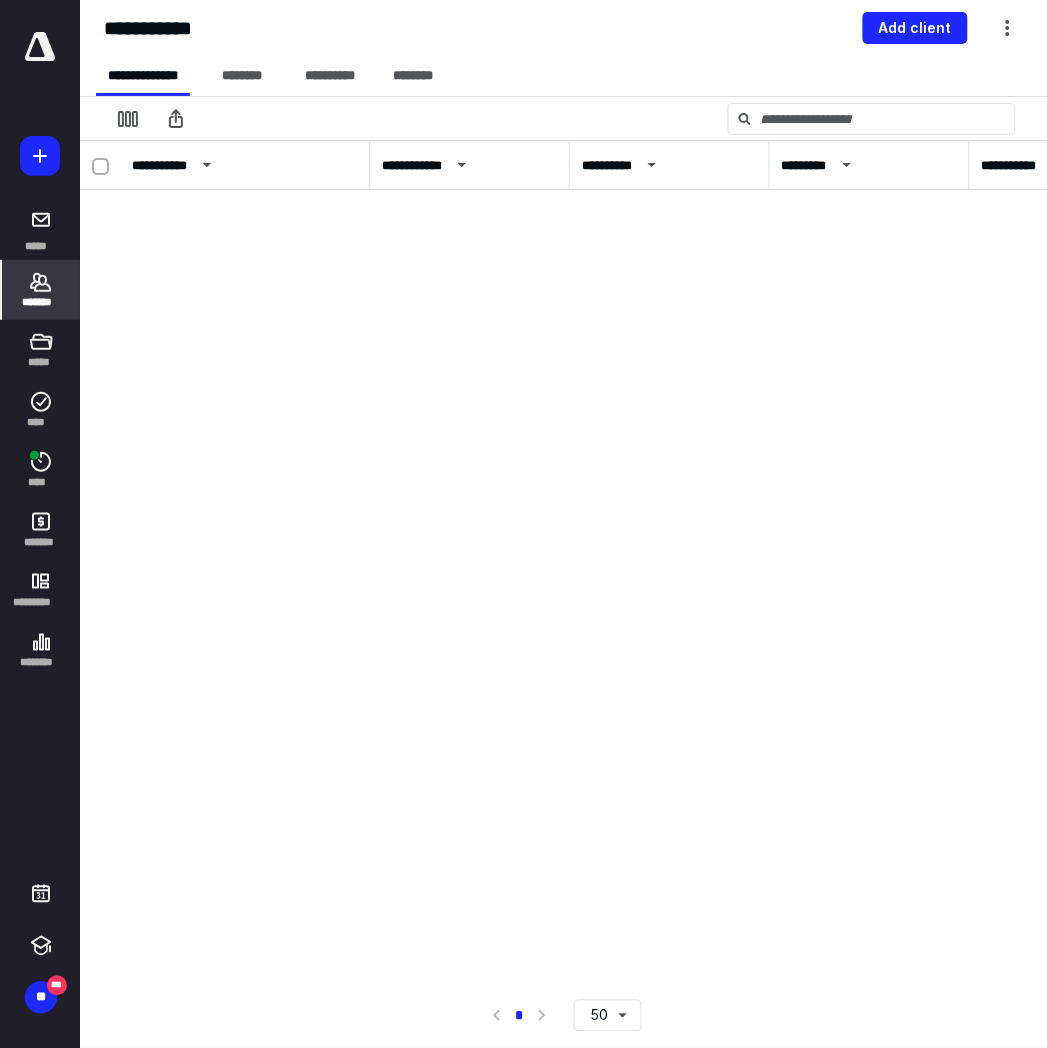 click on "Add client" at bounding box center (915, 28) 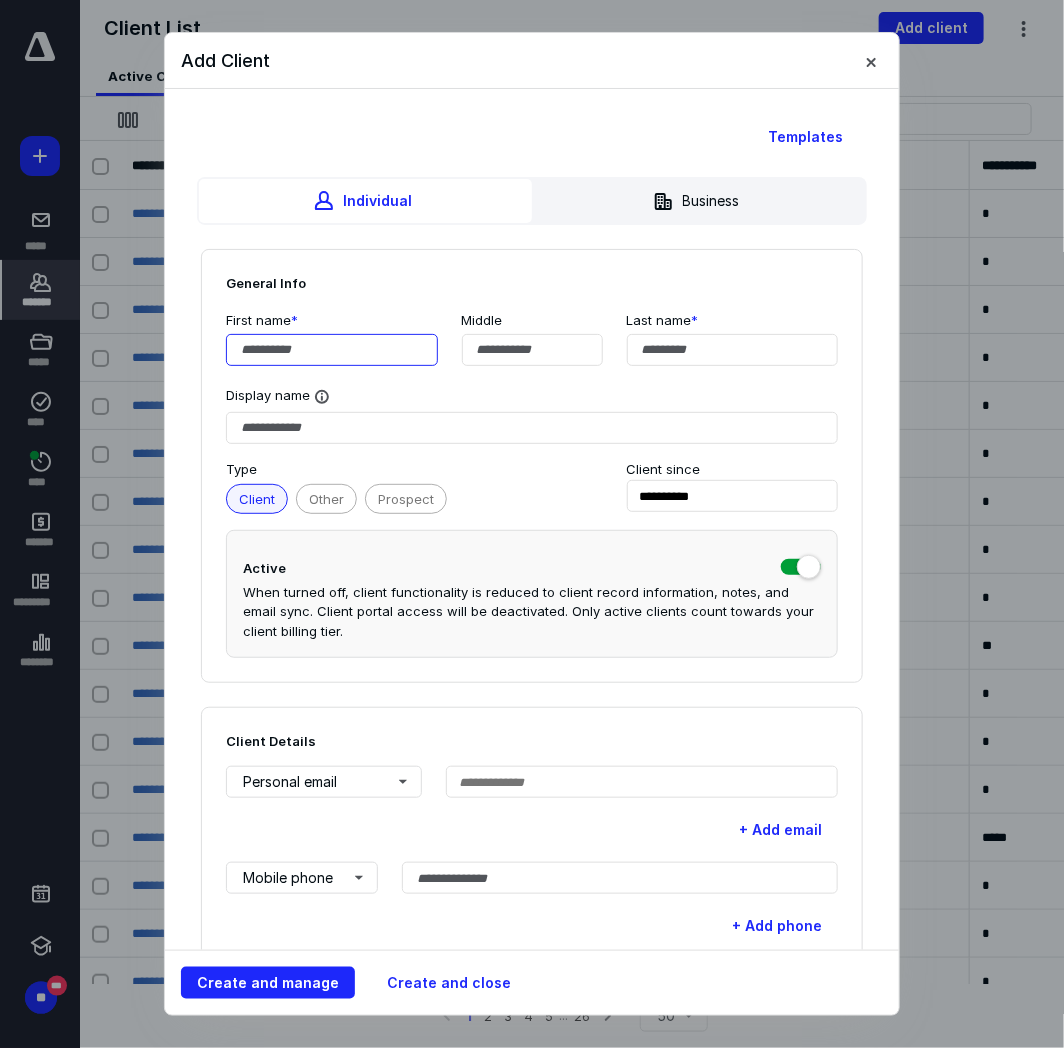 click at bounding box center (332, 350) 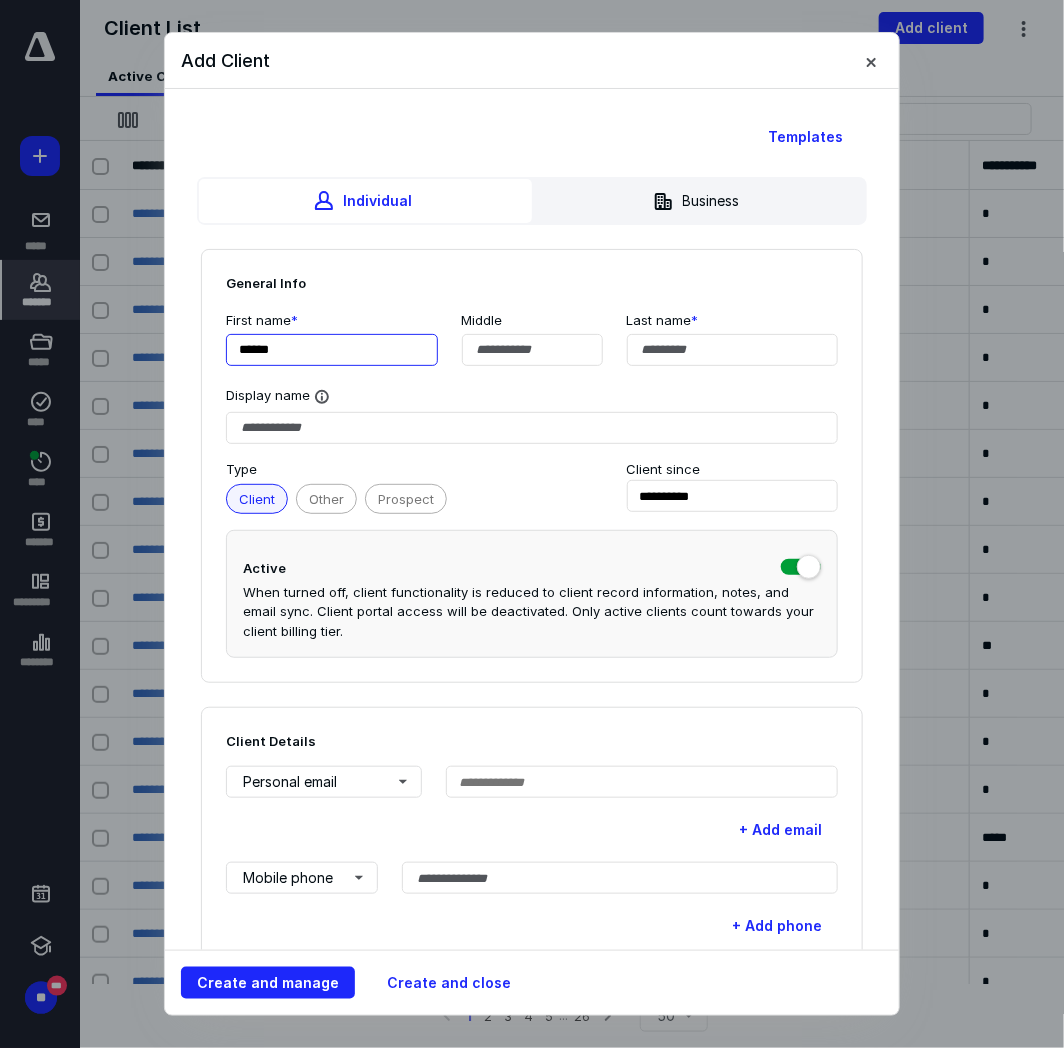 type on "******" 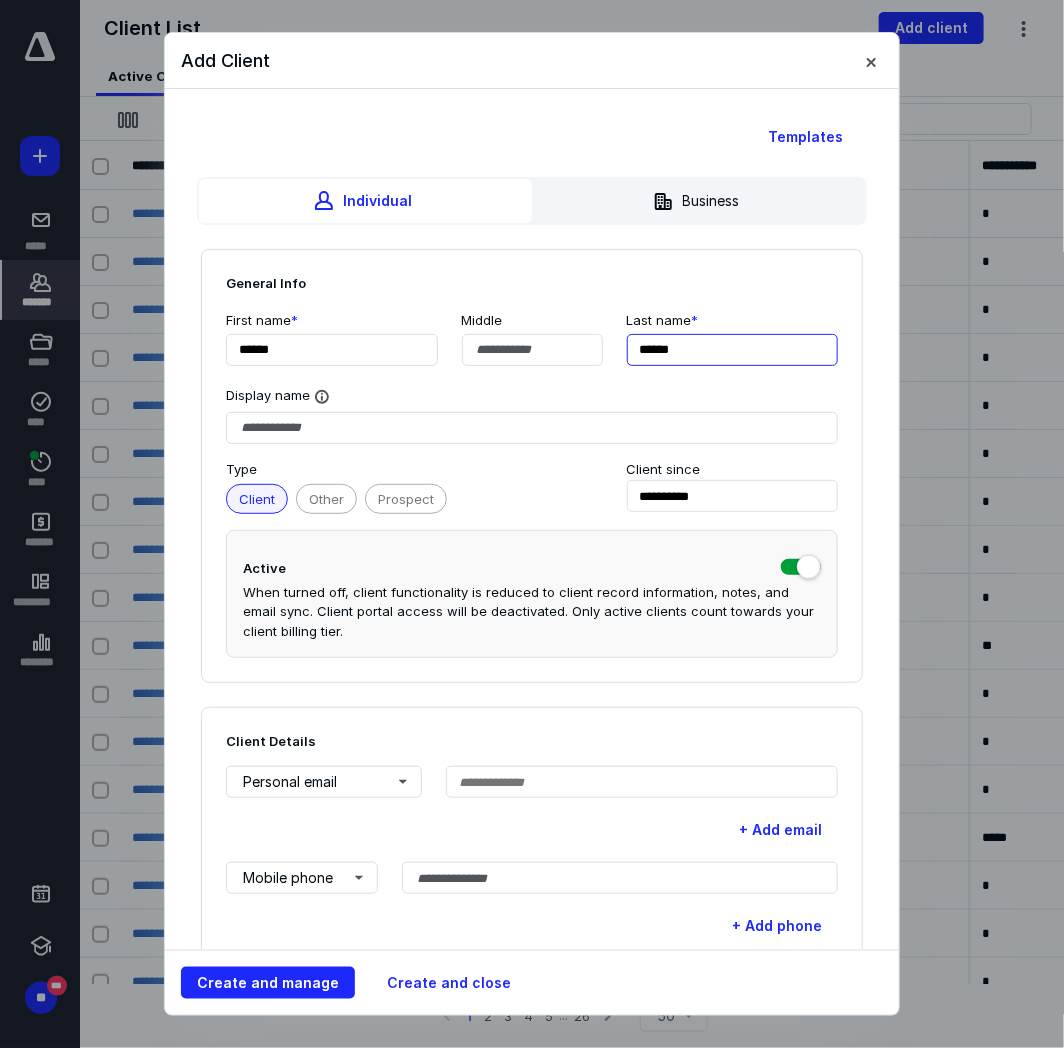 type on "******" 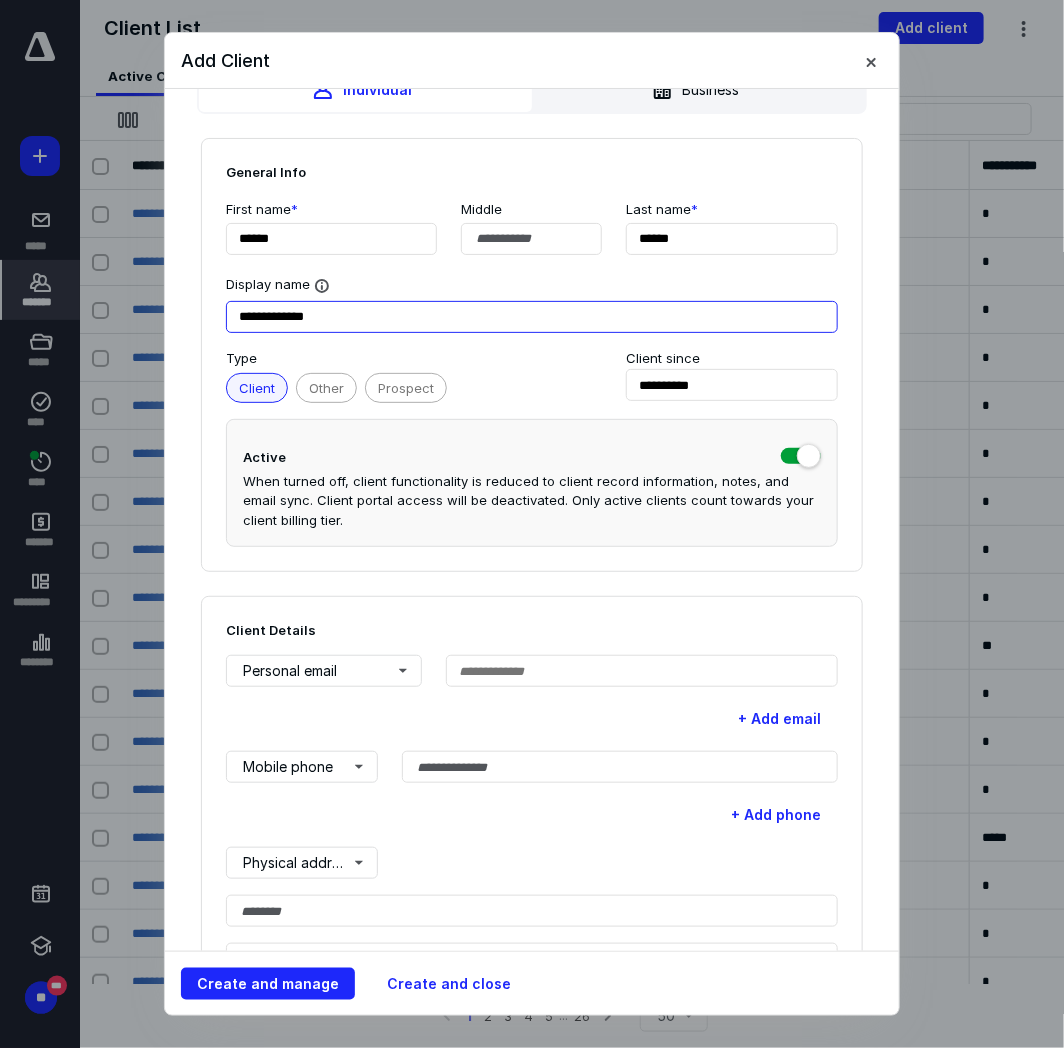 scroll, scrollTop: 222, scrollLeft: 0, axis: vertical 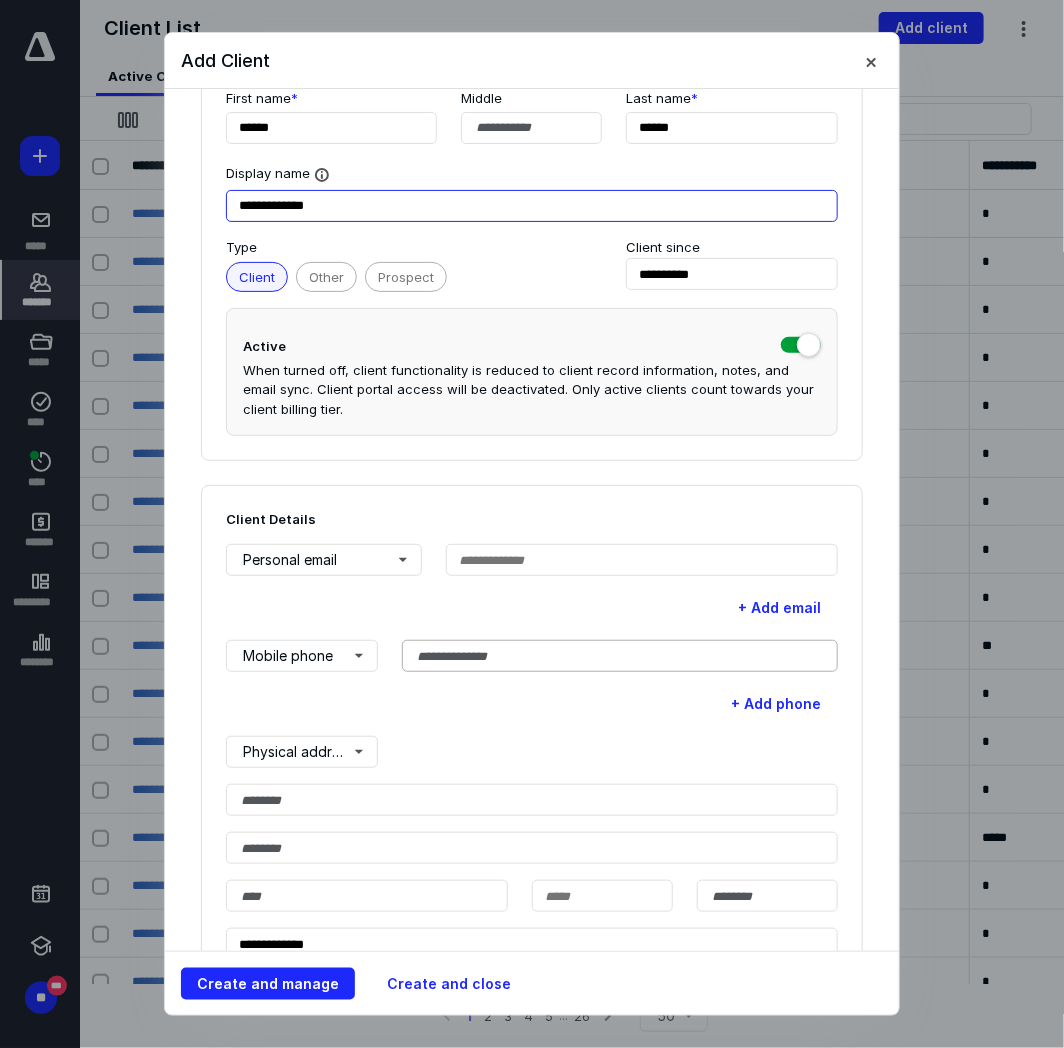 type on "**********" 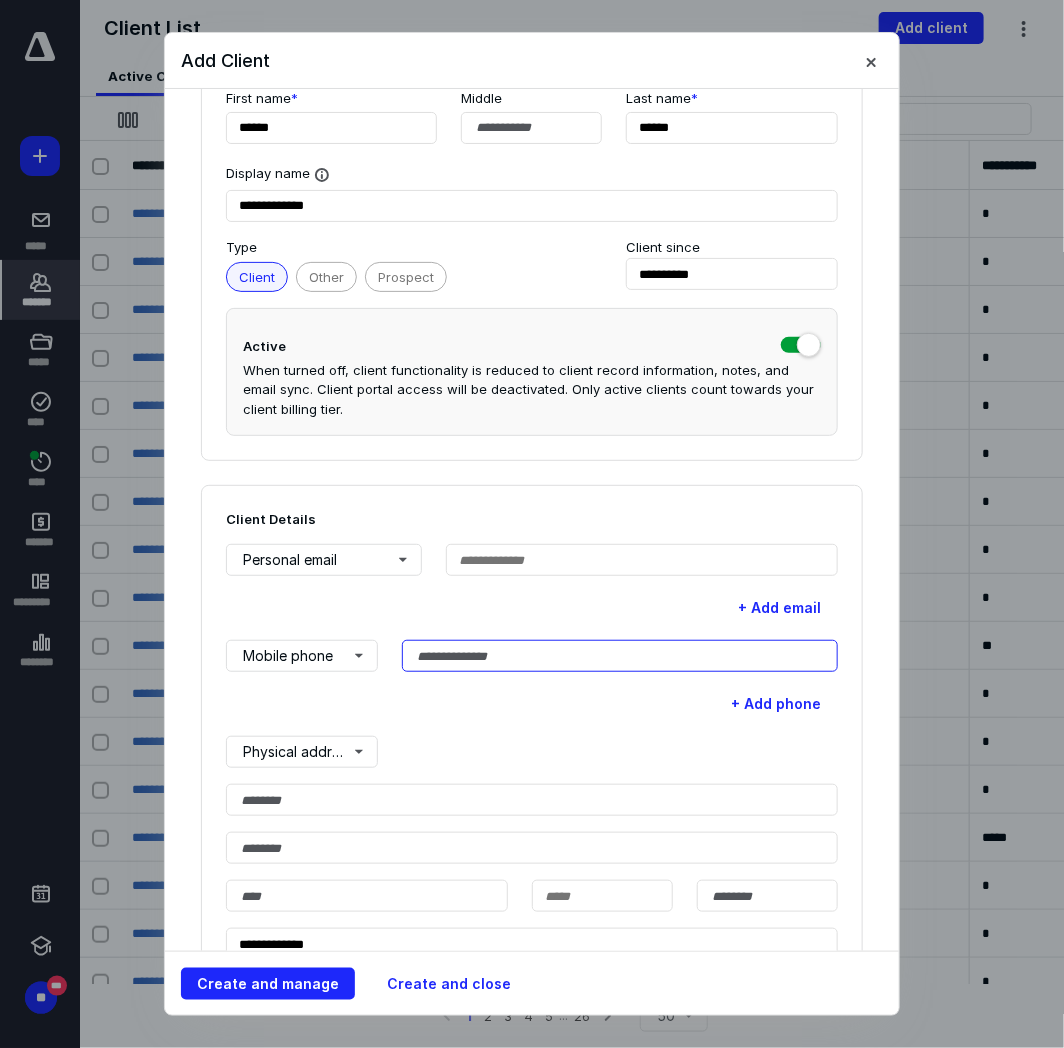 click at bounding box center [620, 656] 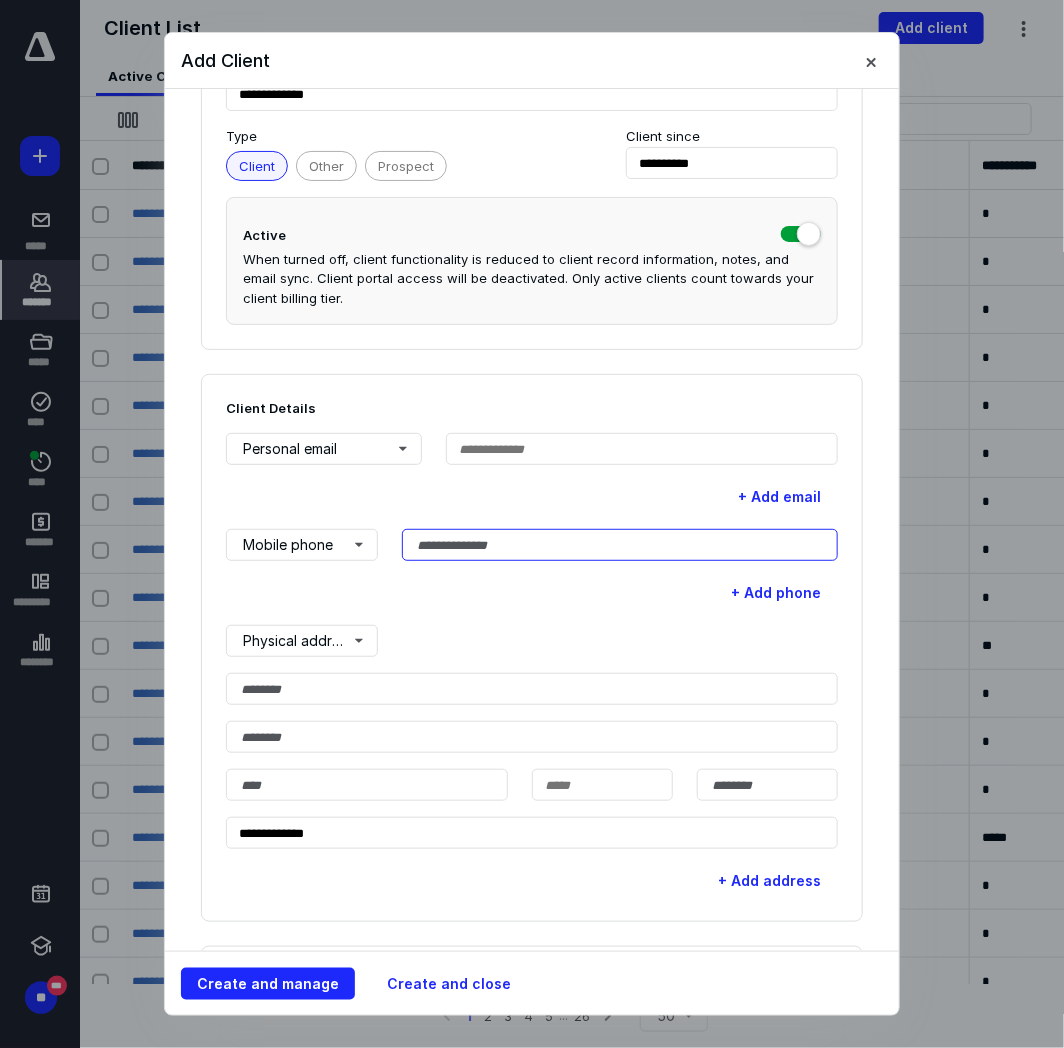 scroll, scrollTop: 444, scrollLeft: 0, axis: vertical 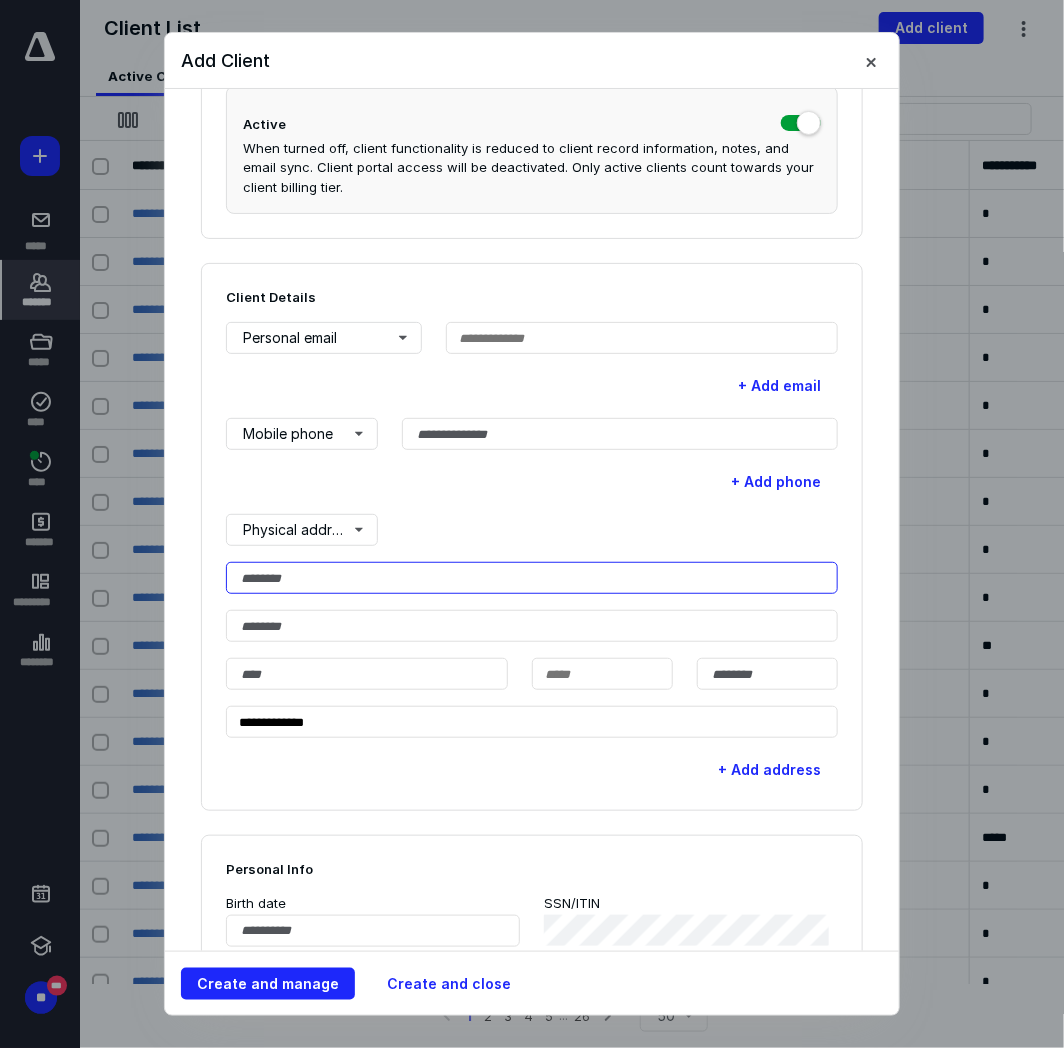 click at bounding box center [532, 578] 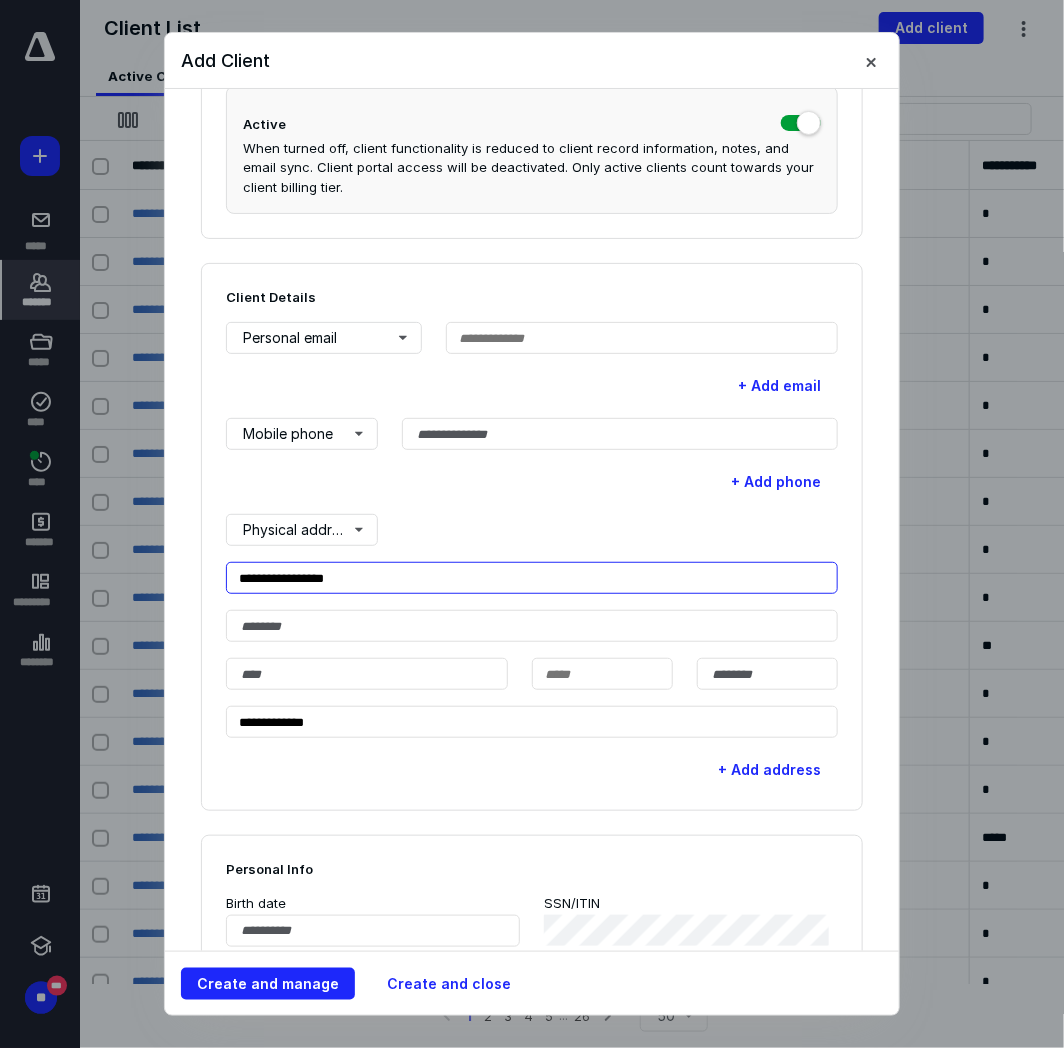 type on "**********" 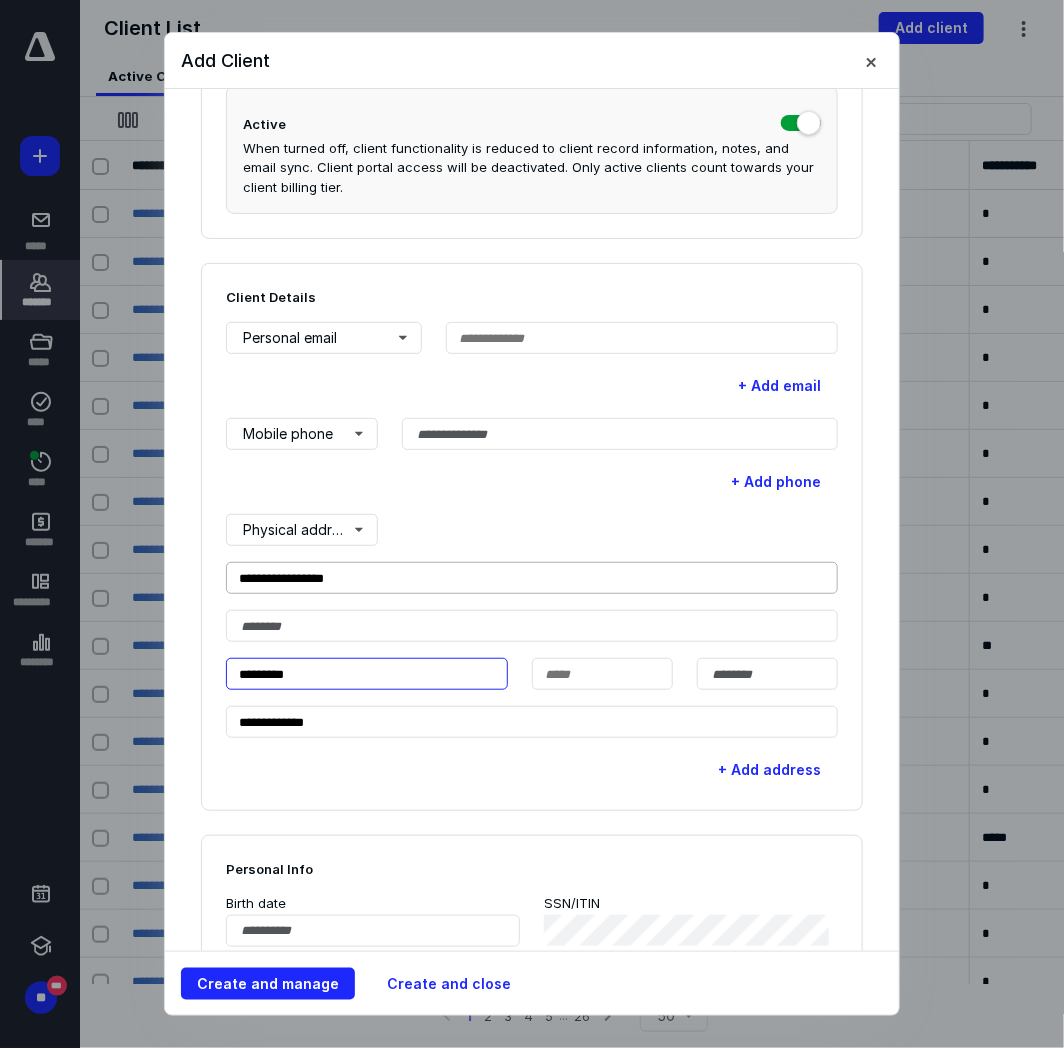 type on "*********" 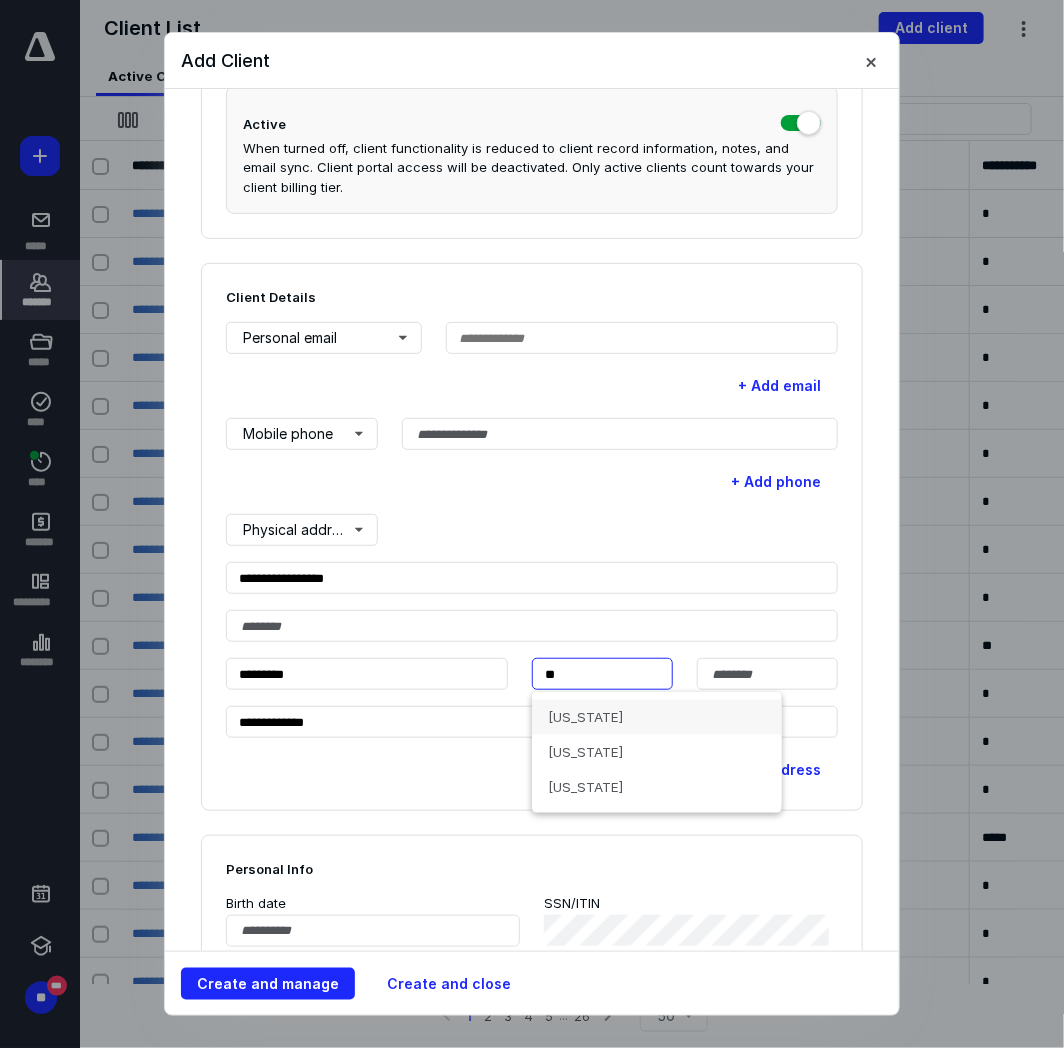 click on "[US_STATE]" at bounding box center (657, 717) 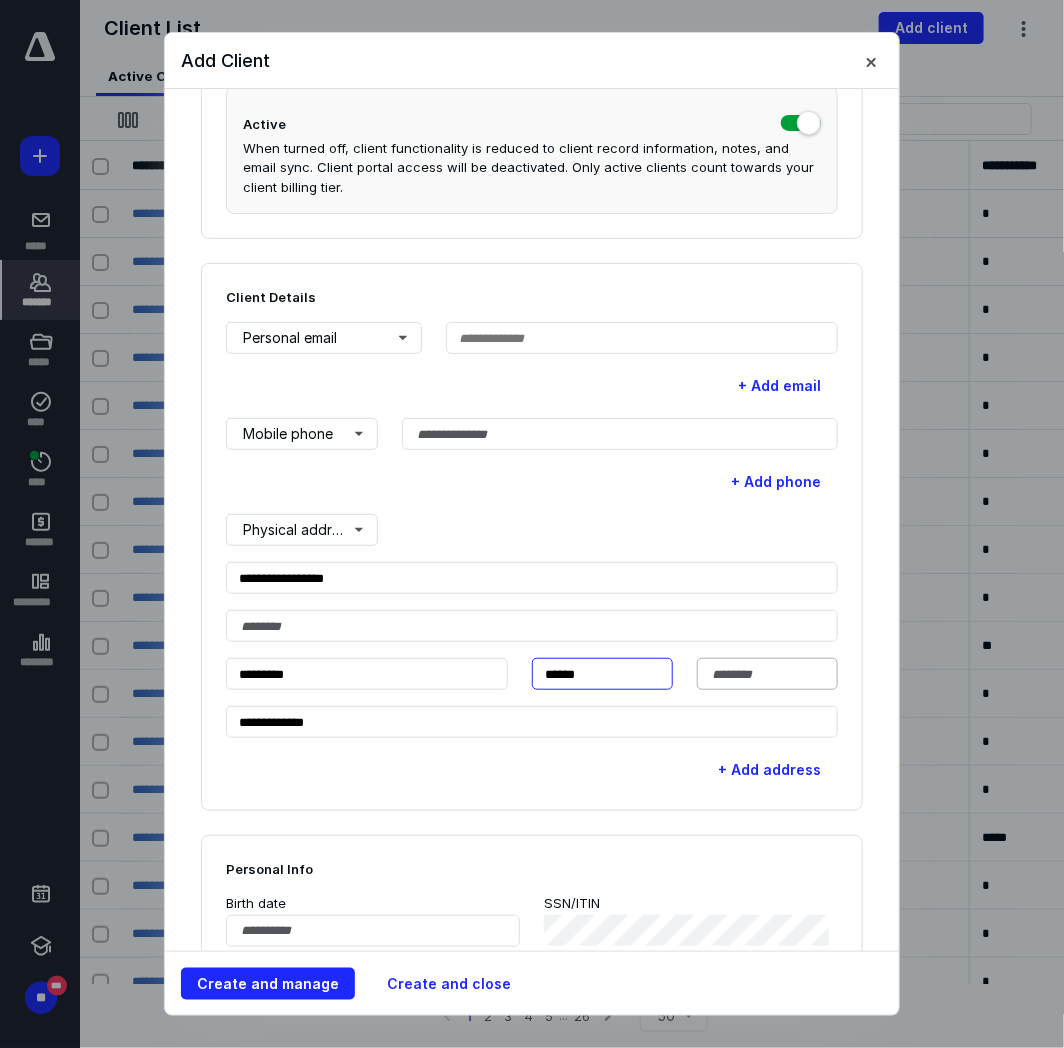 type on "******" 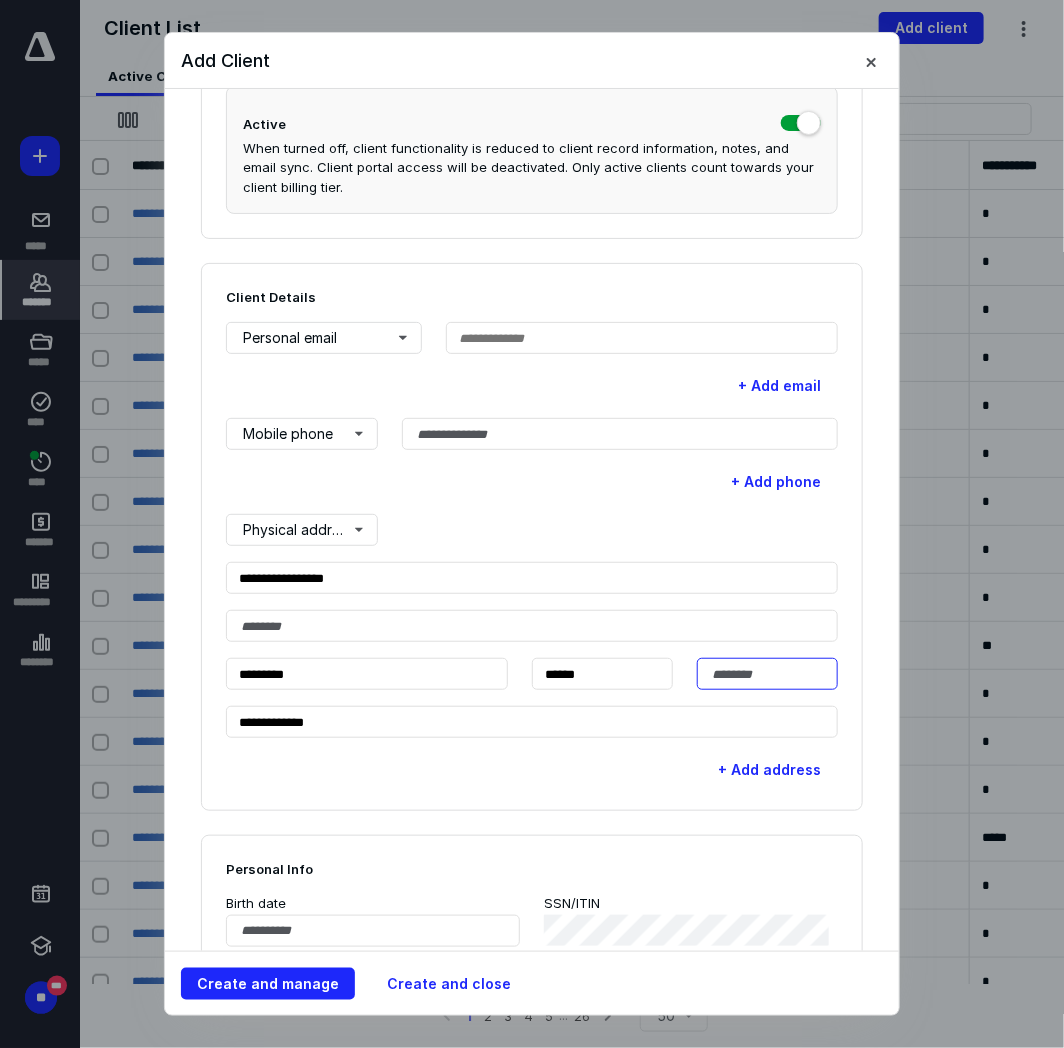 click at bounding box center [767, 674] 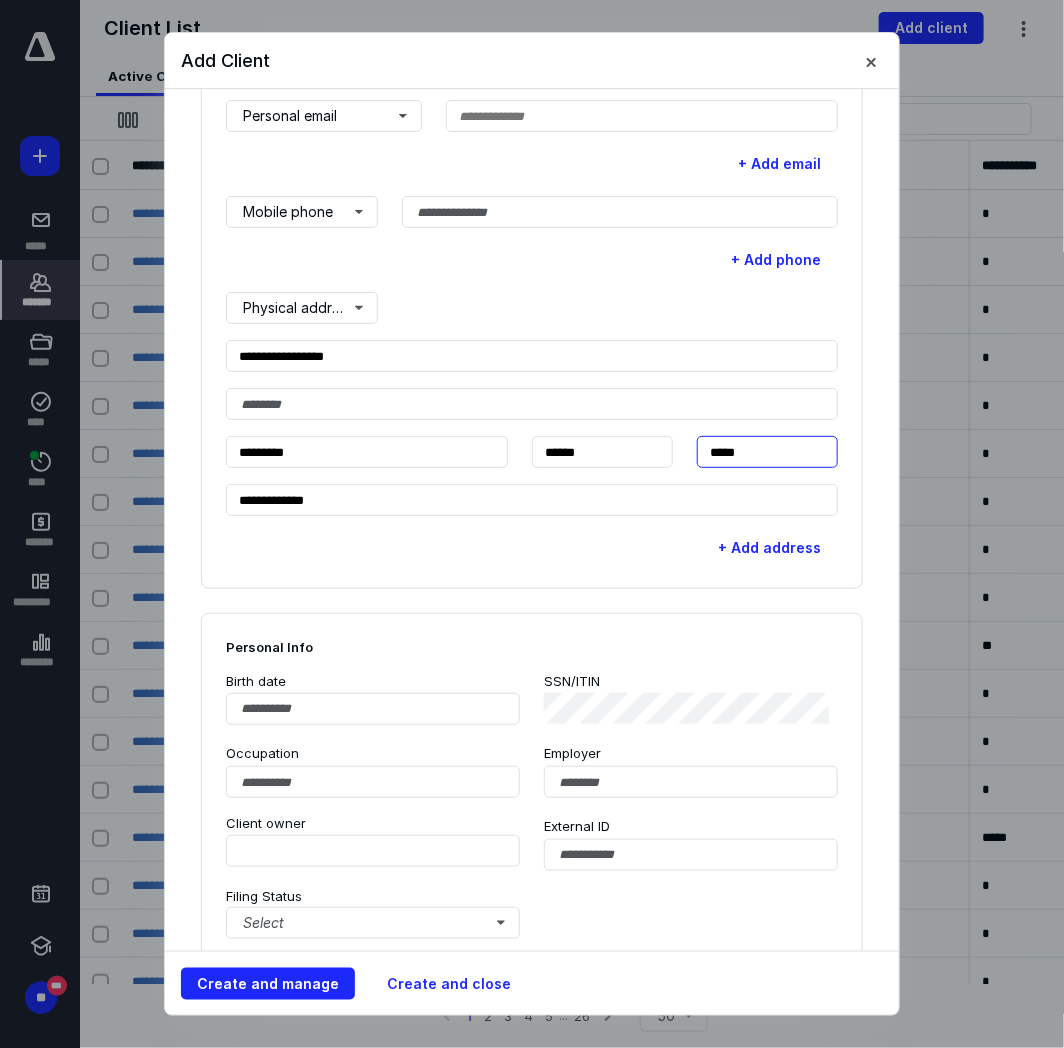 scroll, scrollTop: 777, scrollLeft: 0, axis: vertical 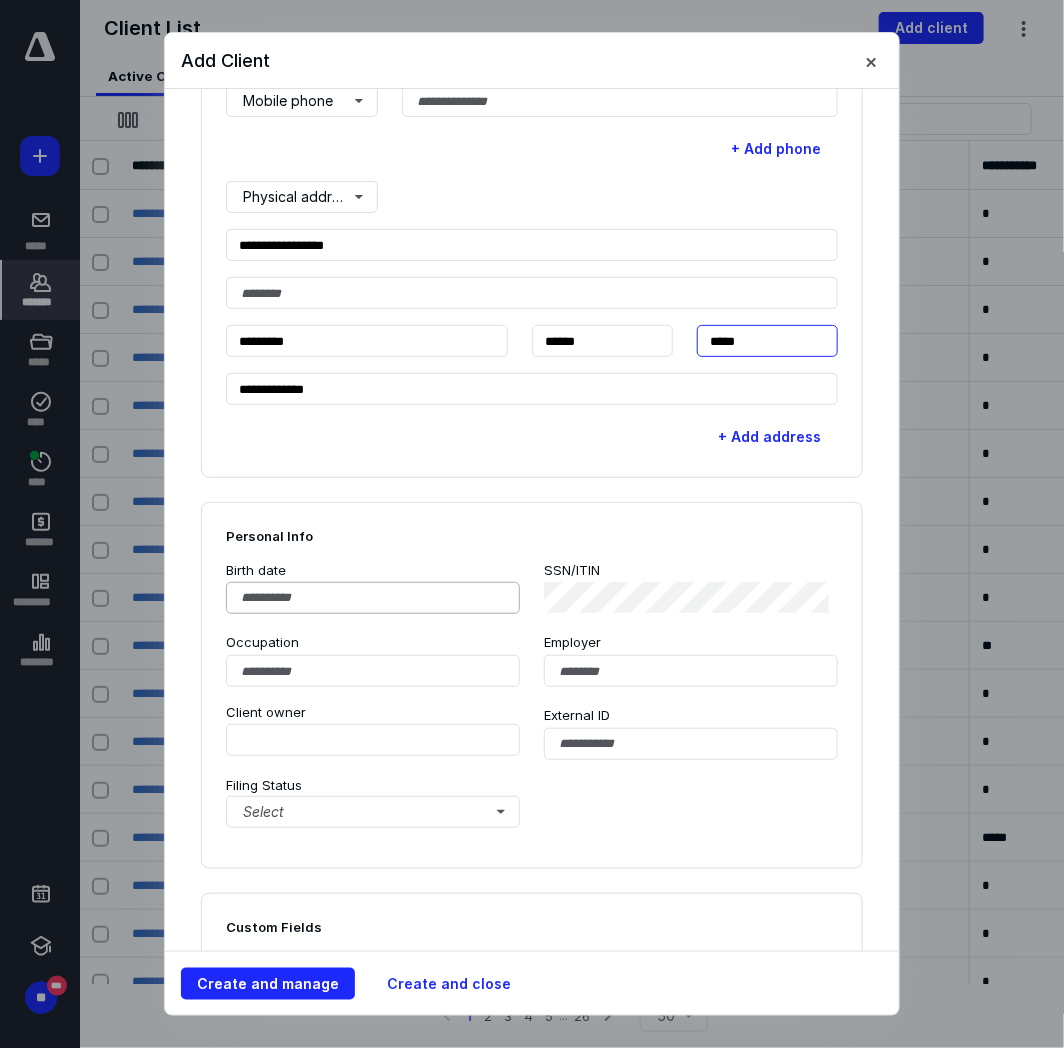type on "*****" 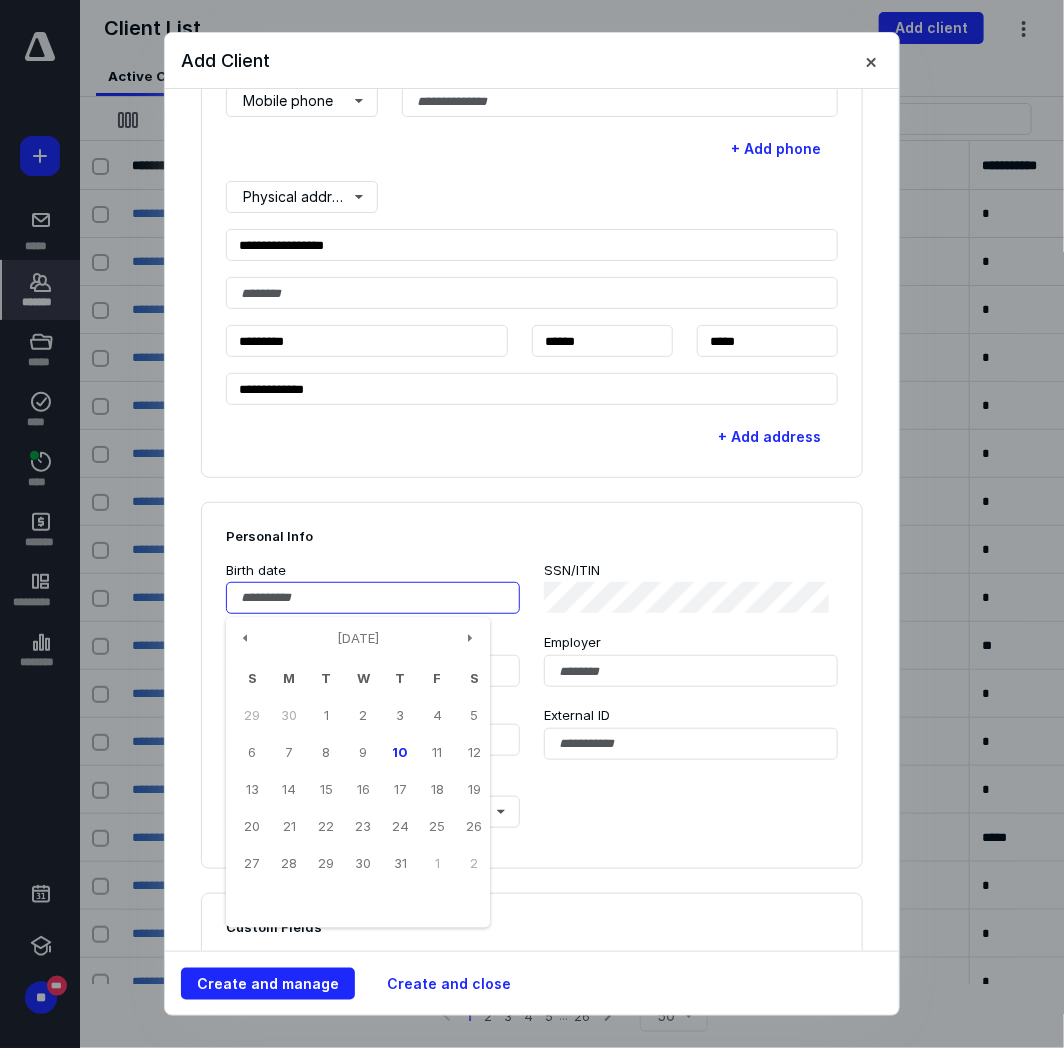 click at bounding box center [373, 598] 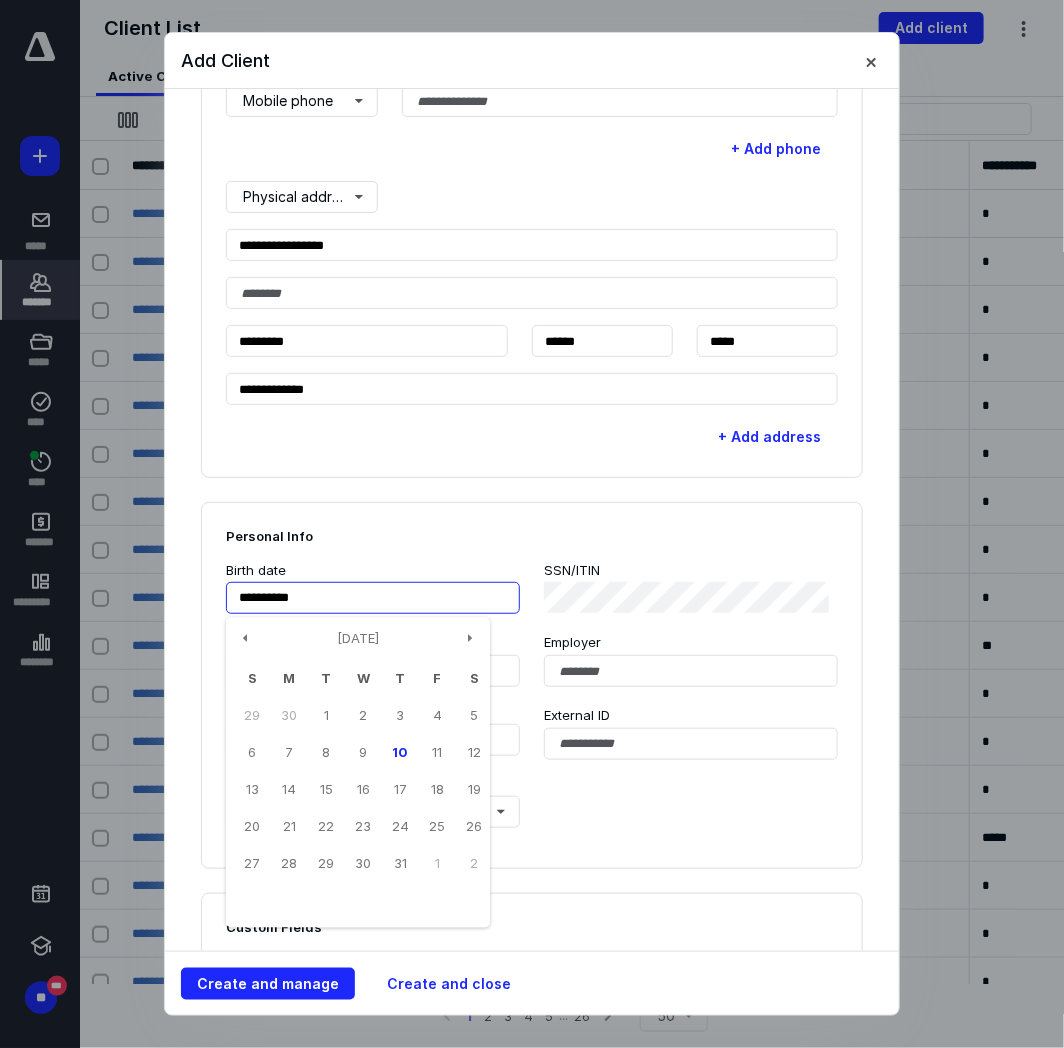 type on "**********" 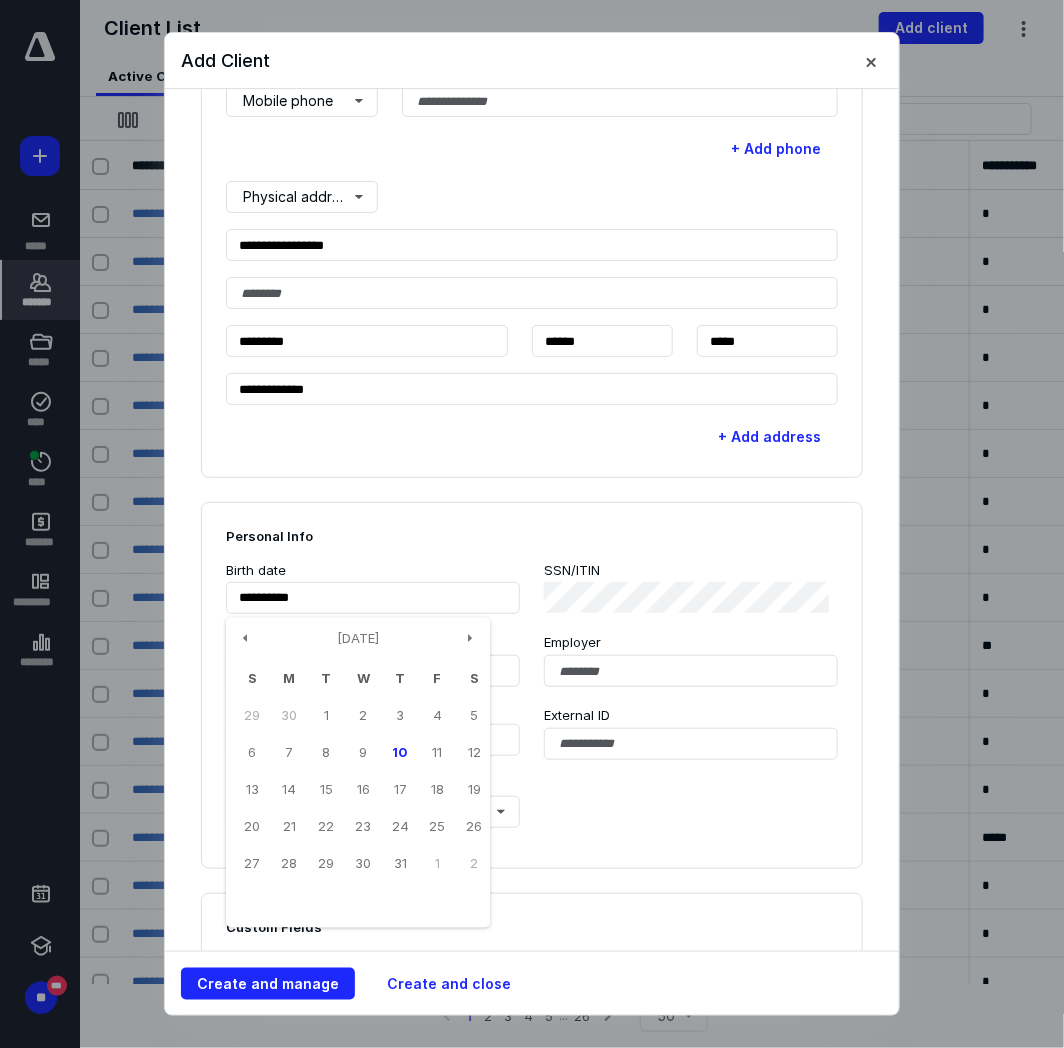 click on "Personal Info" at bounding box center [532, 536] 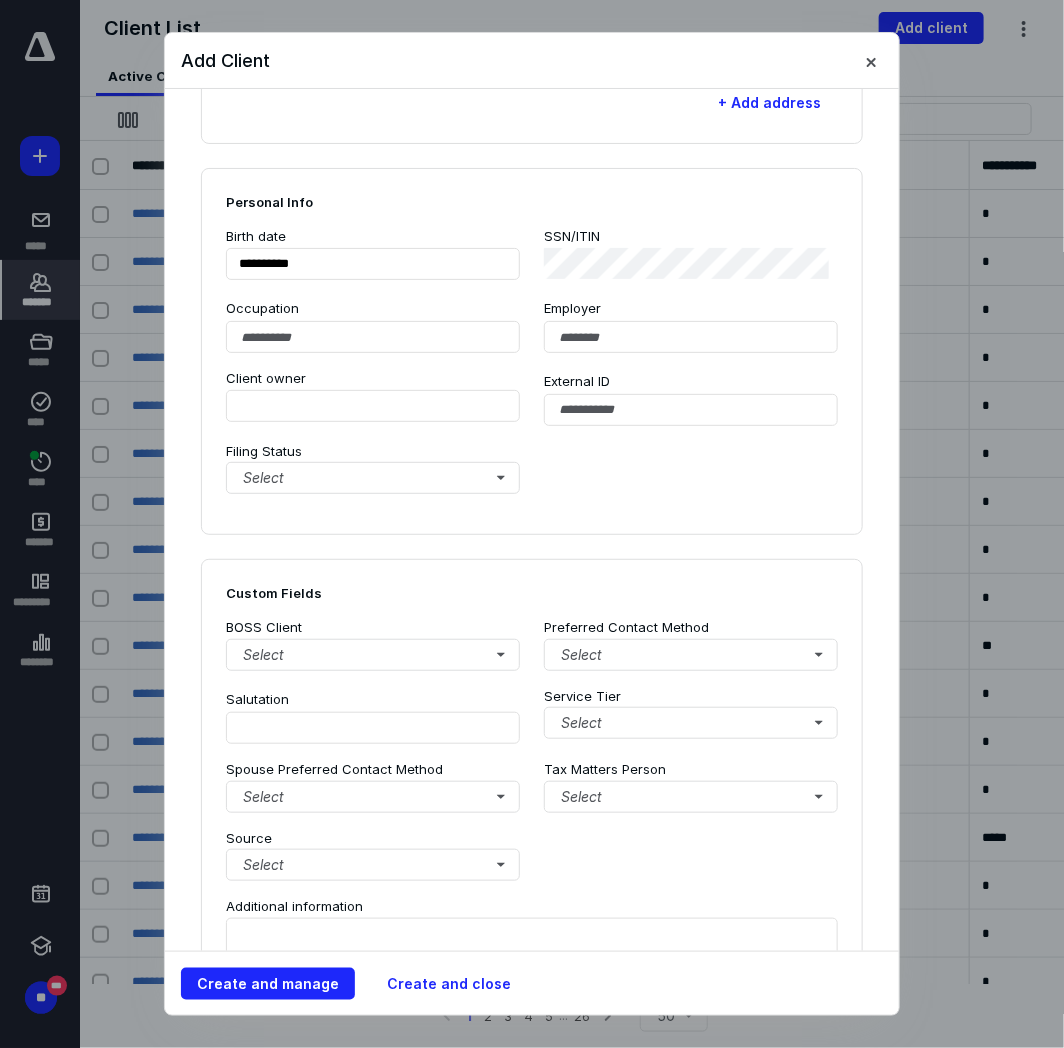 scroll, scrollTop: 1000, scrollLeft: 0, axis: vertical 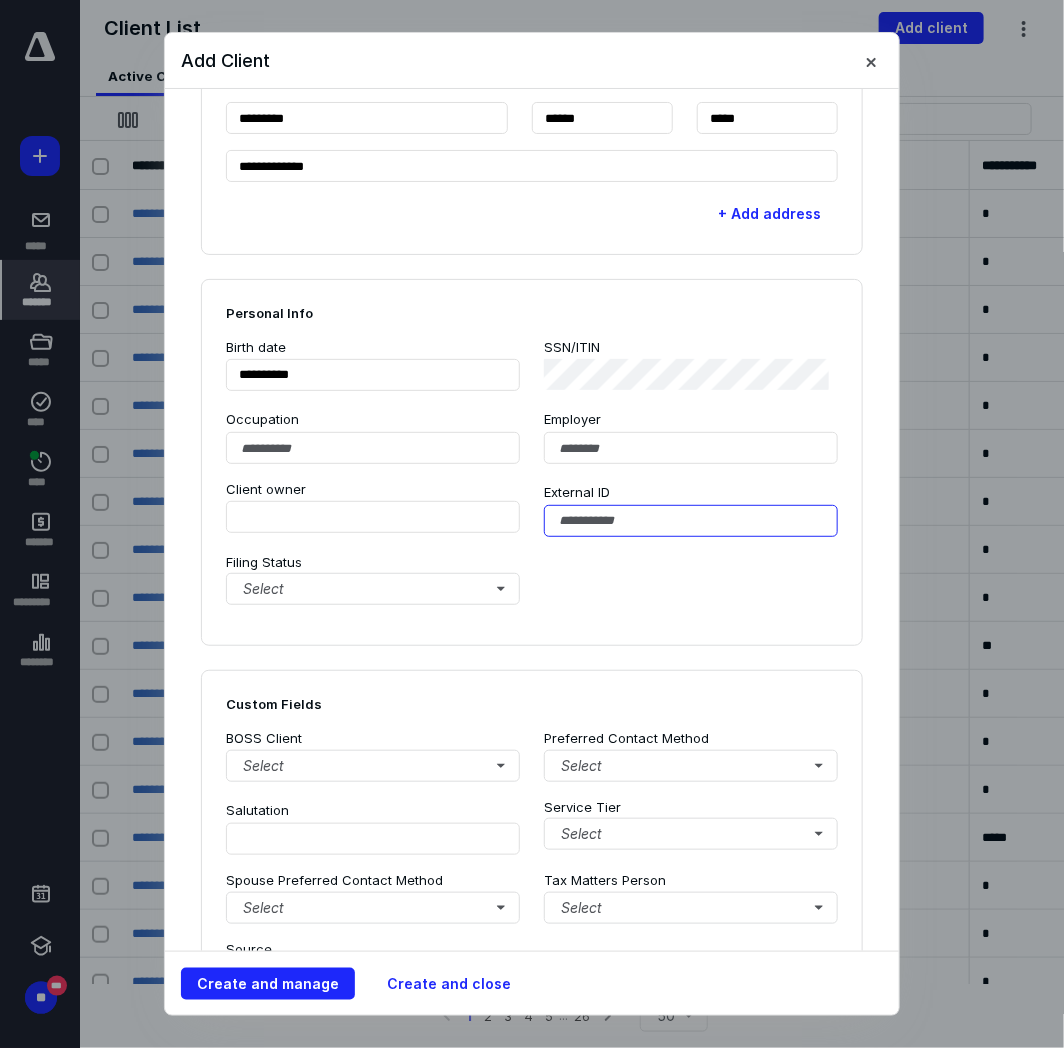 click at bounding box center (691, 521) 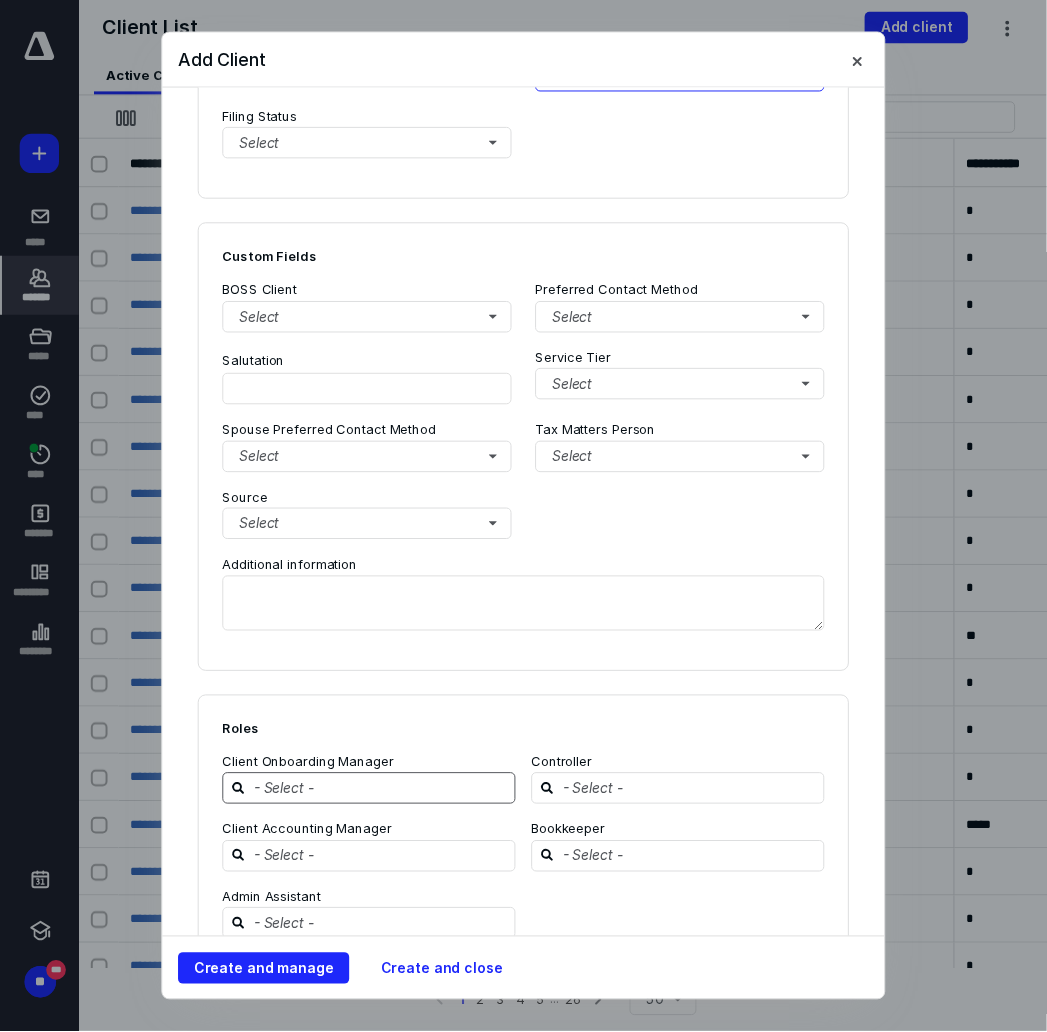 scroll, scrollTop: 1555, scrollLeft: 0, axis: vertical 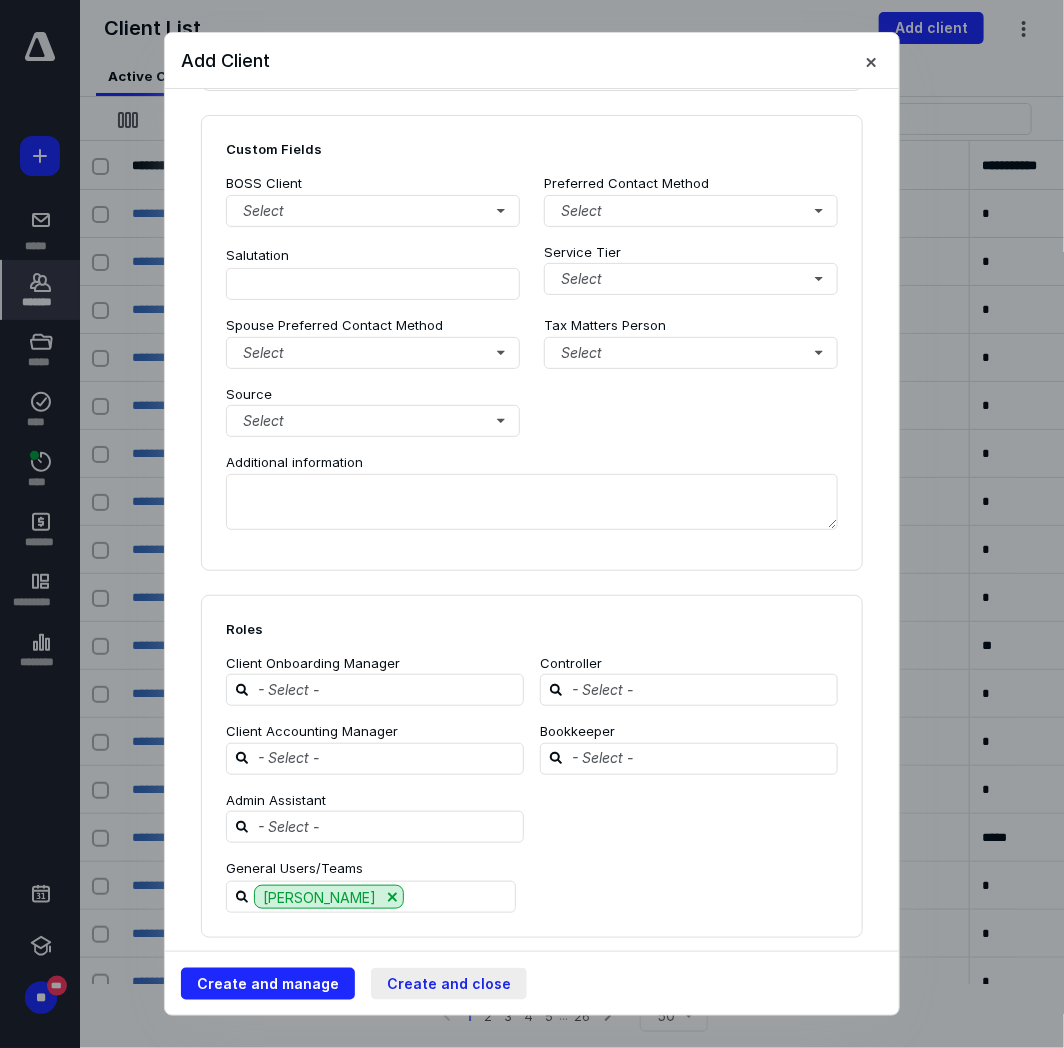 type on "*******" 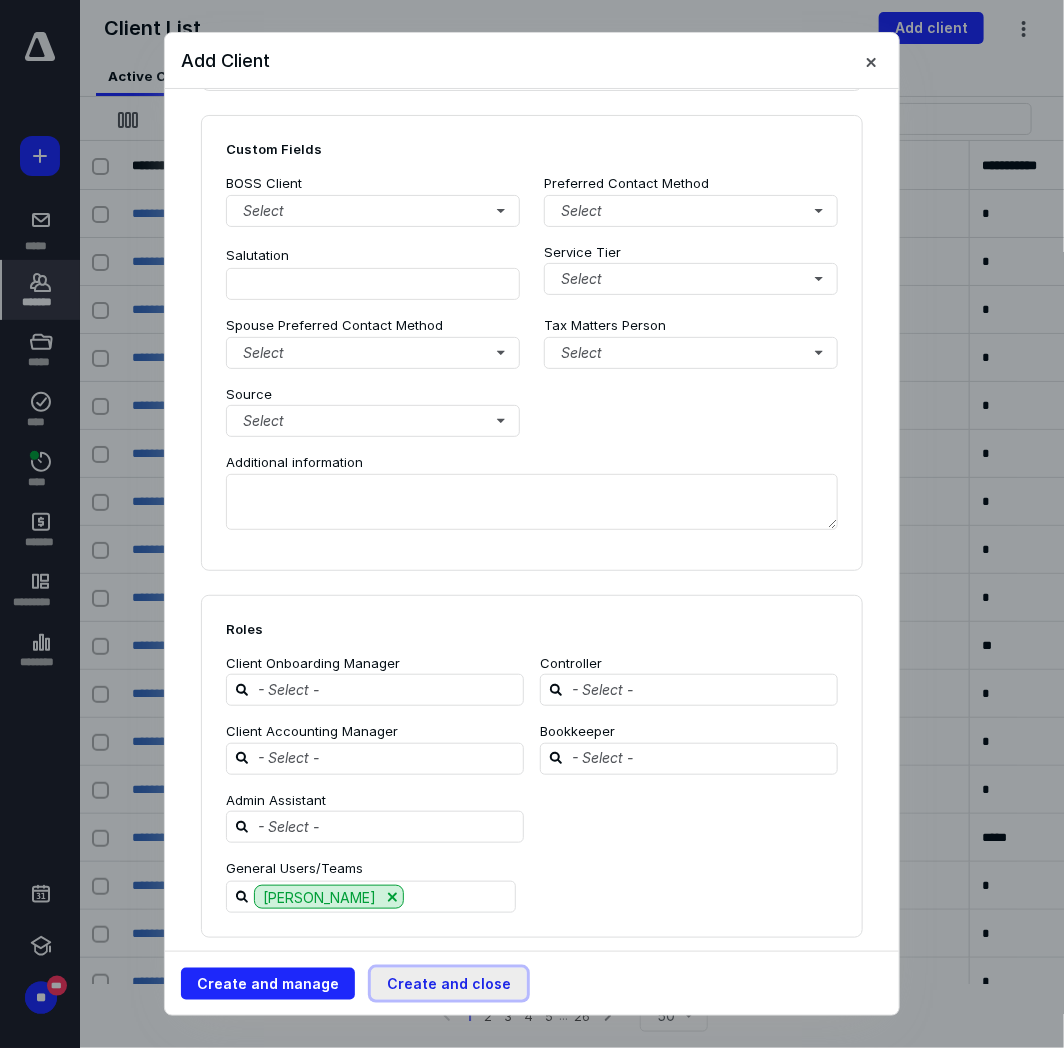 click on "Create and close" at bounding box center [449, 984] 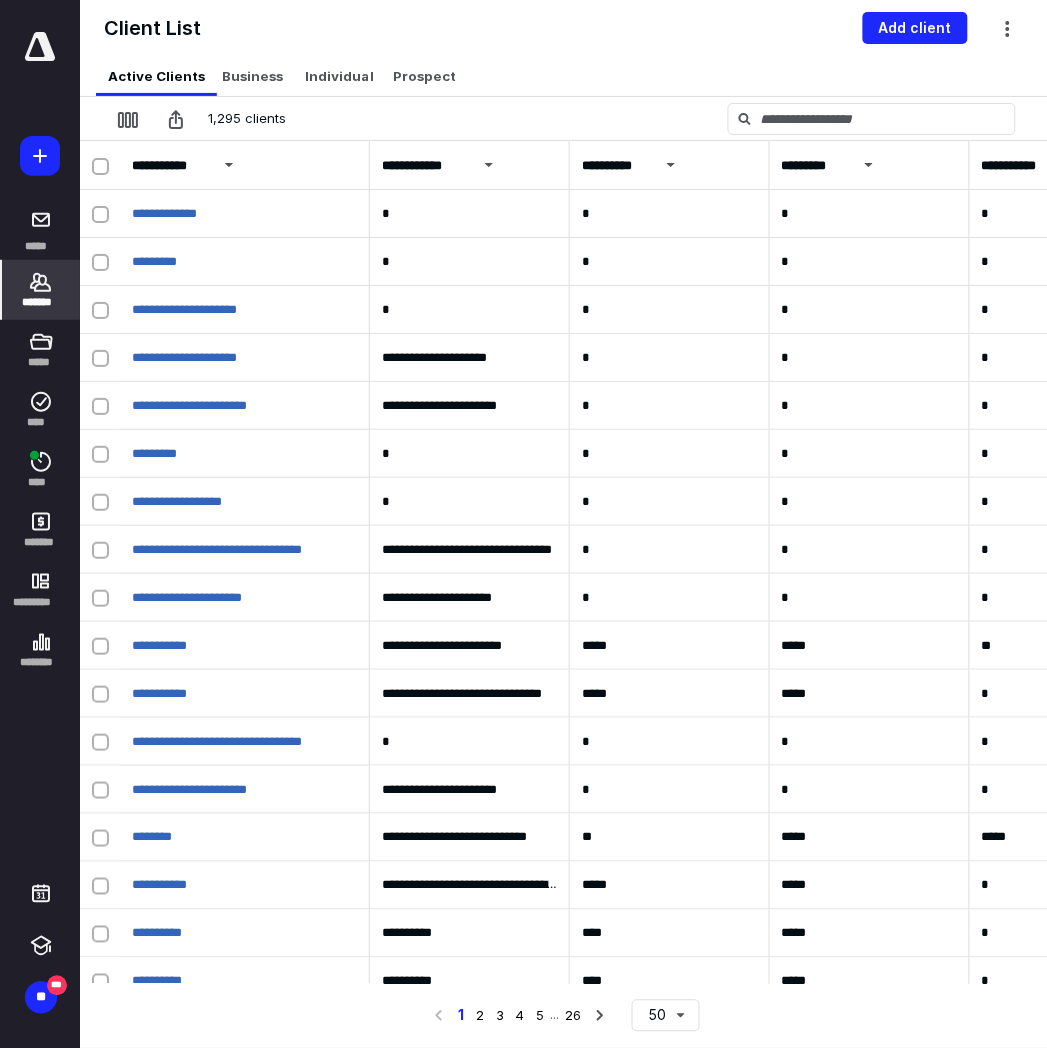 click on "*******" at bounding box center (41, 302) 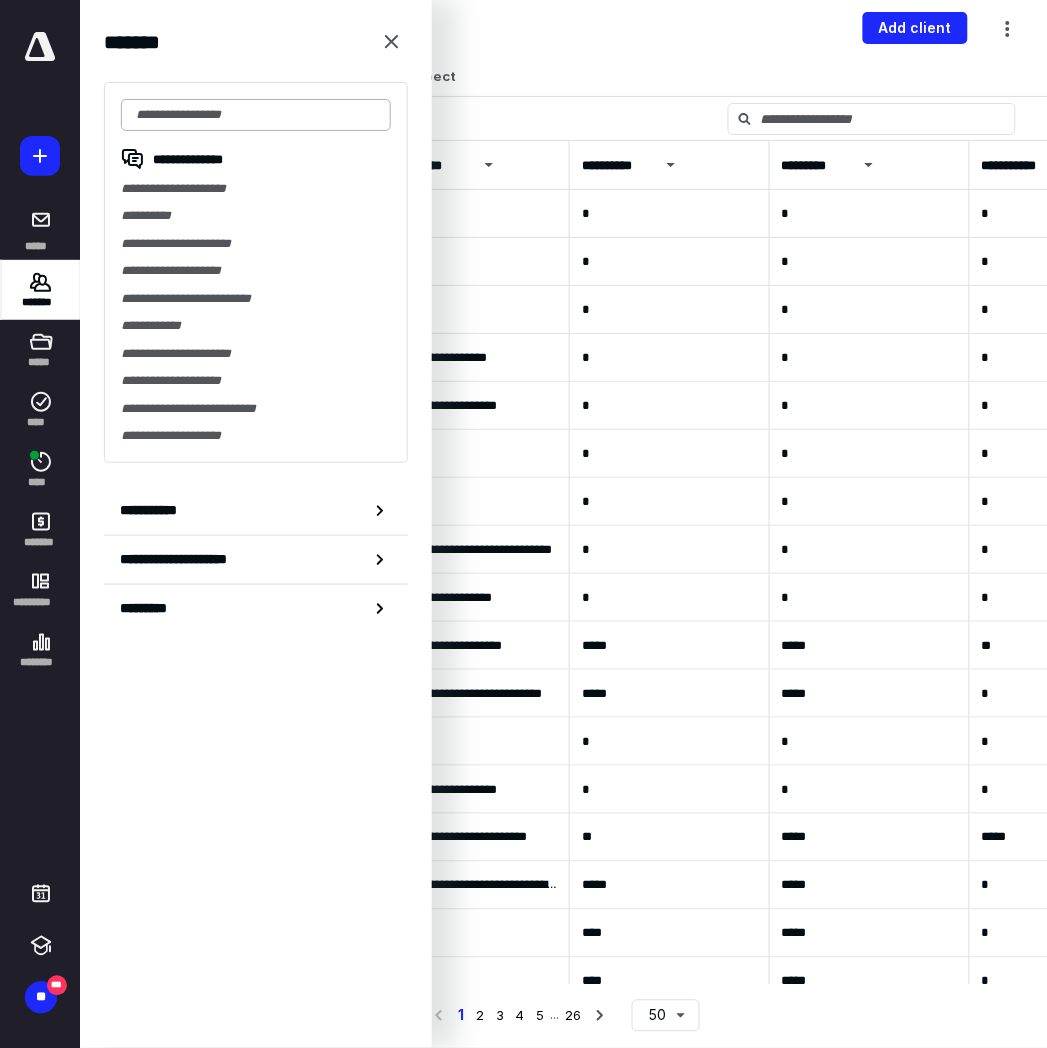 click at bounding box center (256, 115) 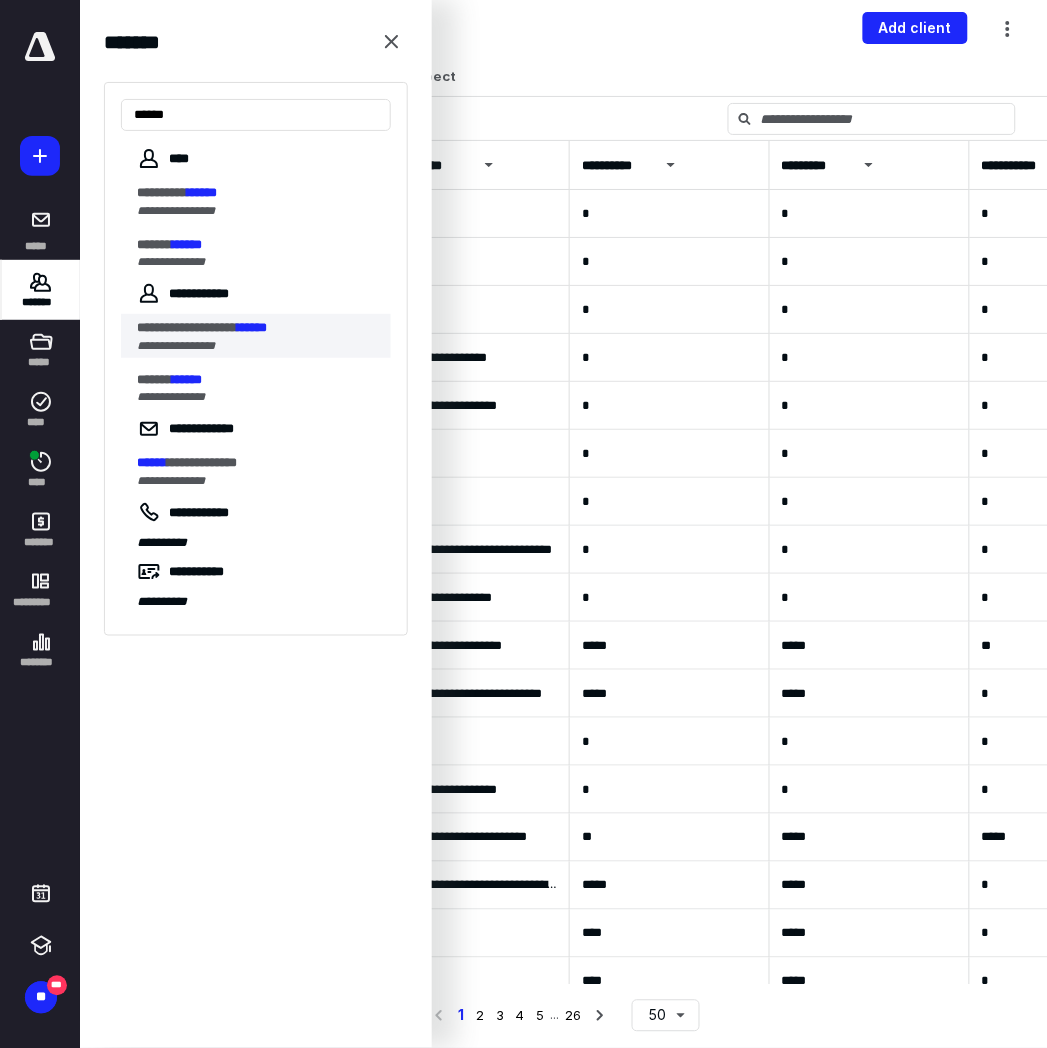 type on "******" 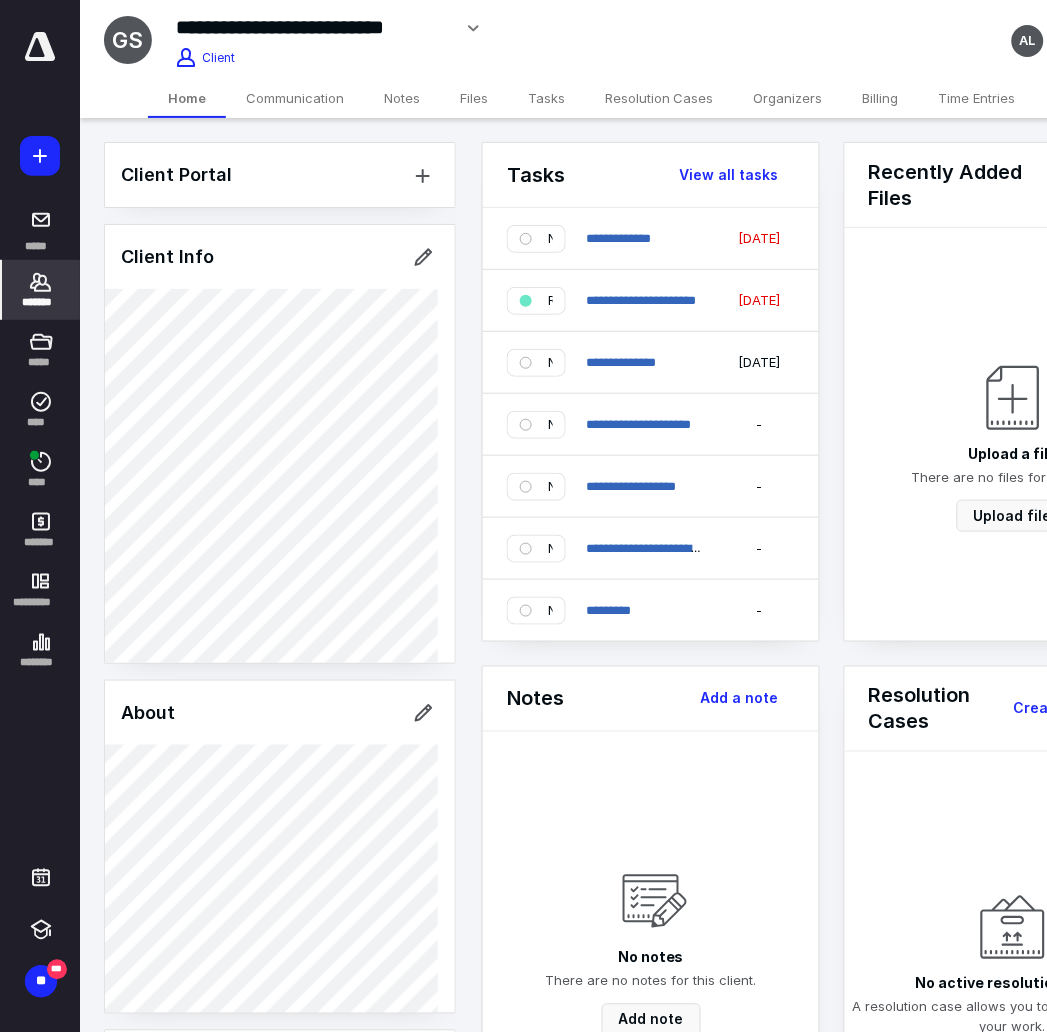 click on "*******" at bounding box center [41, 302] 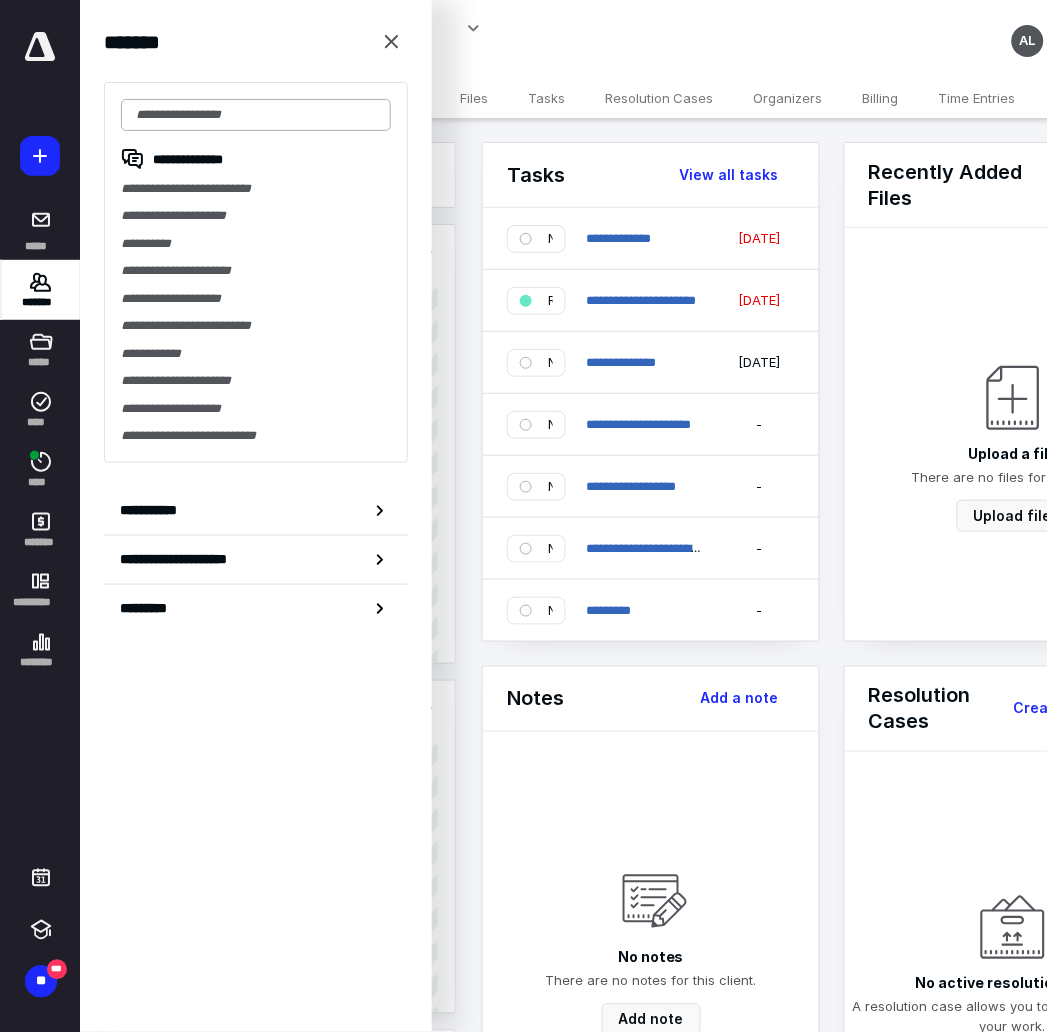 click at bounding box center (256, 115) 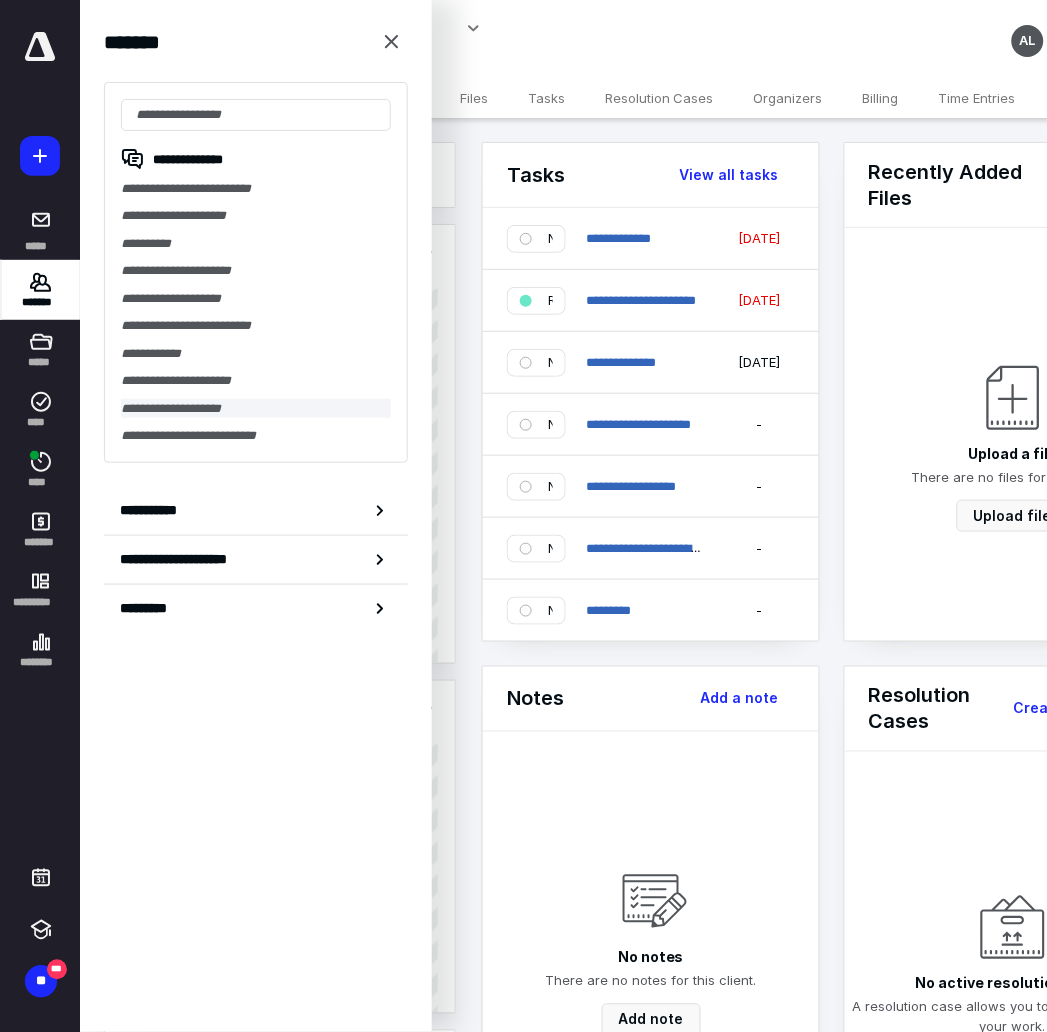 click on "**********" at bounding box center [256, 408] 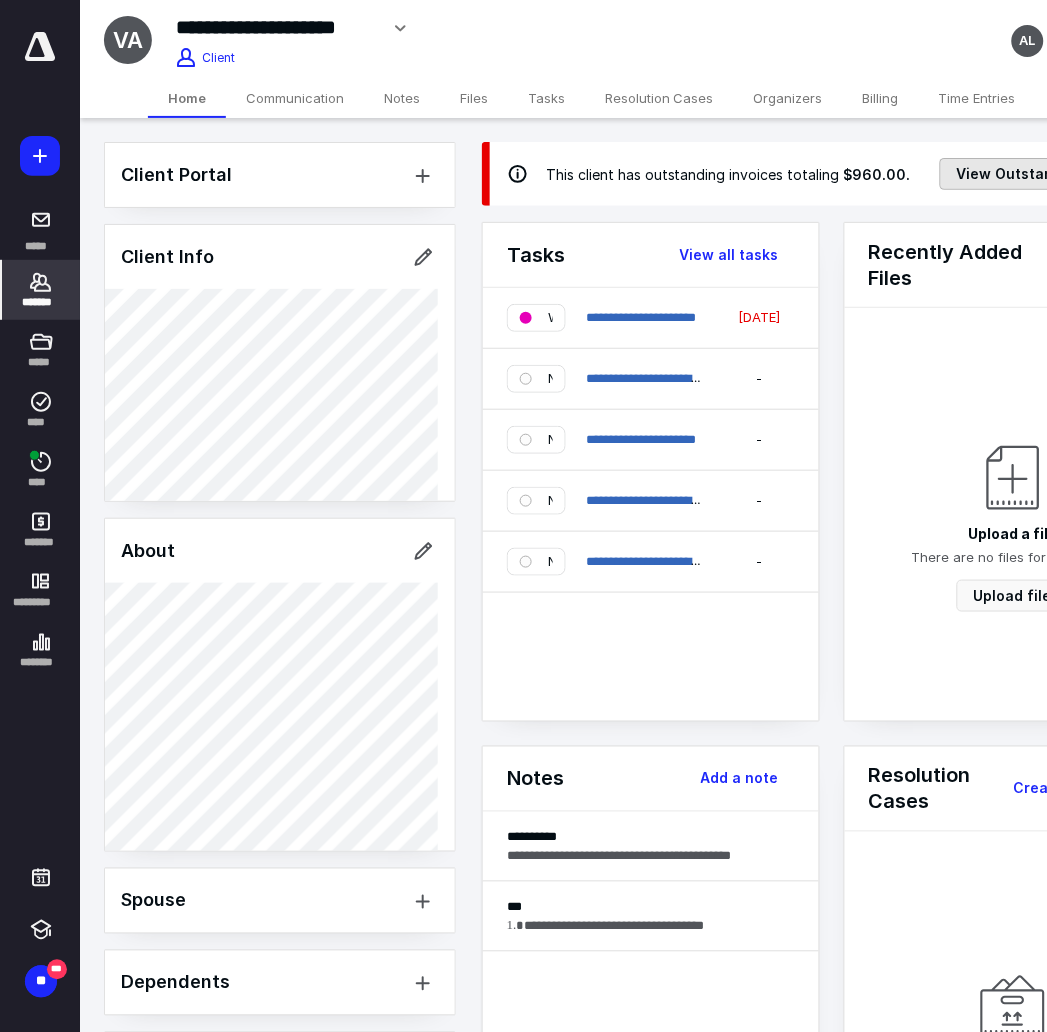click on "View Outstanding Invoices" at bounding box center (1053, 174) 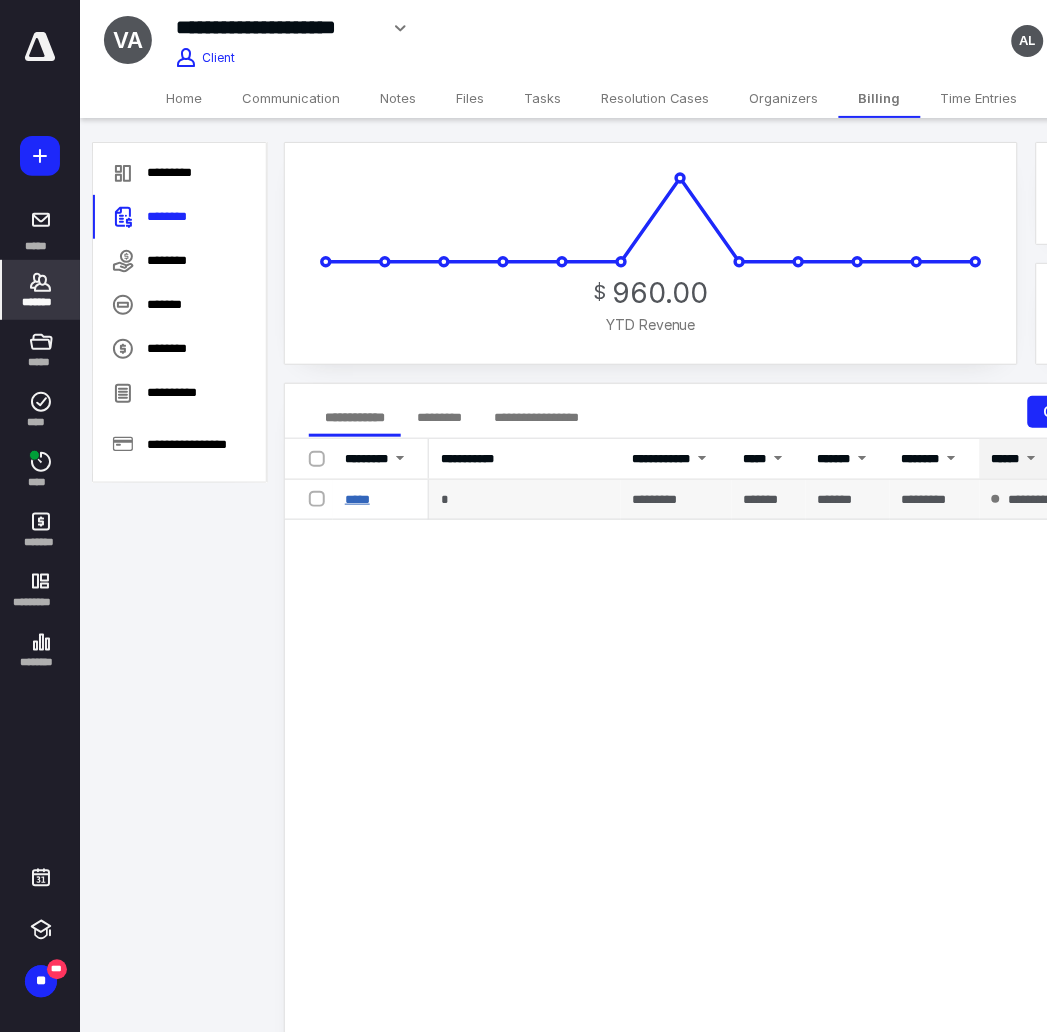 click on "*****" at bounding box center (357, 499) 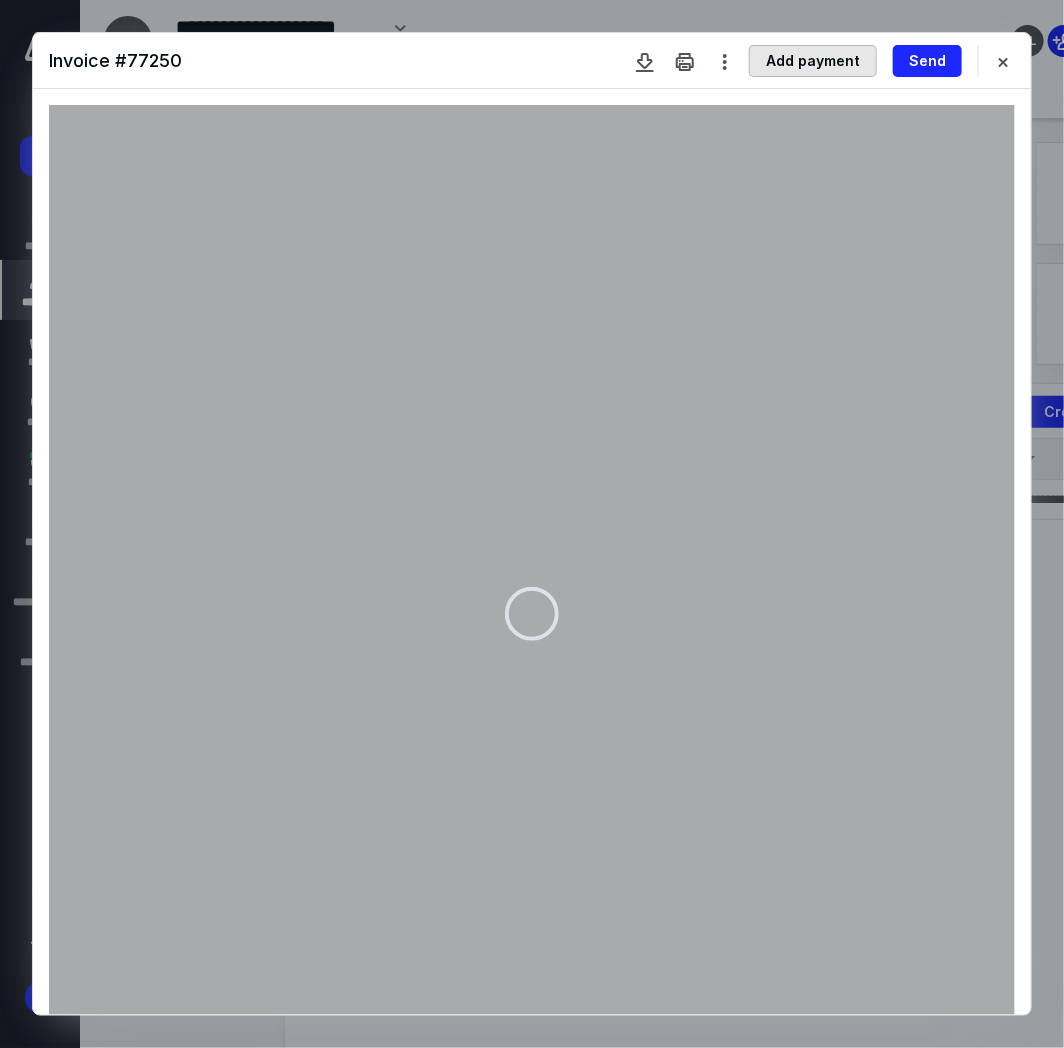 click on "Add payment" at bounding box center (813, 61) 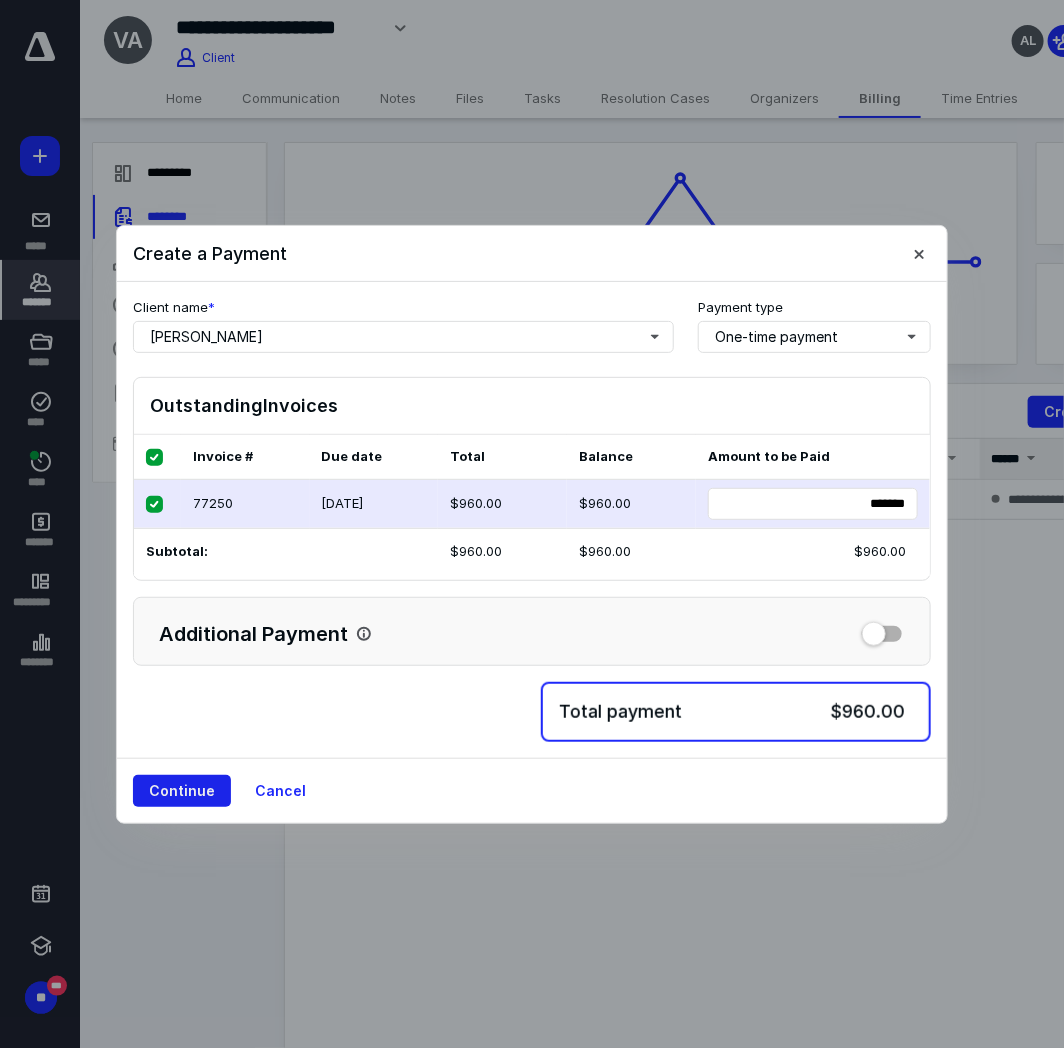click on "Continue" at bounding box center (182, 791) 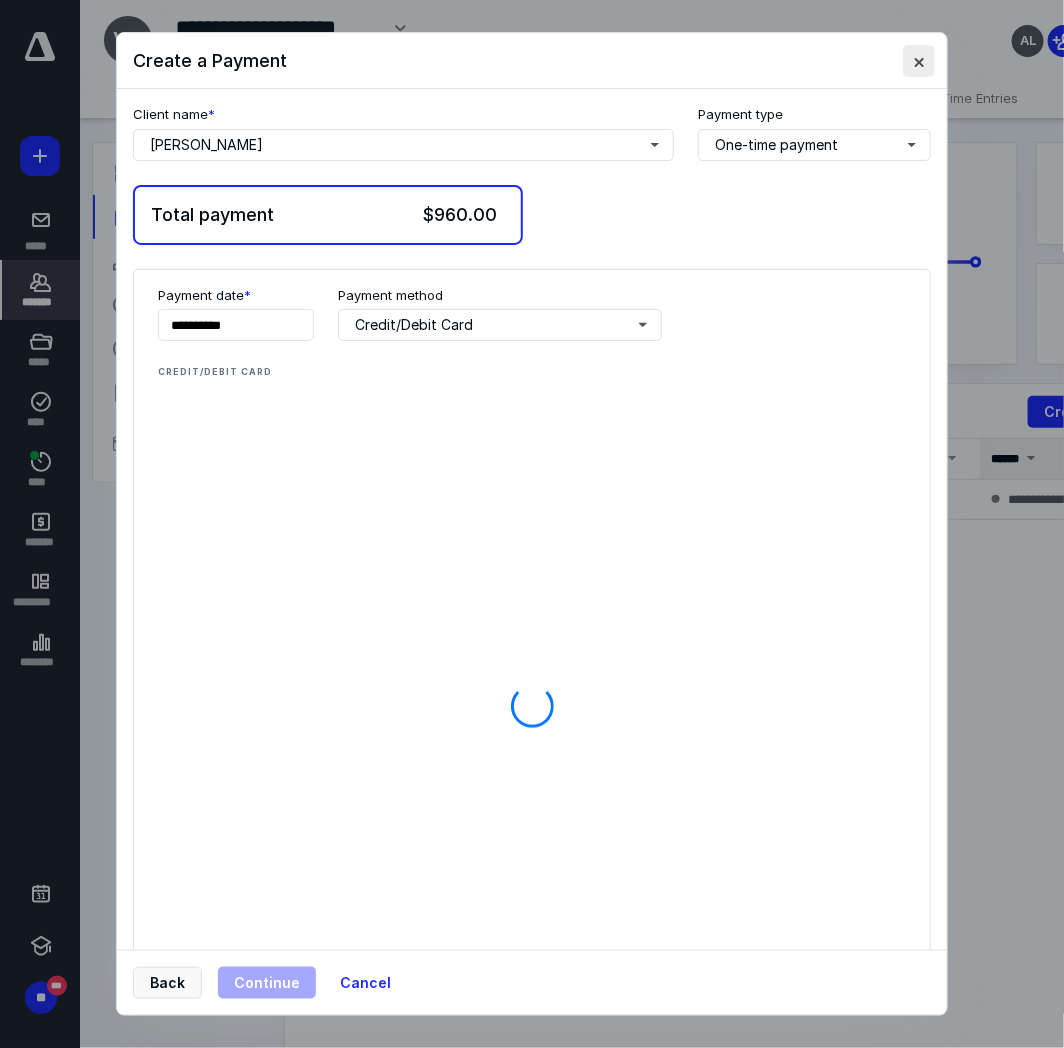 click at bounding box center [919, 61] 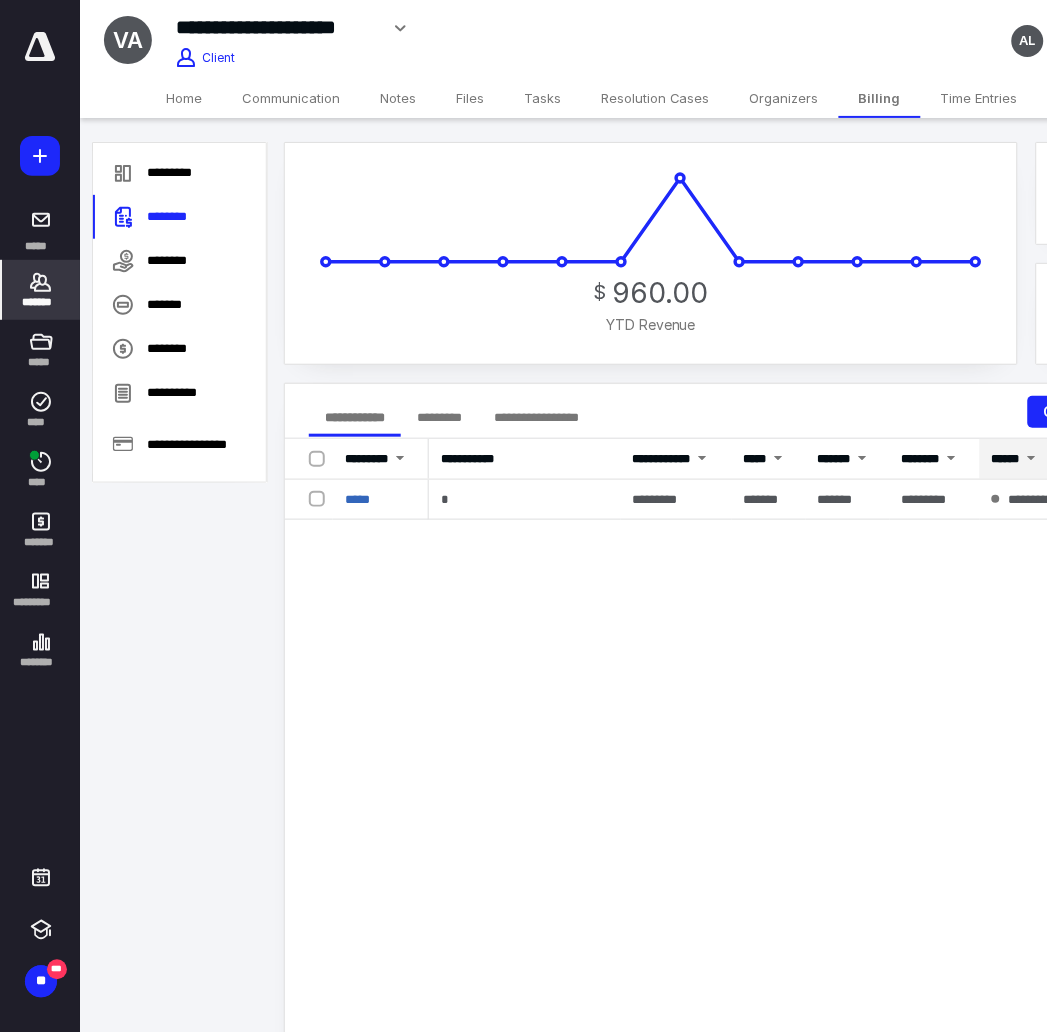 click on "*******" at bounding box center [41, 302] 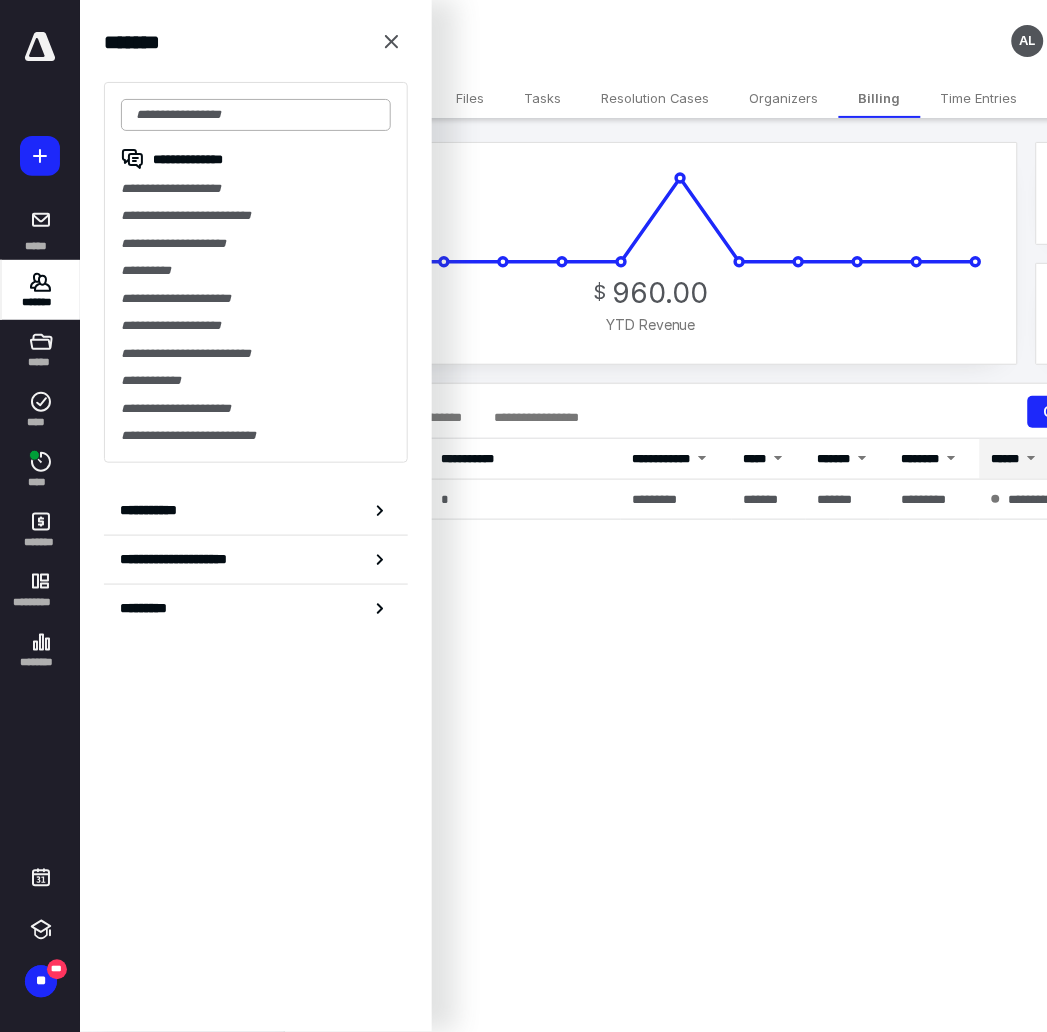 click at bounding box center [256, 115] 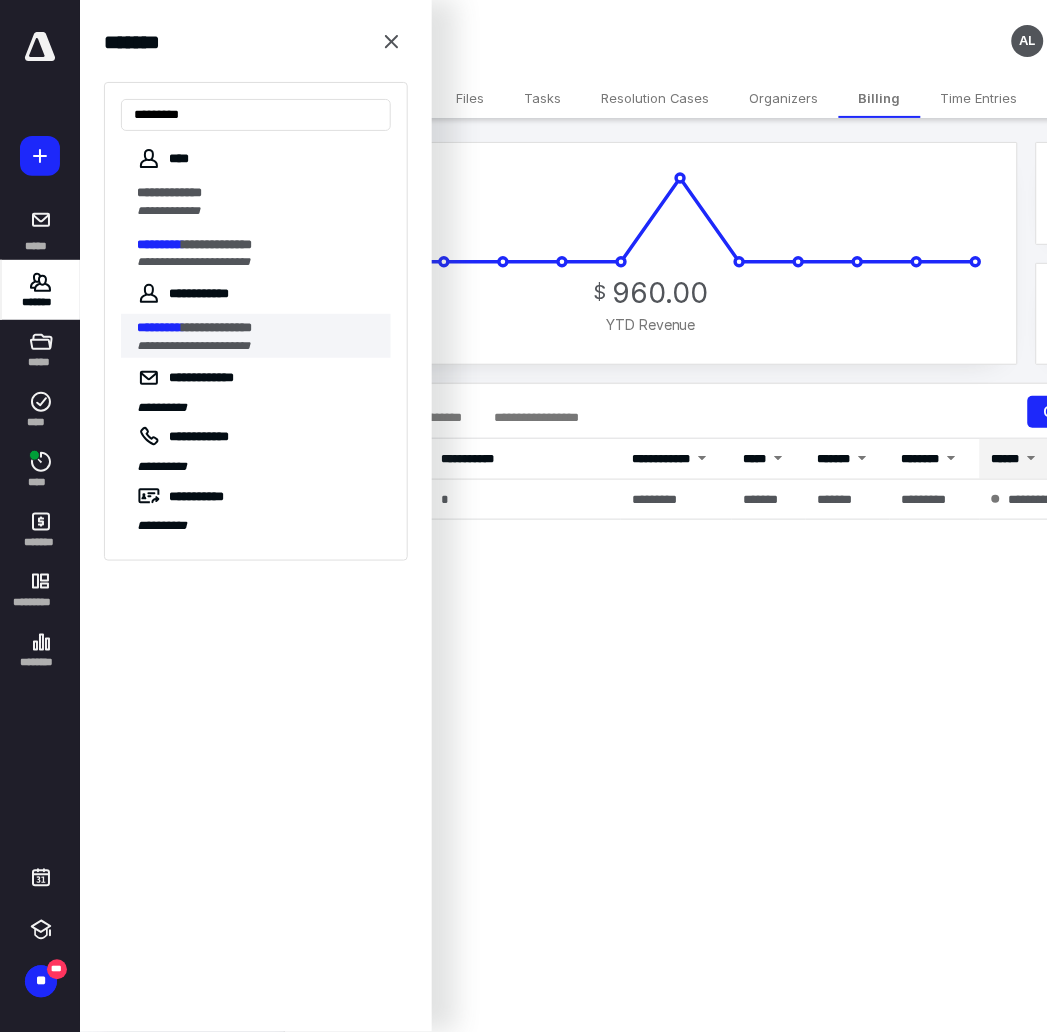 type on "*********" 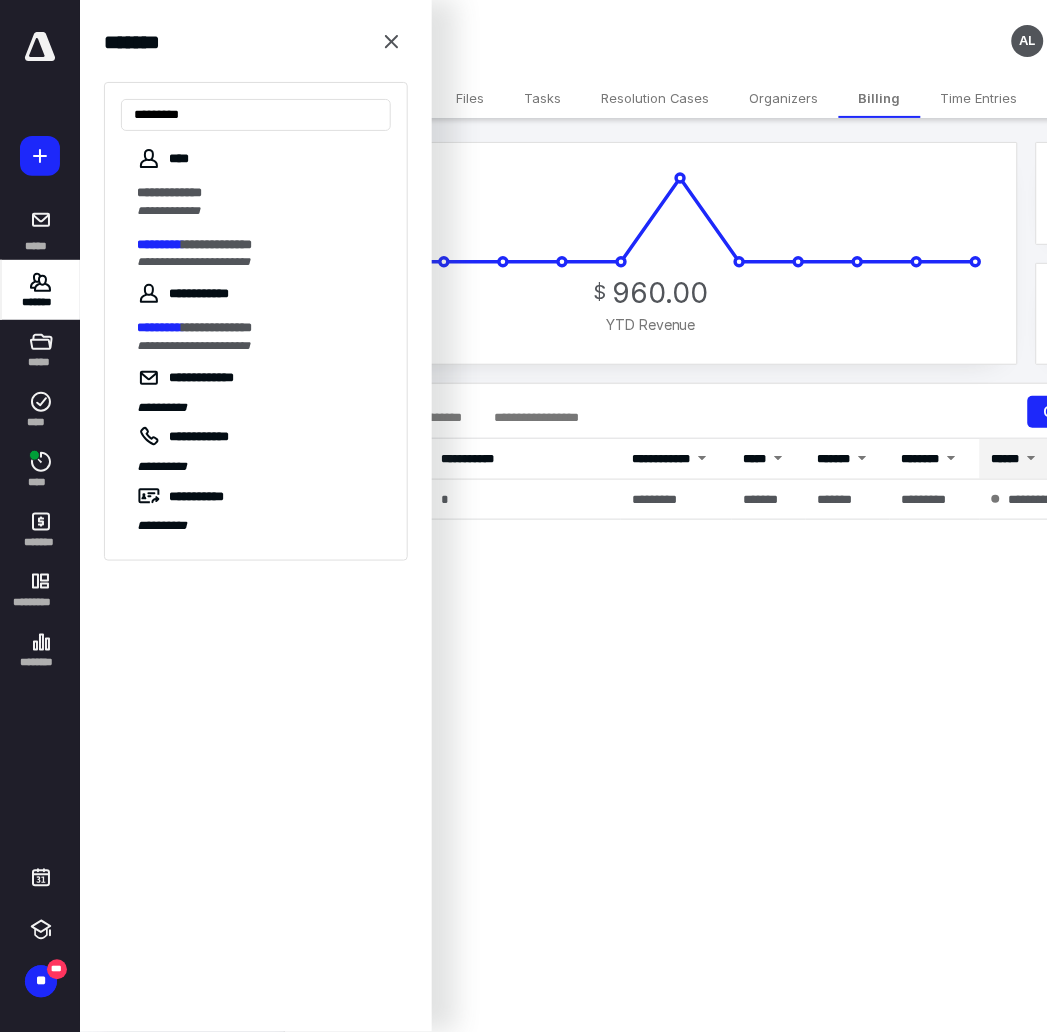 click on "**********" at bounding box center (217, 327) 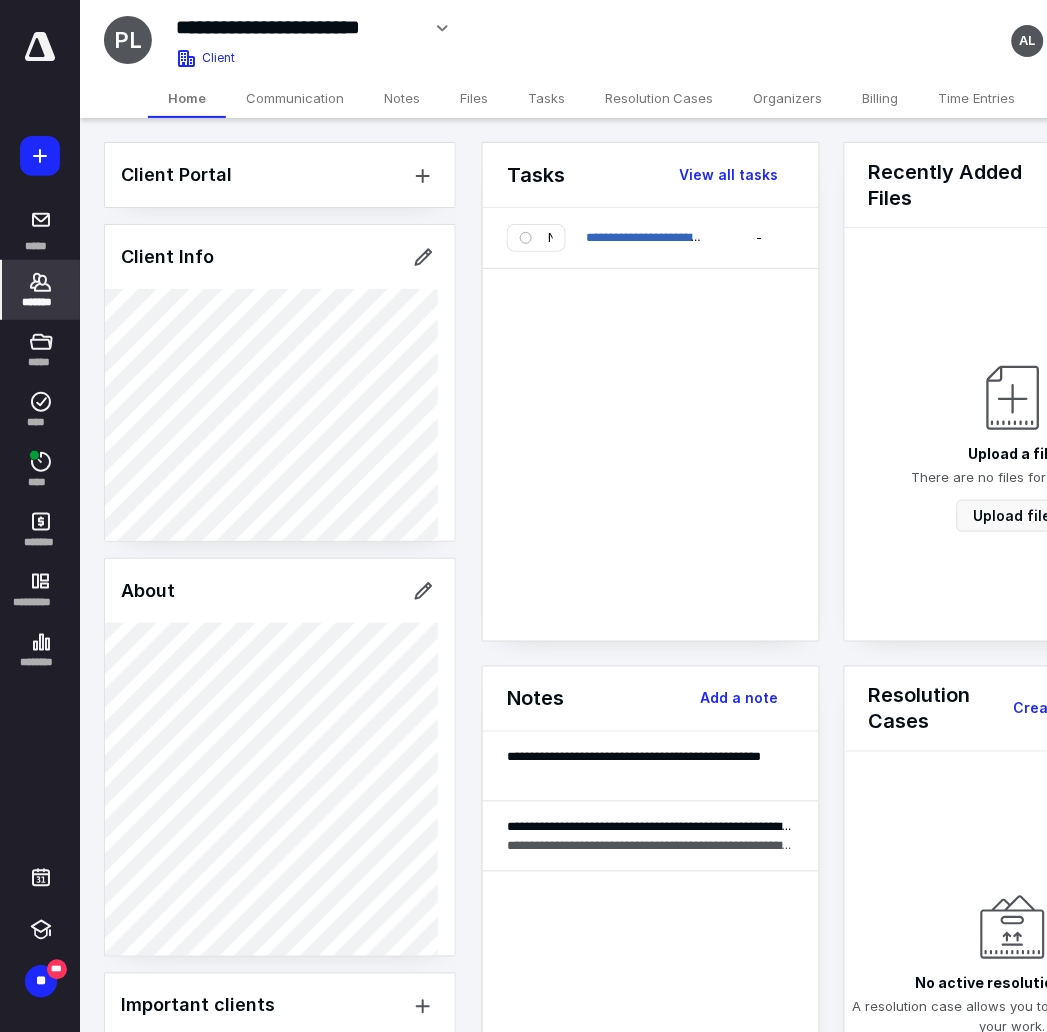 click 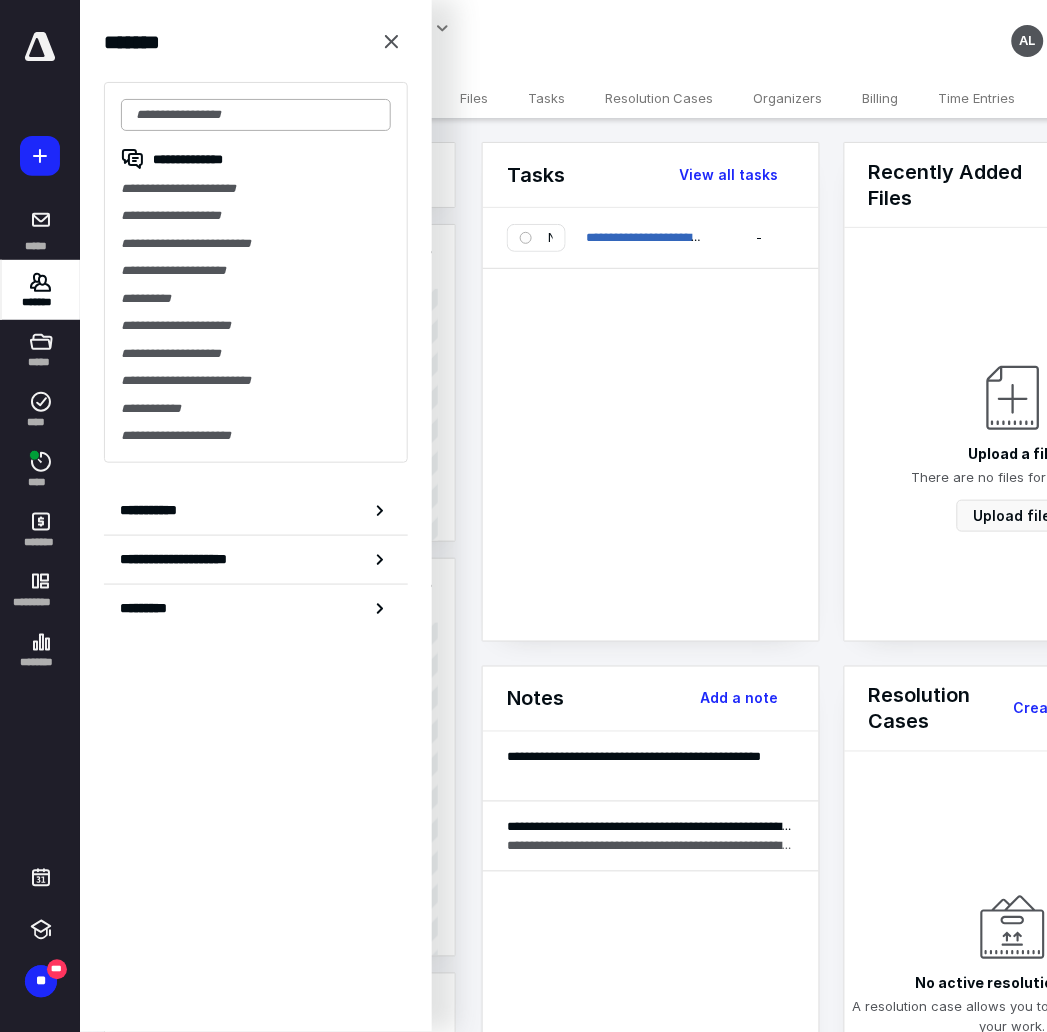 click at bounding box center [256, 115] 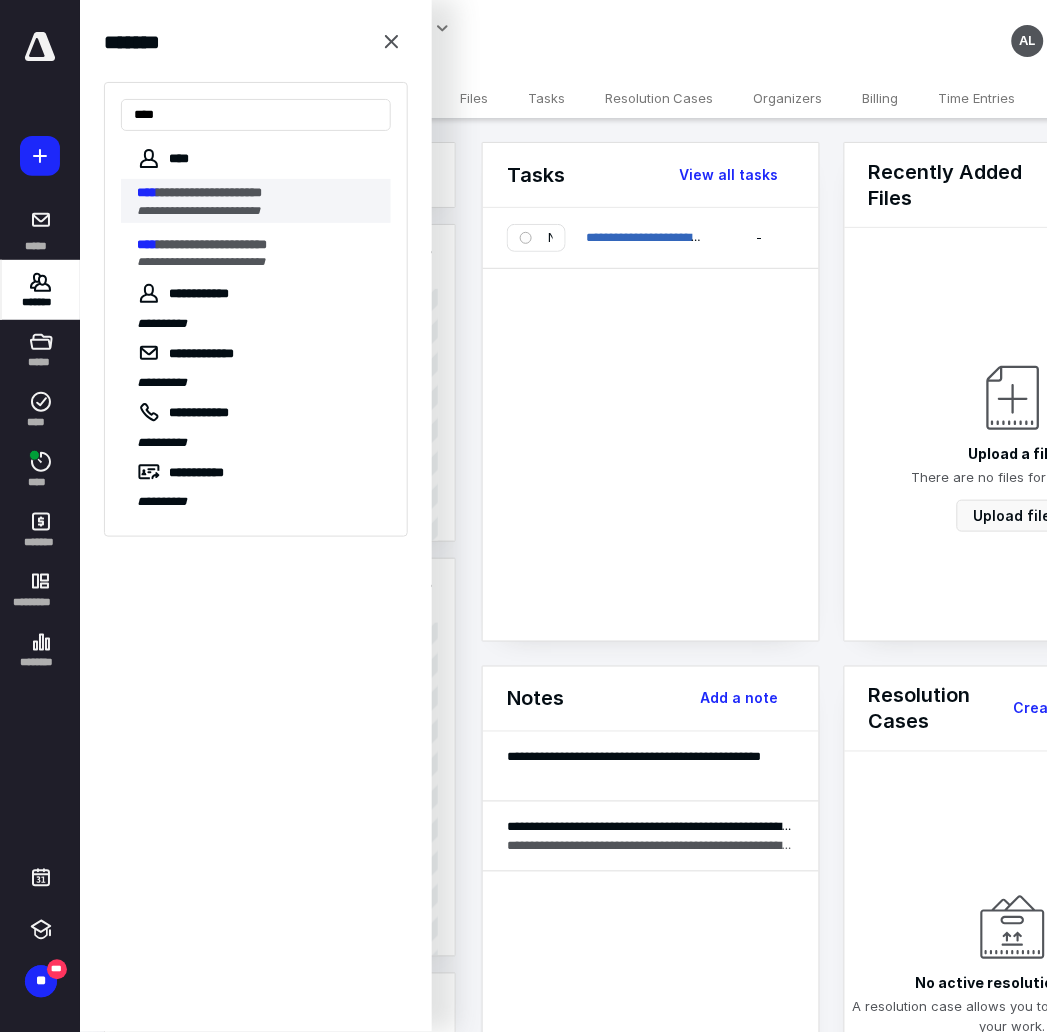 type on "****" 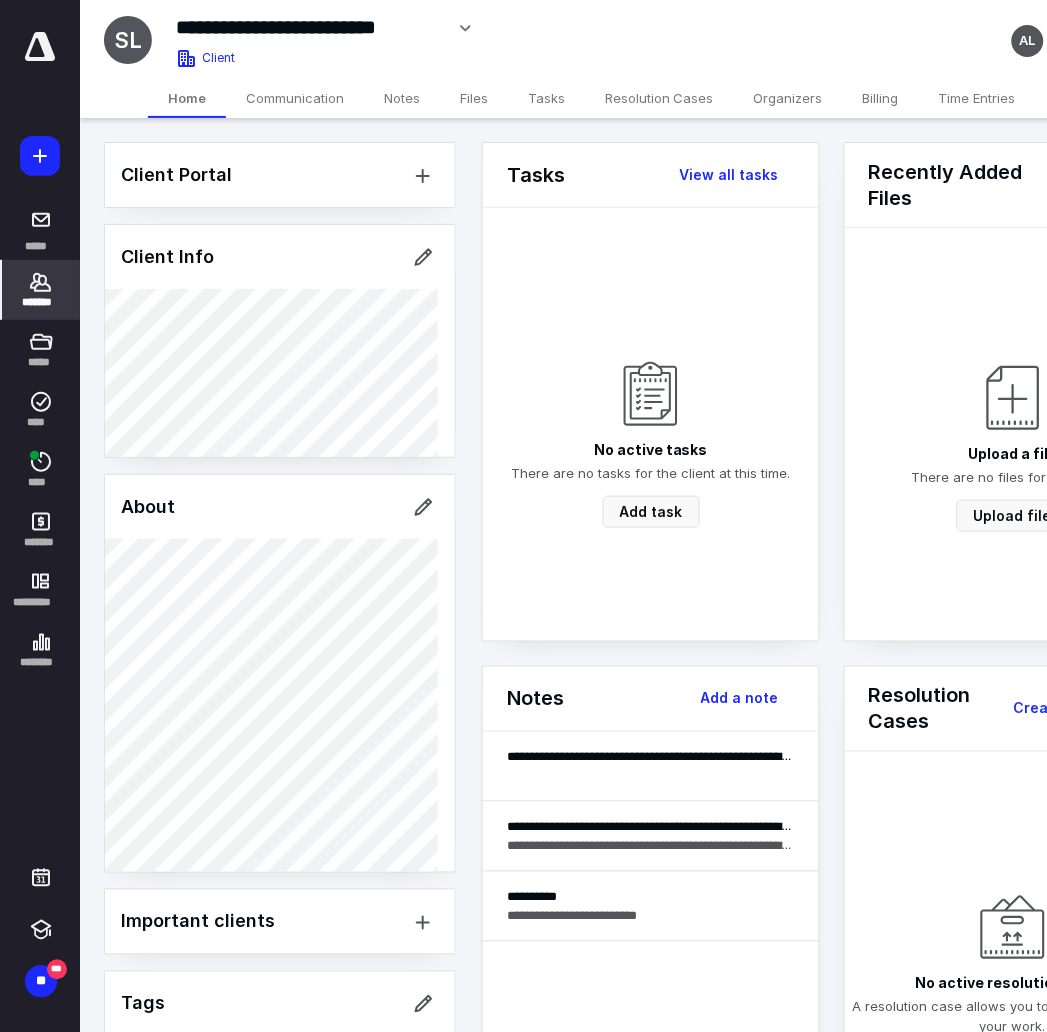 click on "Billing" at bounding box center (881, 98) 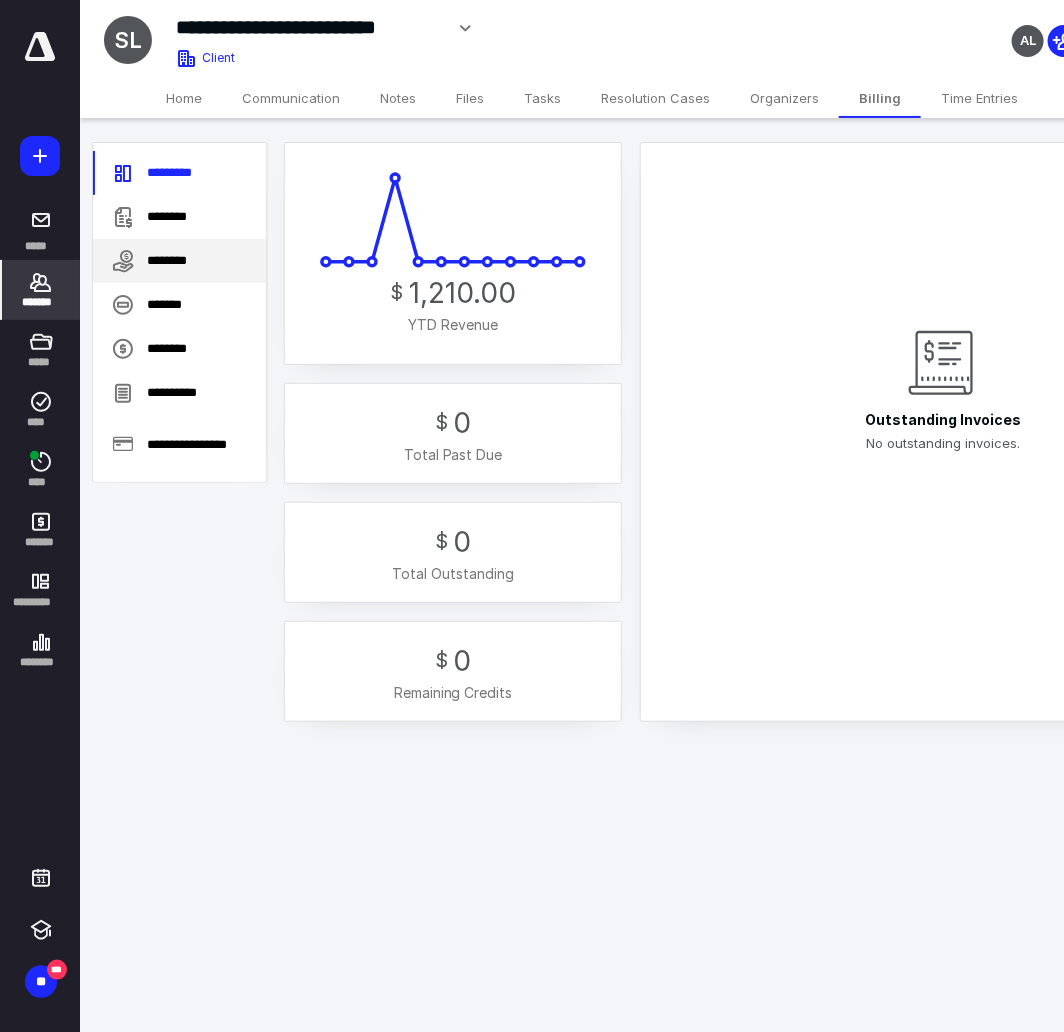 click on "********" at bounding box center [179, 261] 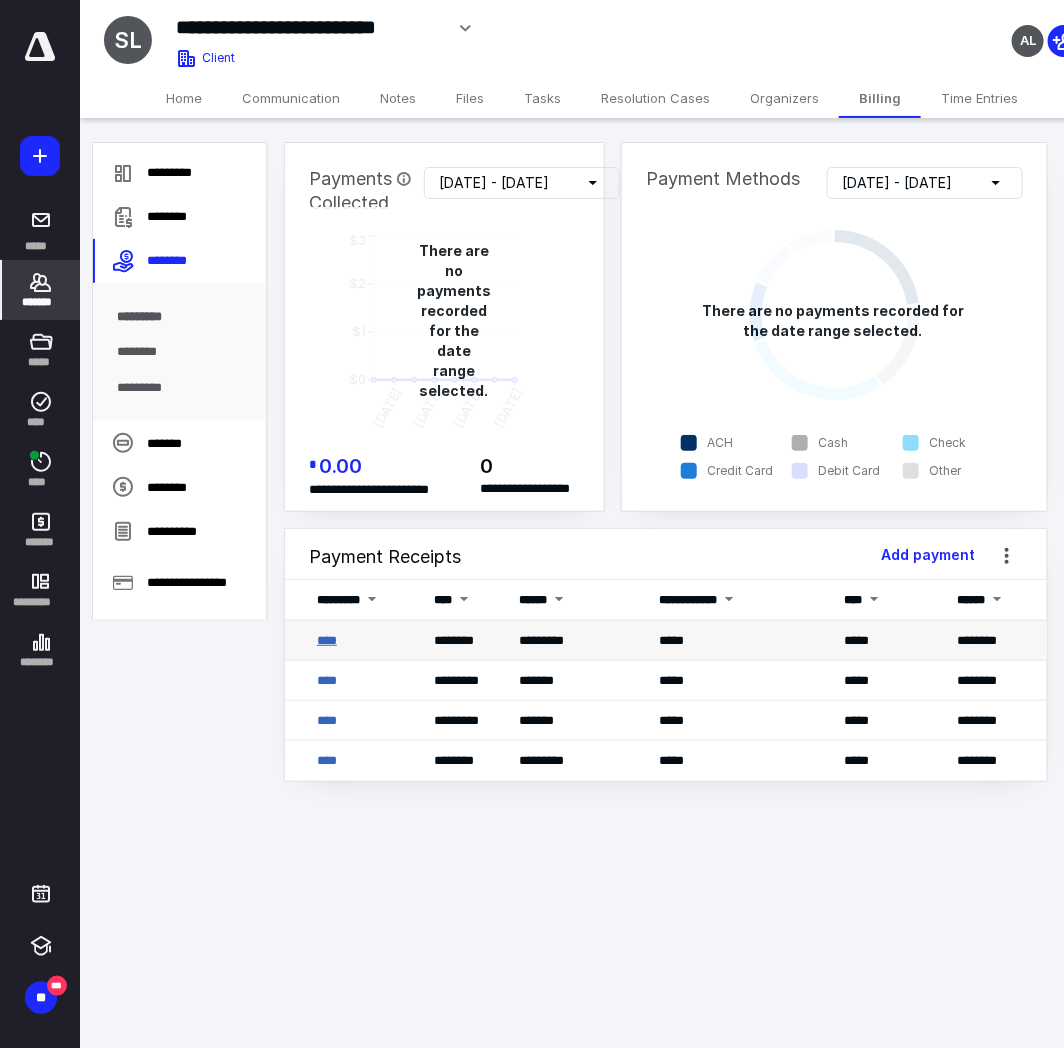 click on "****" at bounding box center [327, 640] 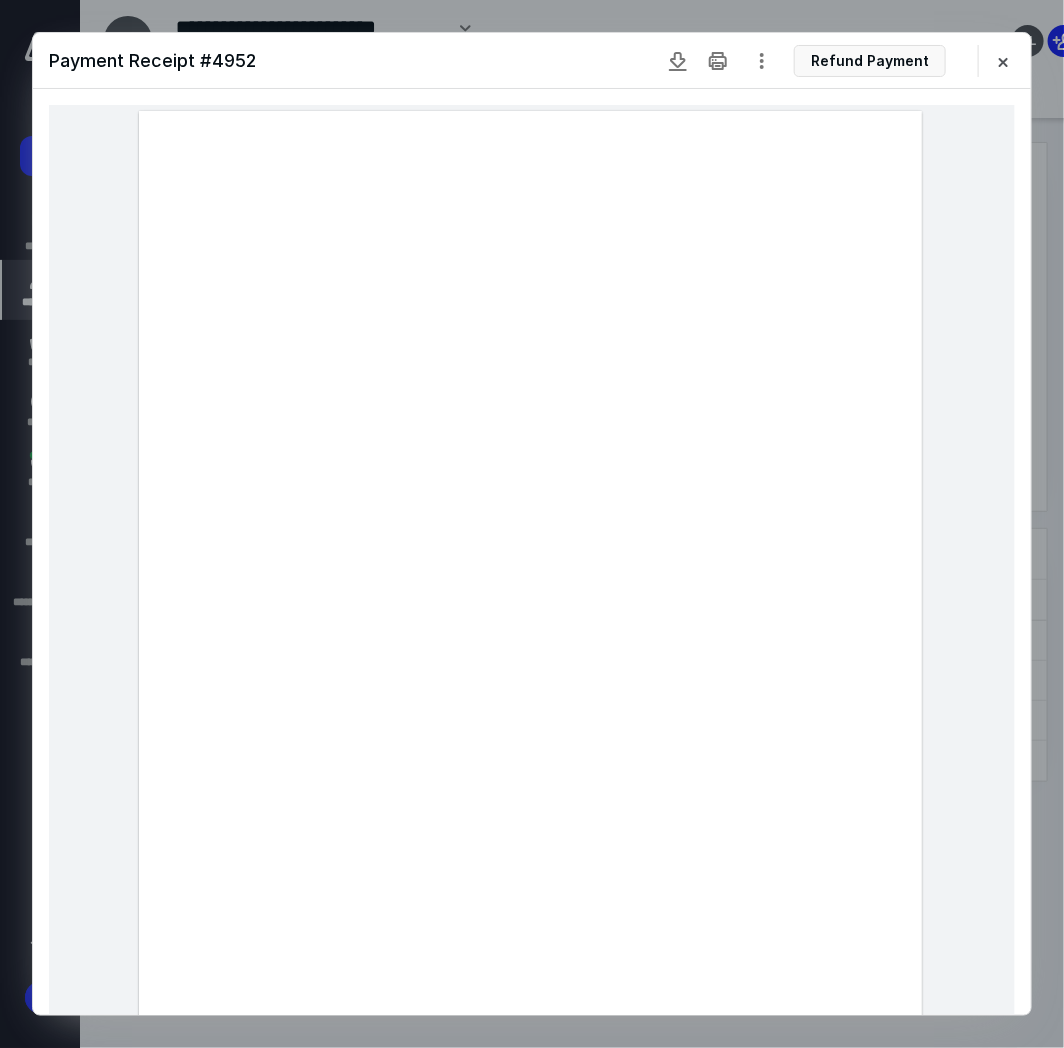 click on "Payment Receipt #4952 Edit Delete Refund Payment" at bounding box center [532, 61] 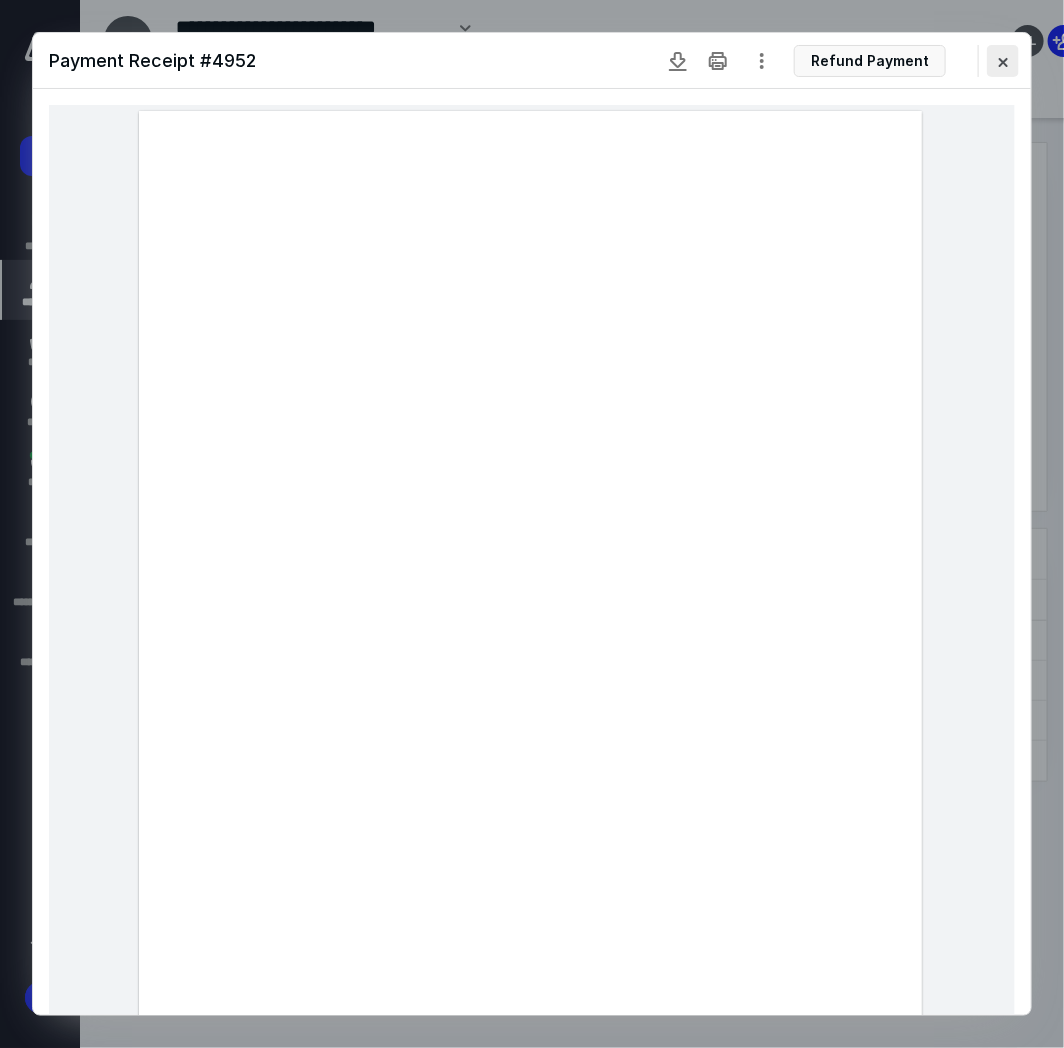 click at bounding box center (1003, 61) 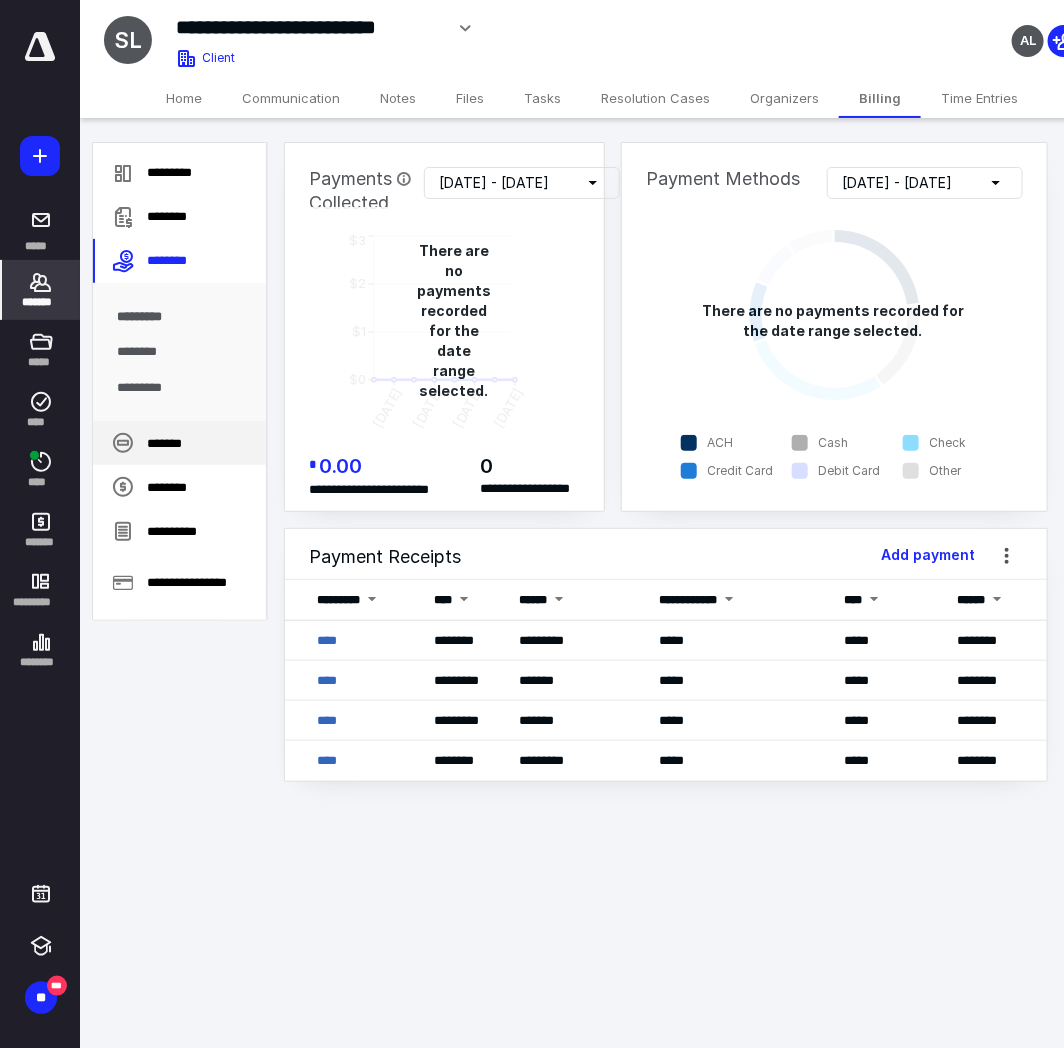 click on "*******" at bounding box center (179, 443) 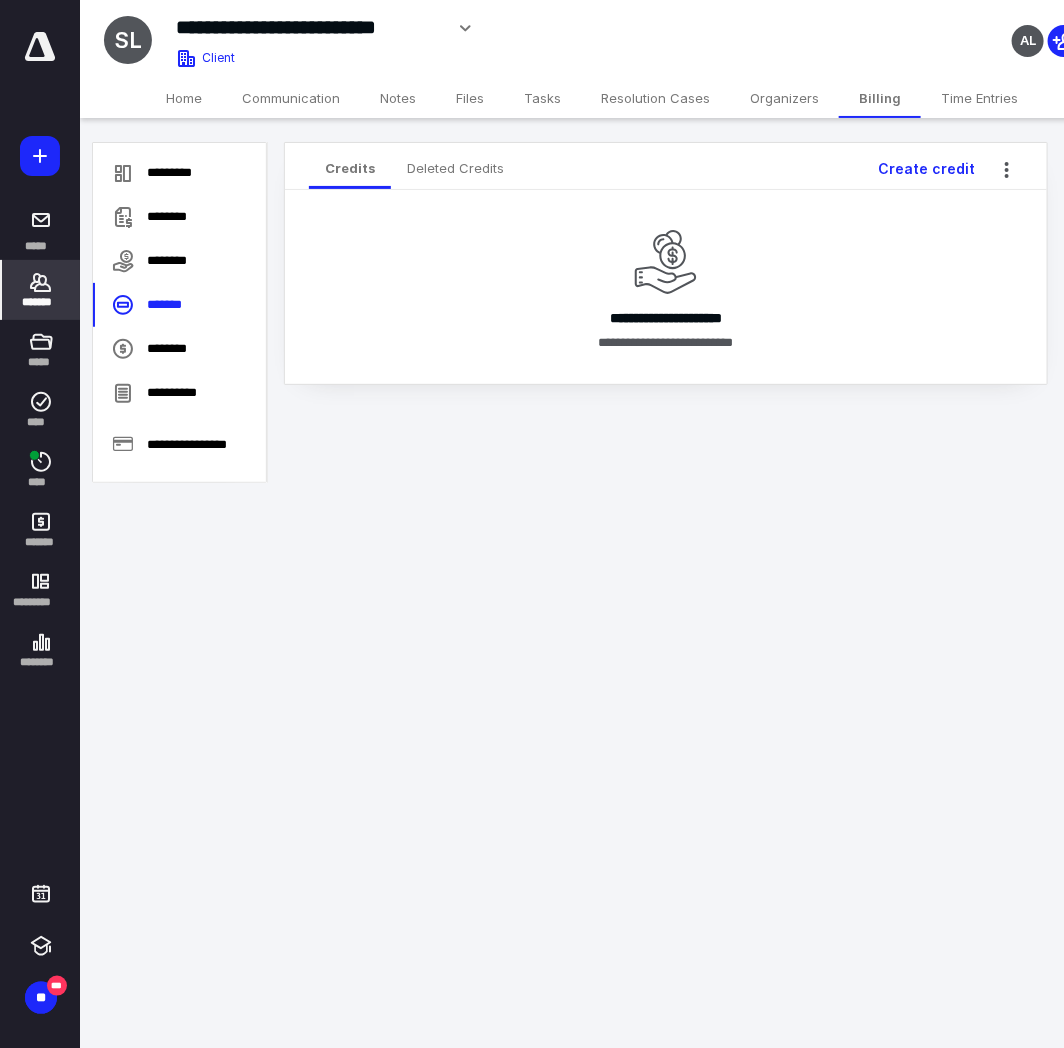 click on "**********" at bounding box center [532, 524] 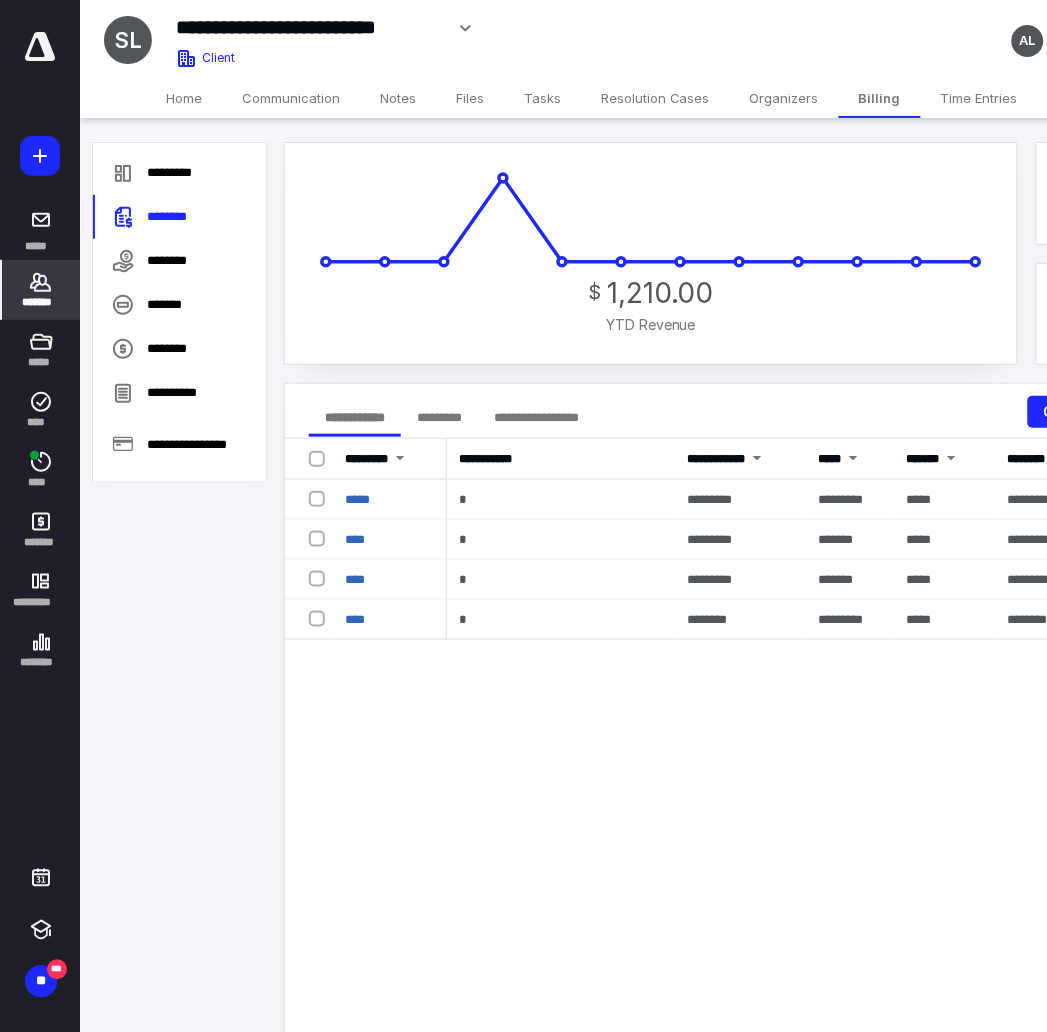 click on "********" at bounding box center (740, 620) 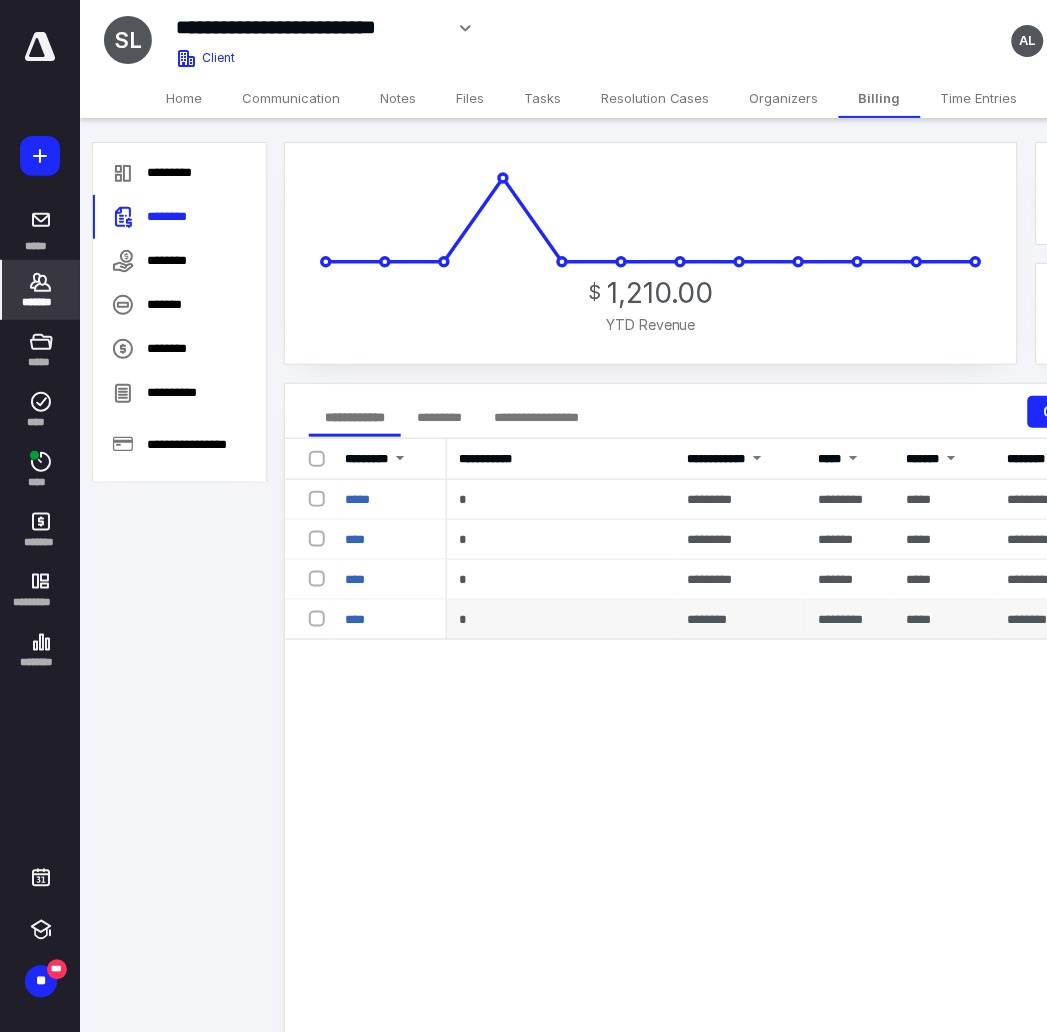 drag, startPoint x: 734, startPoint y: 754, endPoint x: 911, endPoint y: 630, distance: 216.1134 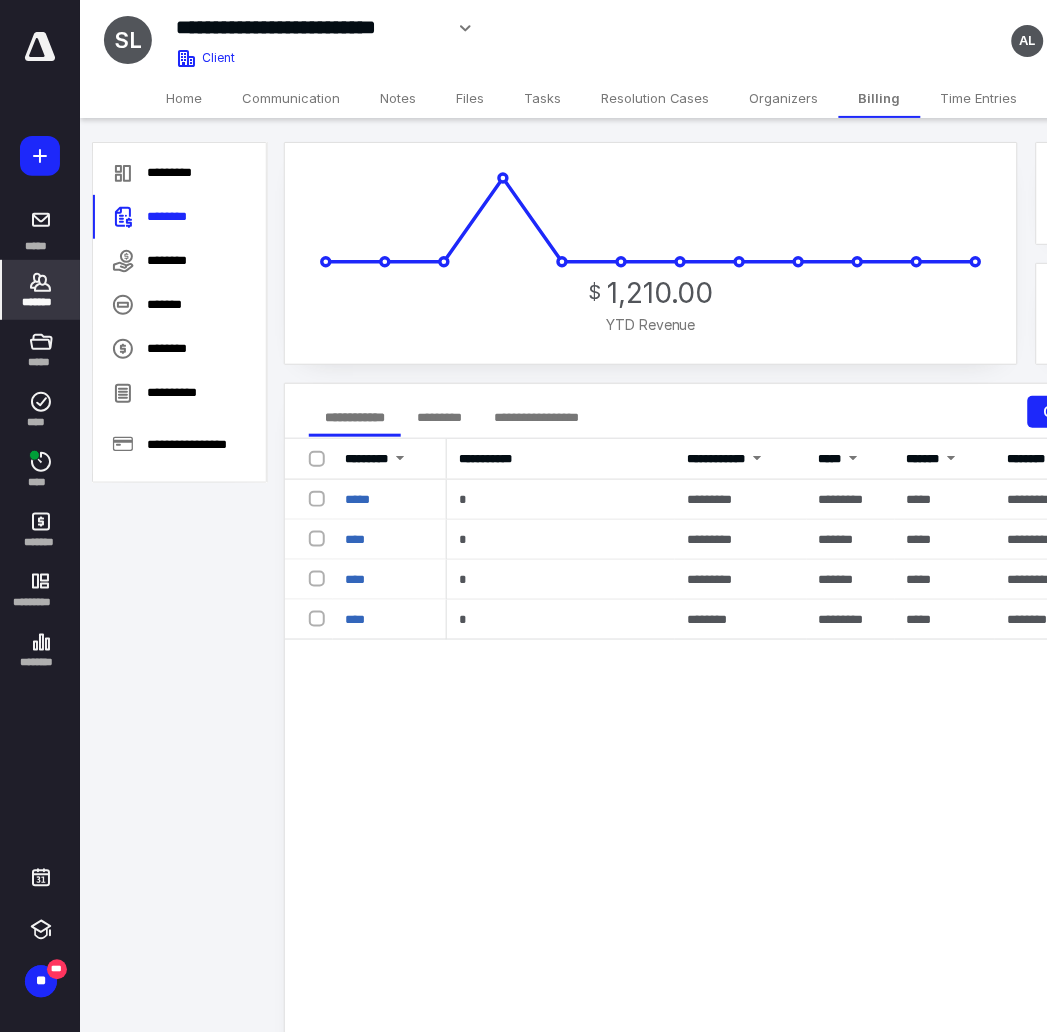click 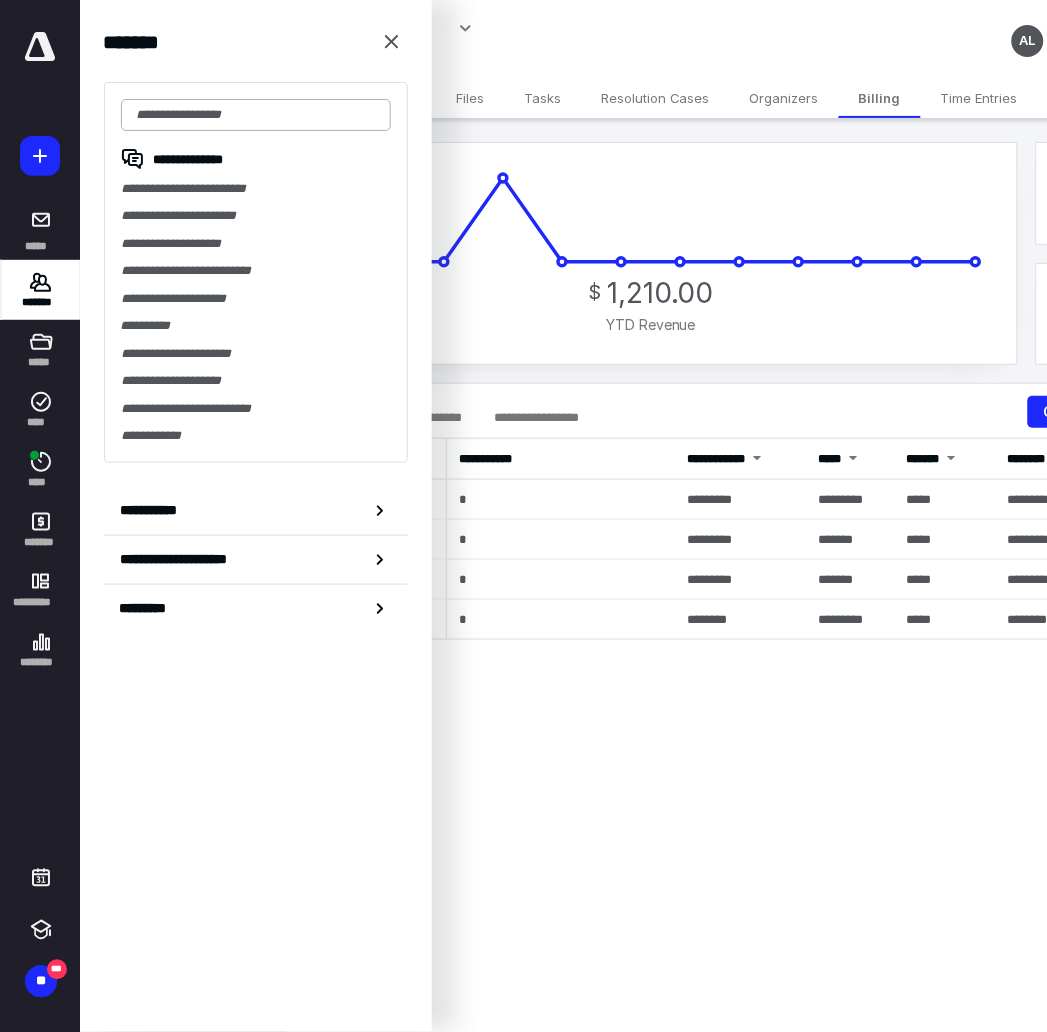click at bounding box center (256, 115) 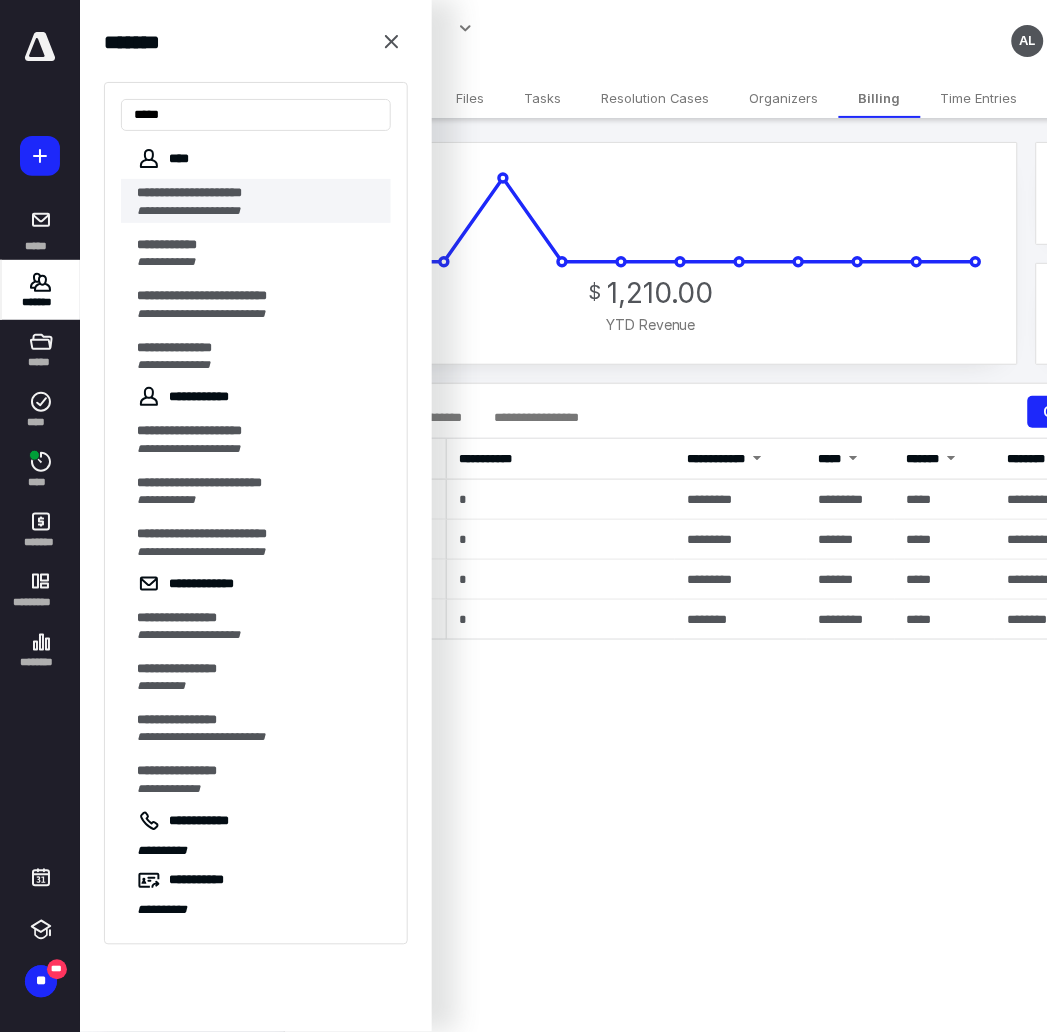 type on "****" 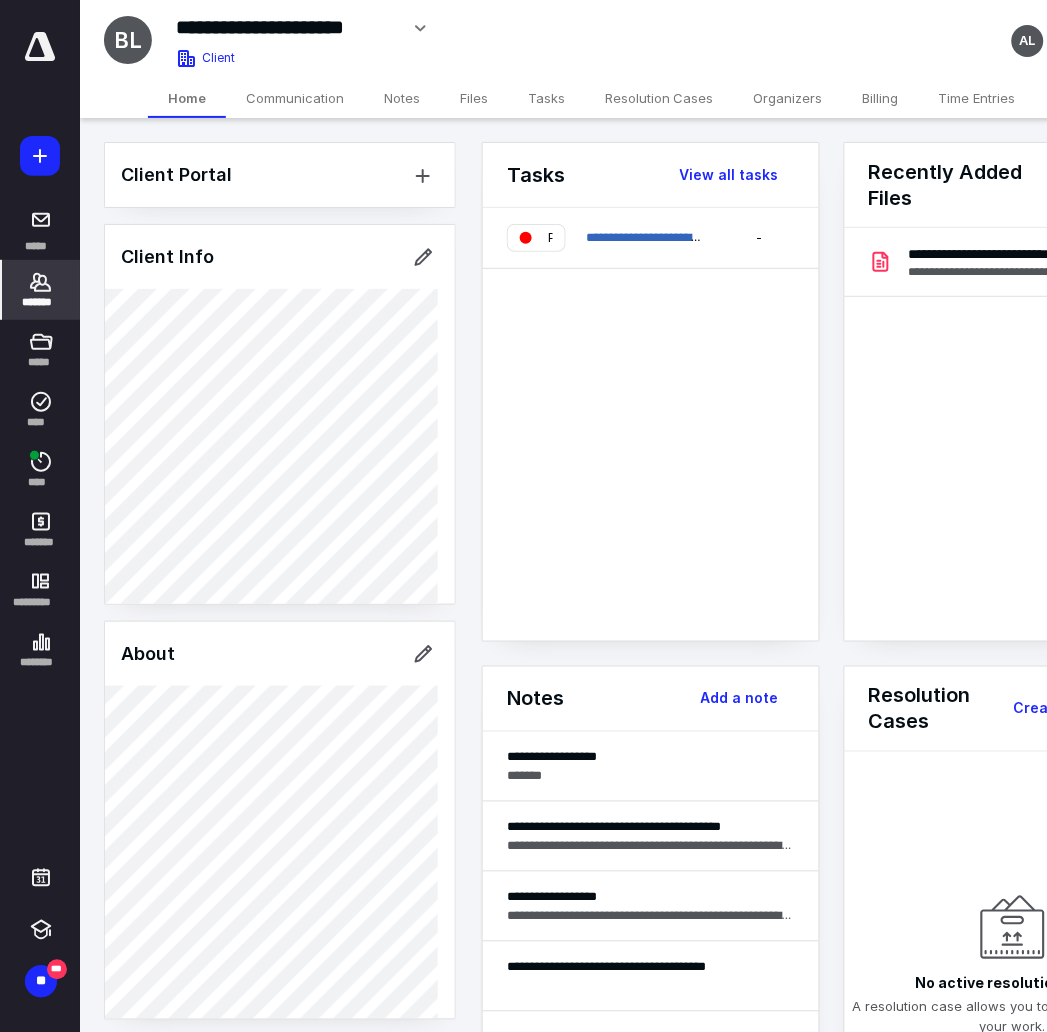 click on "Billing" at bounding box center (881, 98) 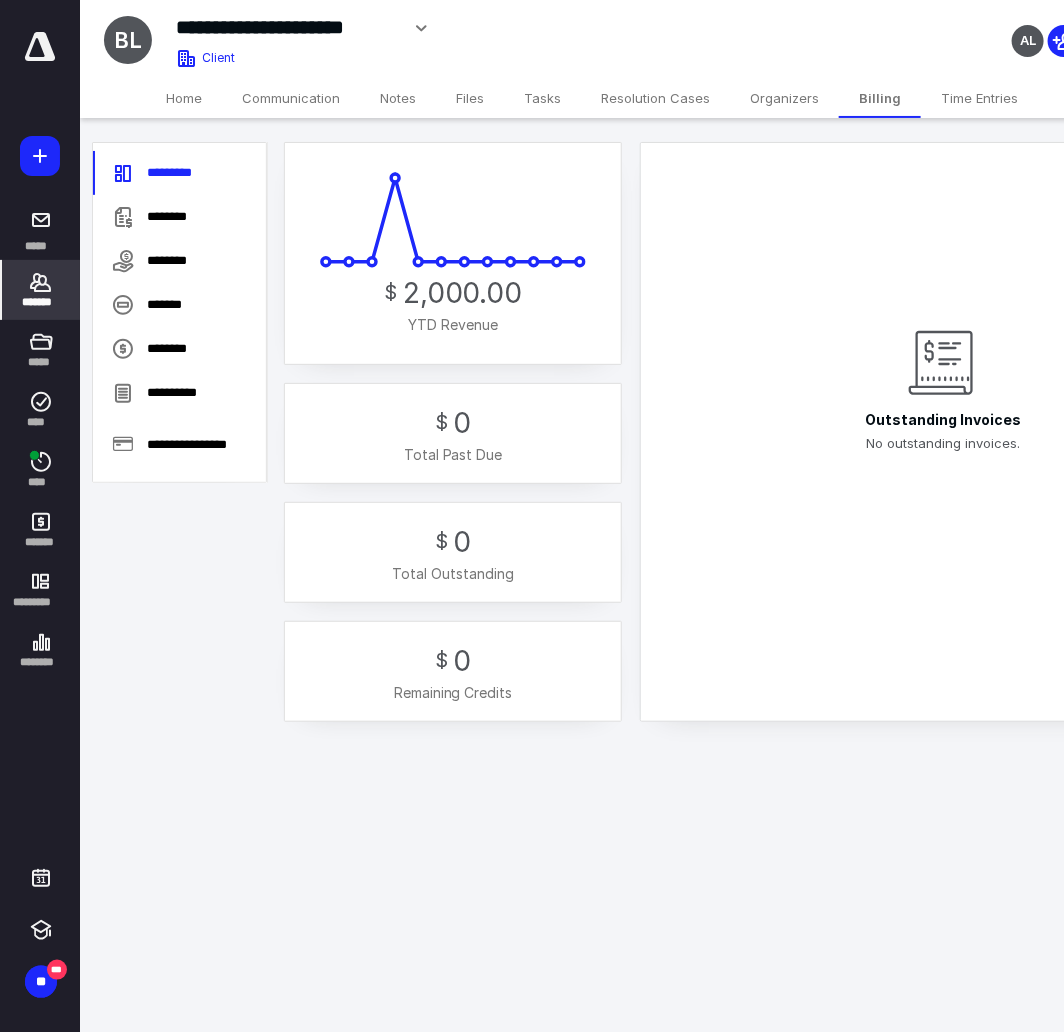 click on "**********" at bounding box center (532, 516) 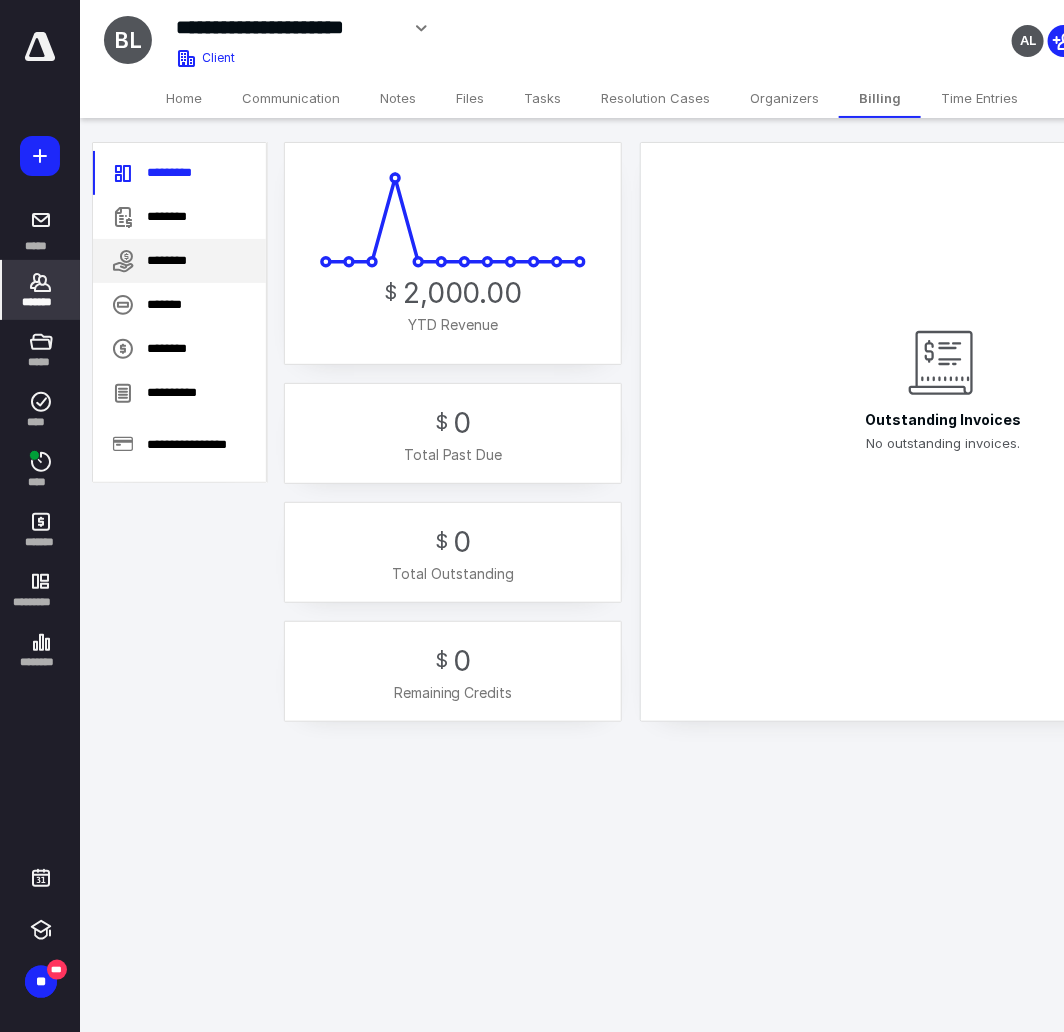 click on "********" at bounding box center (179, 261) 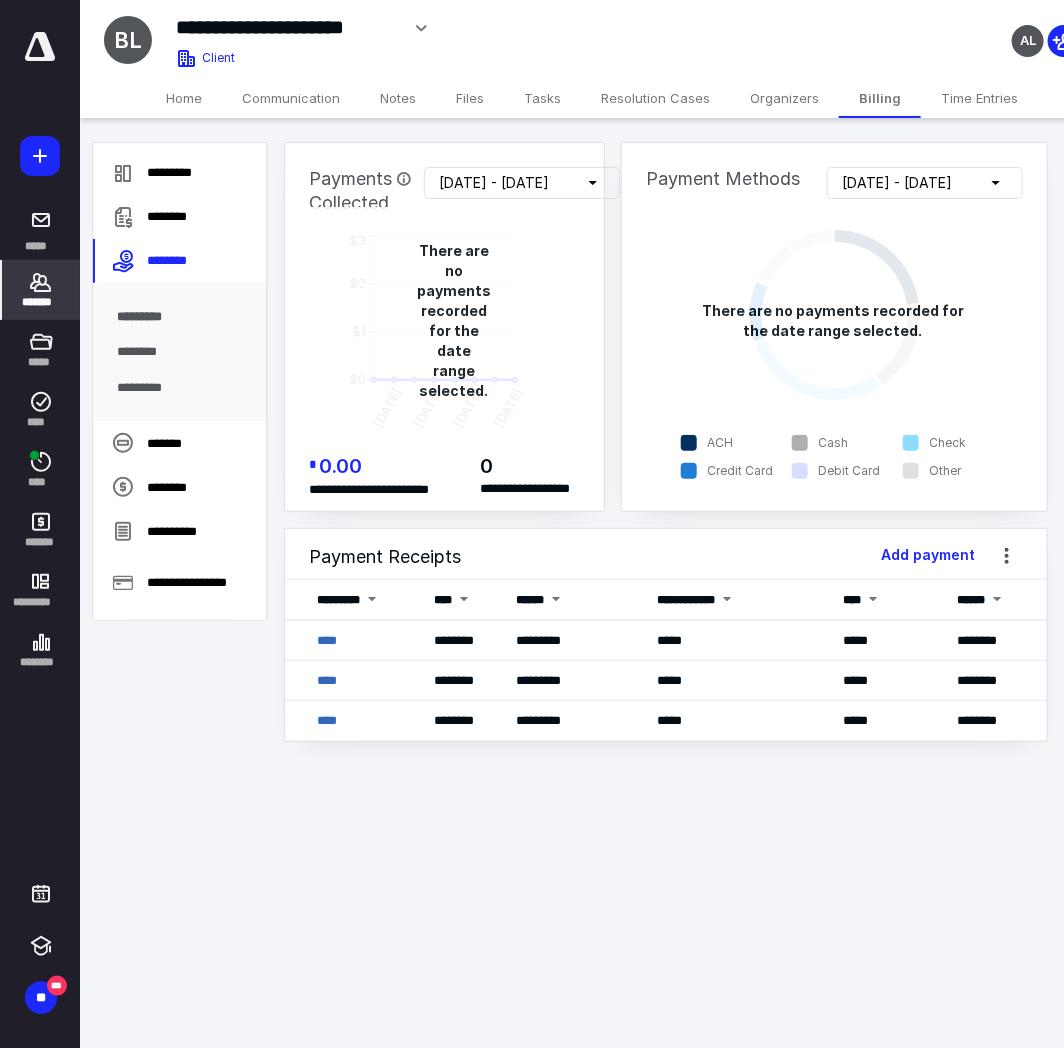 click on "Home" at bounding box center [184, 98] 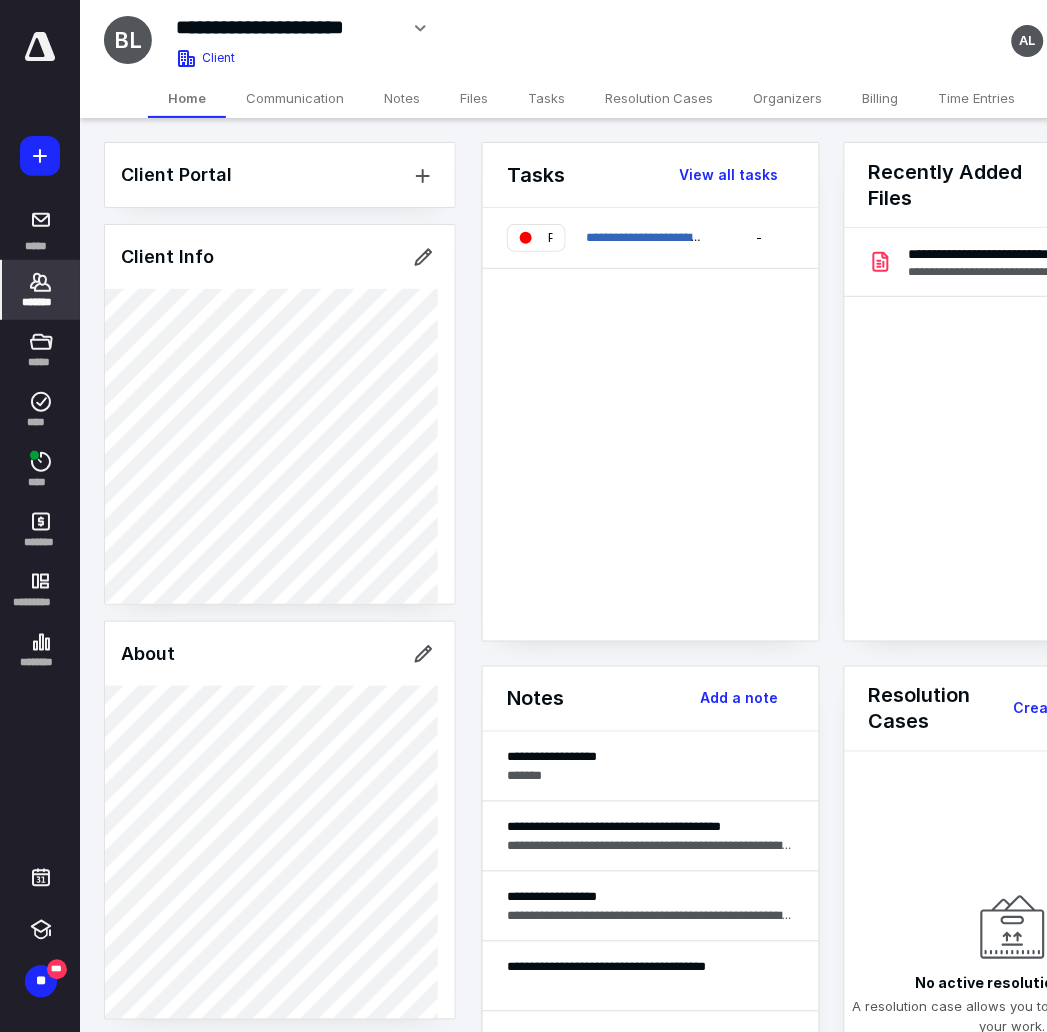 click on "Billing" at bounding box center (881, 98) 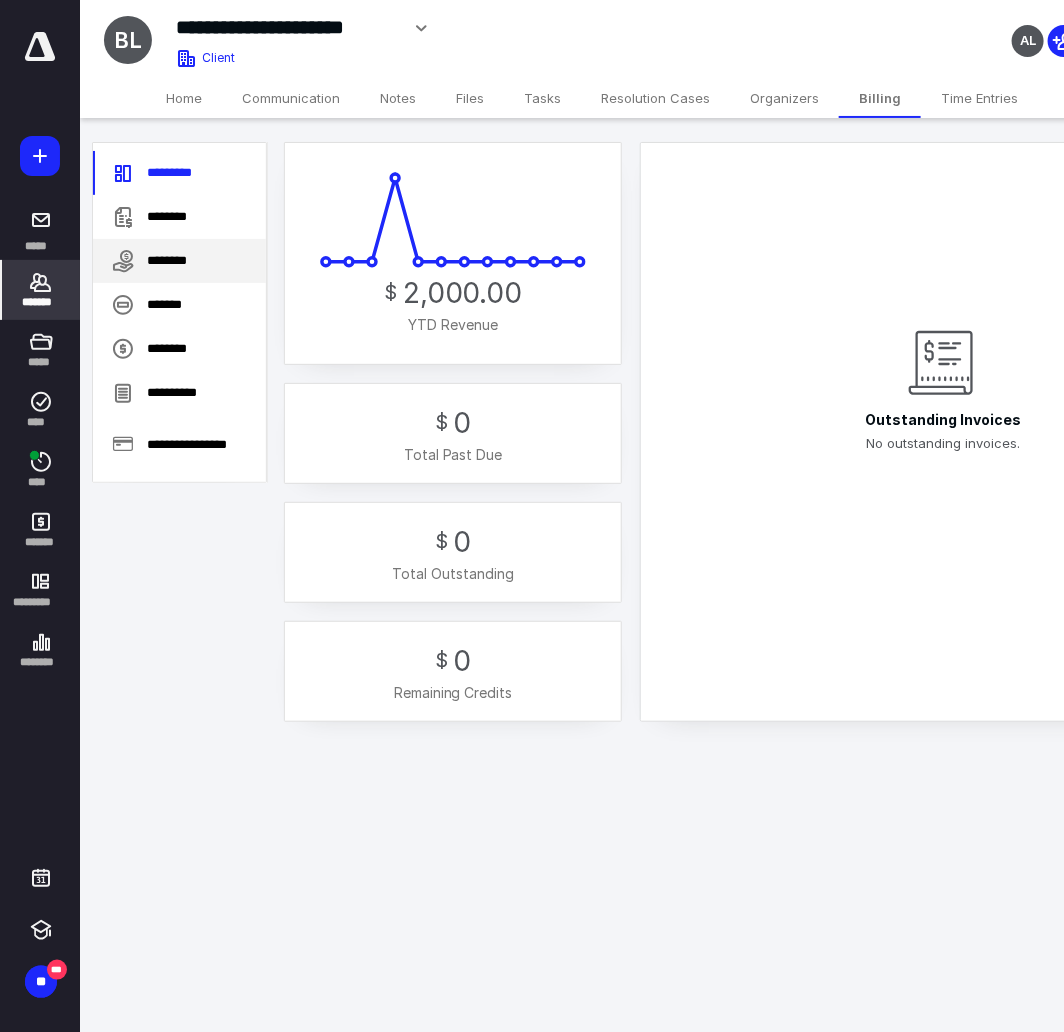 click on "********" at bounding box center [179, 261] 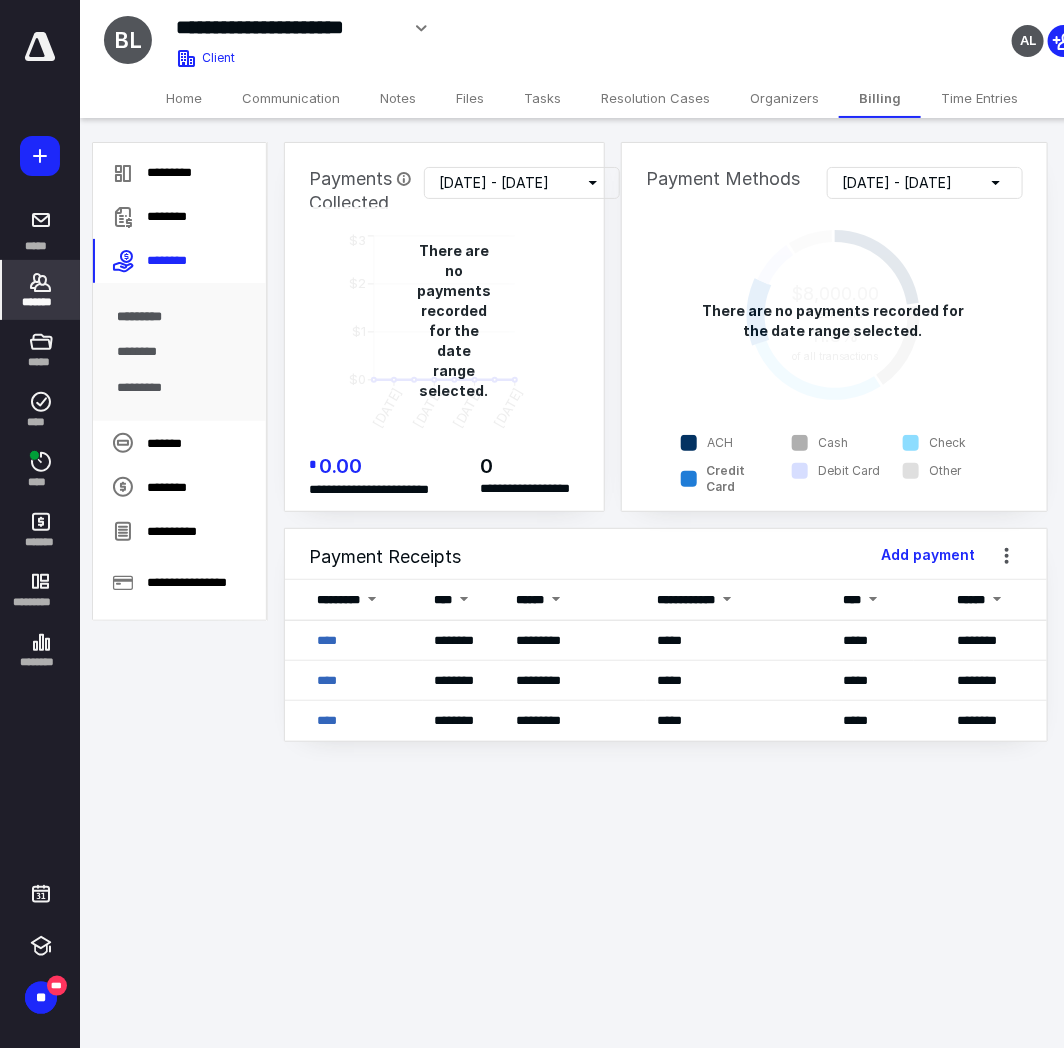 click 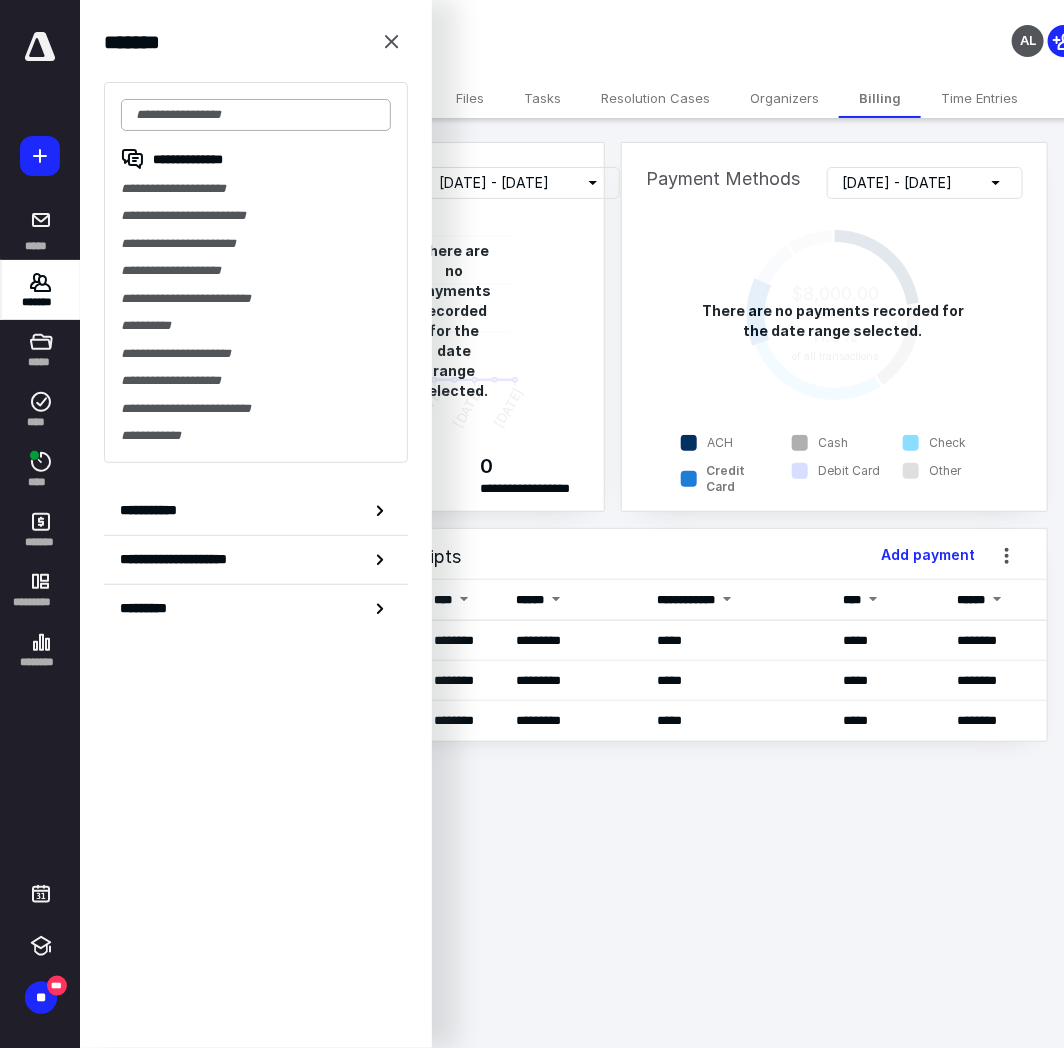 click at bounding box center [256, 115] 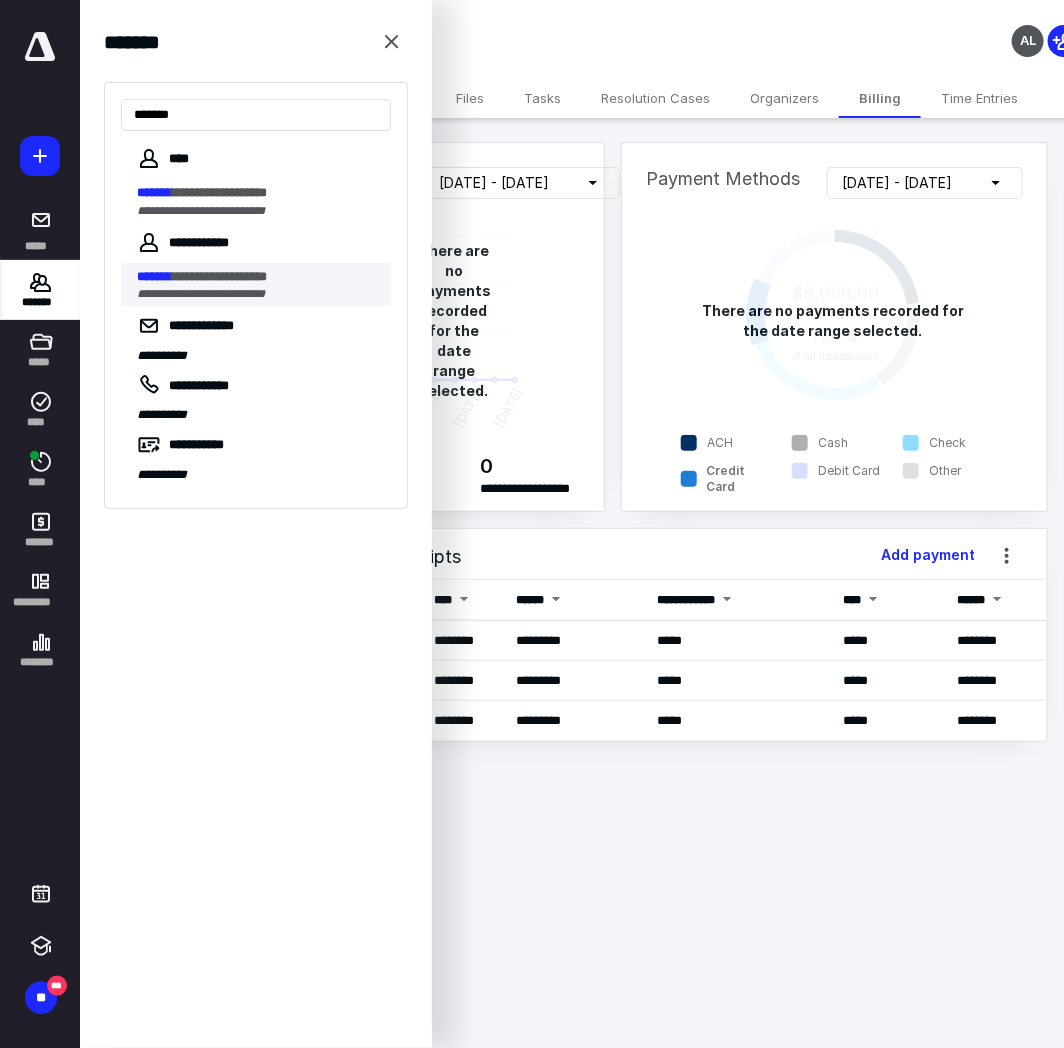 type on "*******" 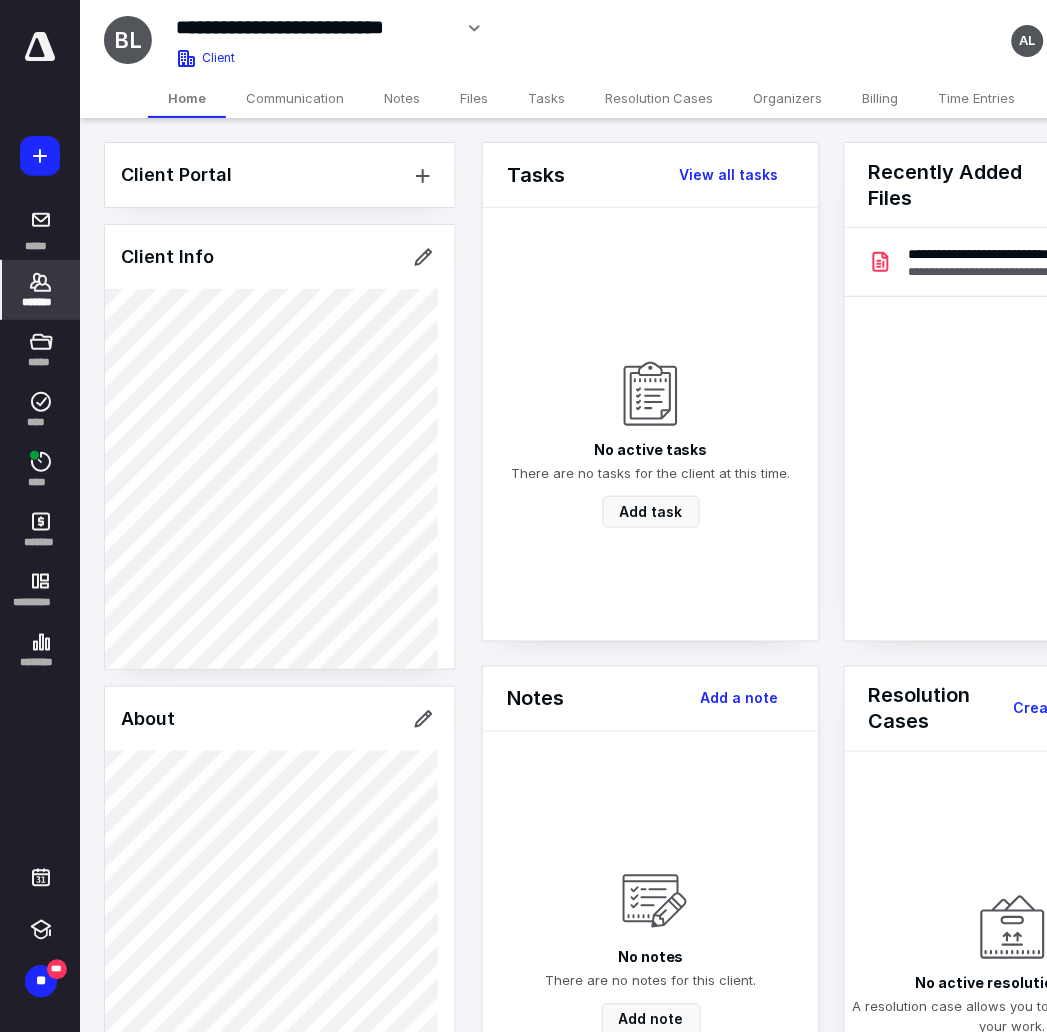 click on "Billing" at bounding box center [881, 98] 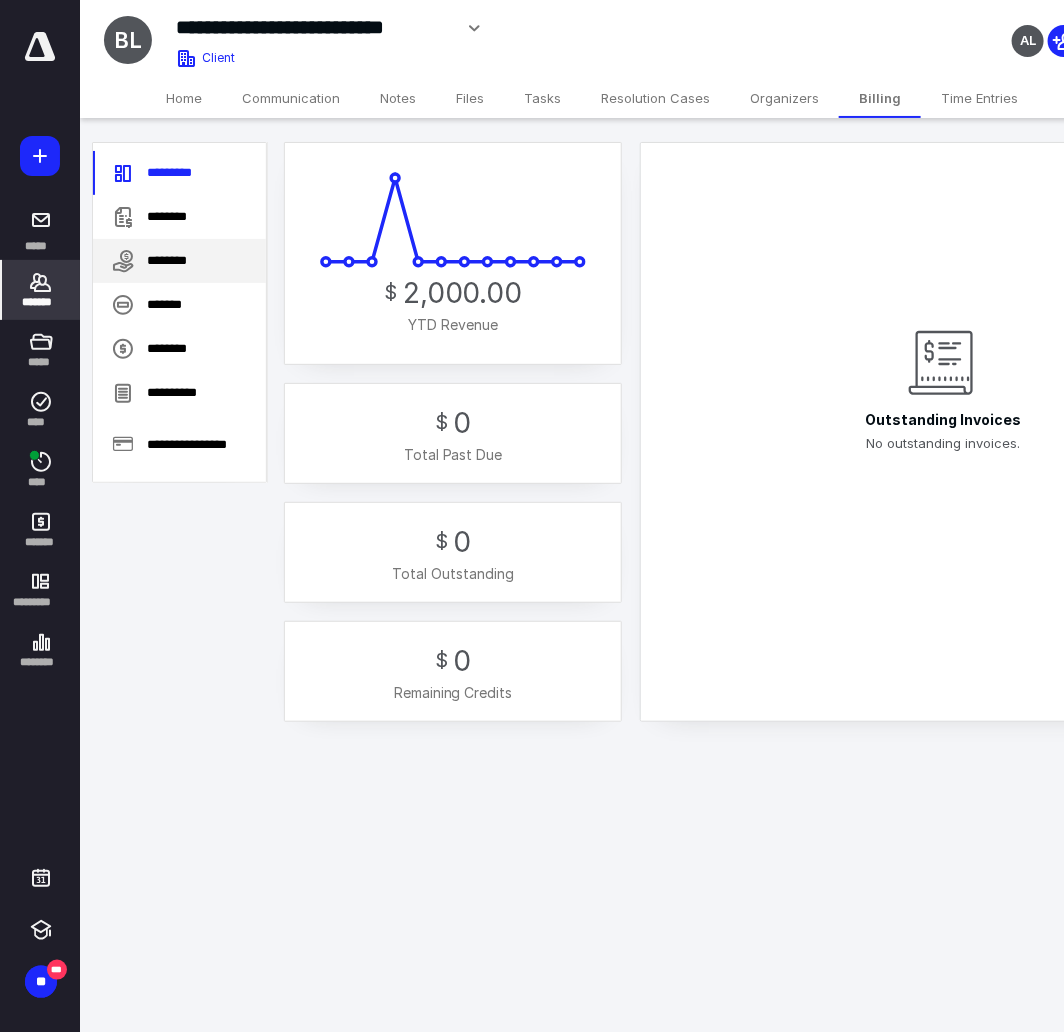 click on "********" at bounding box center [179, 261] 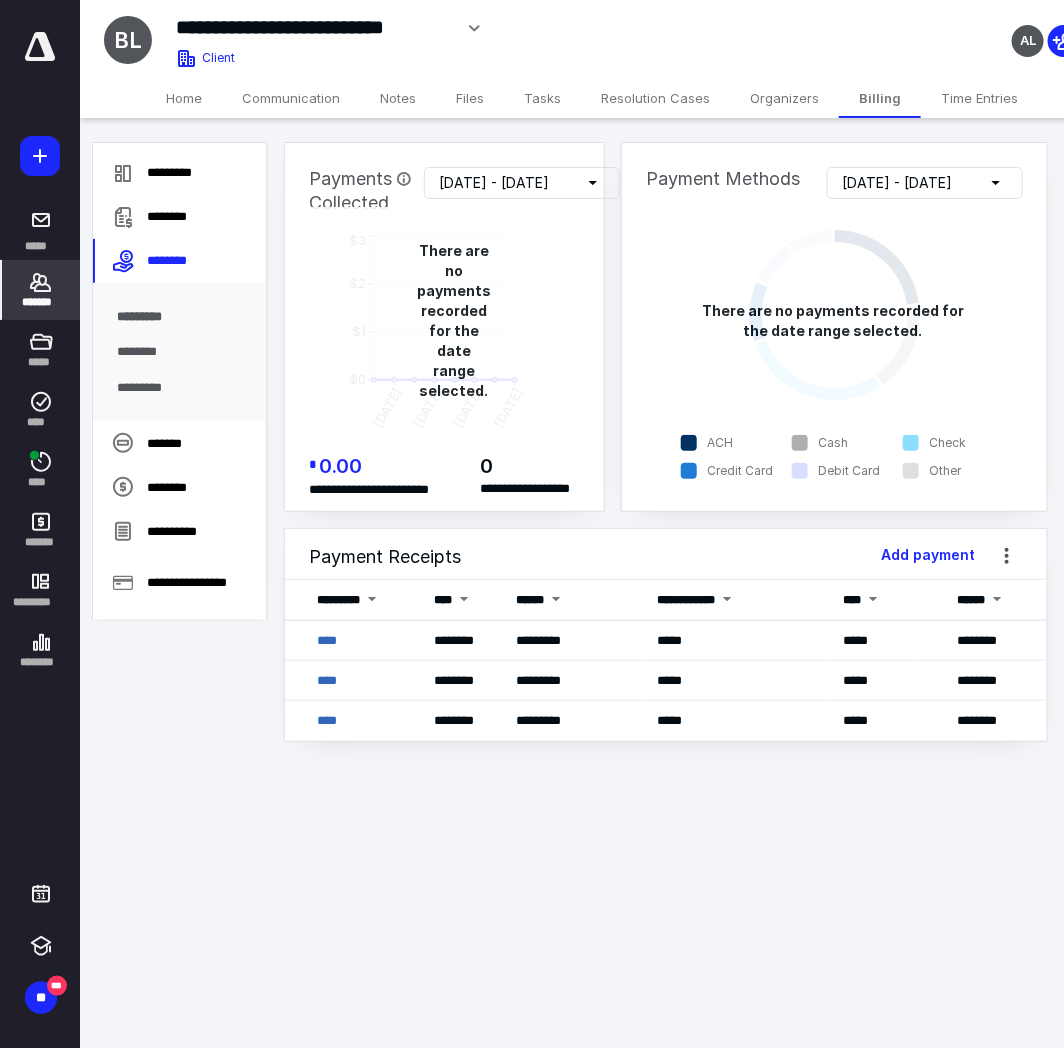 click on "*******" at bounding box center (41, 302) 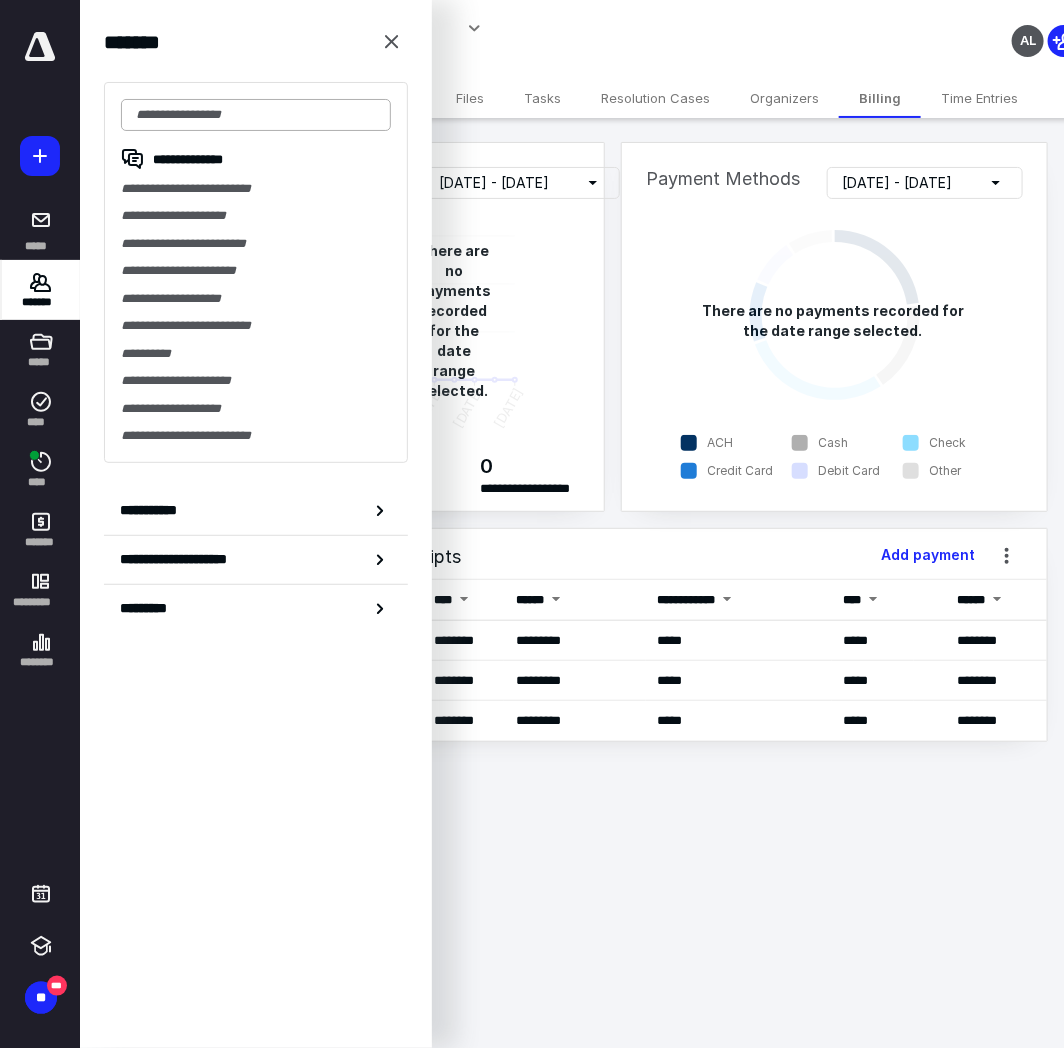 drag, startPoint x: 196, startPoint y: 111, endPoint x: 192, endPoint y: 125, distance: 14.56022 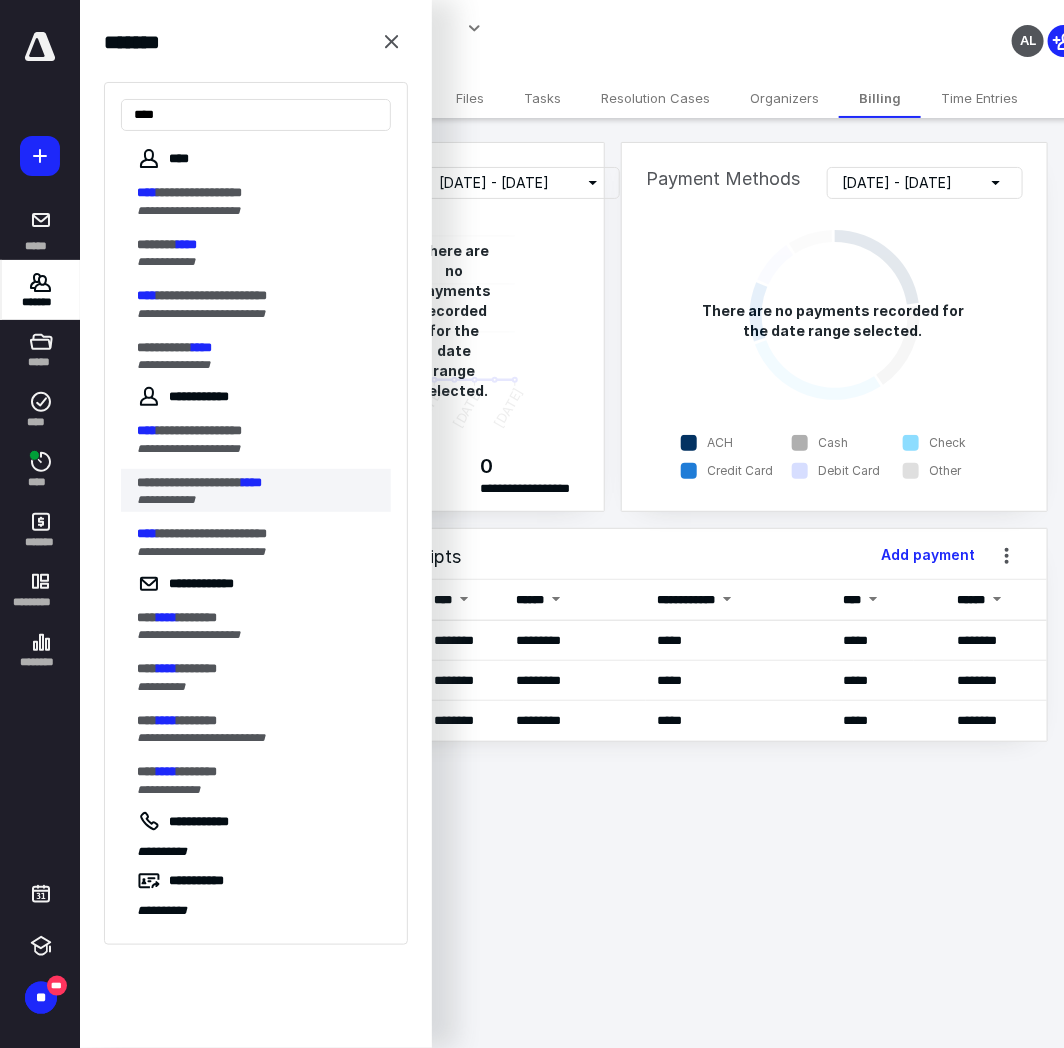 type on "****" 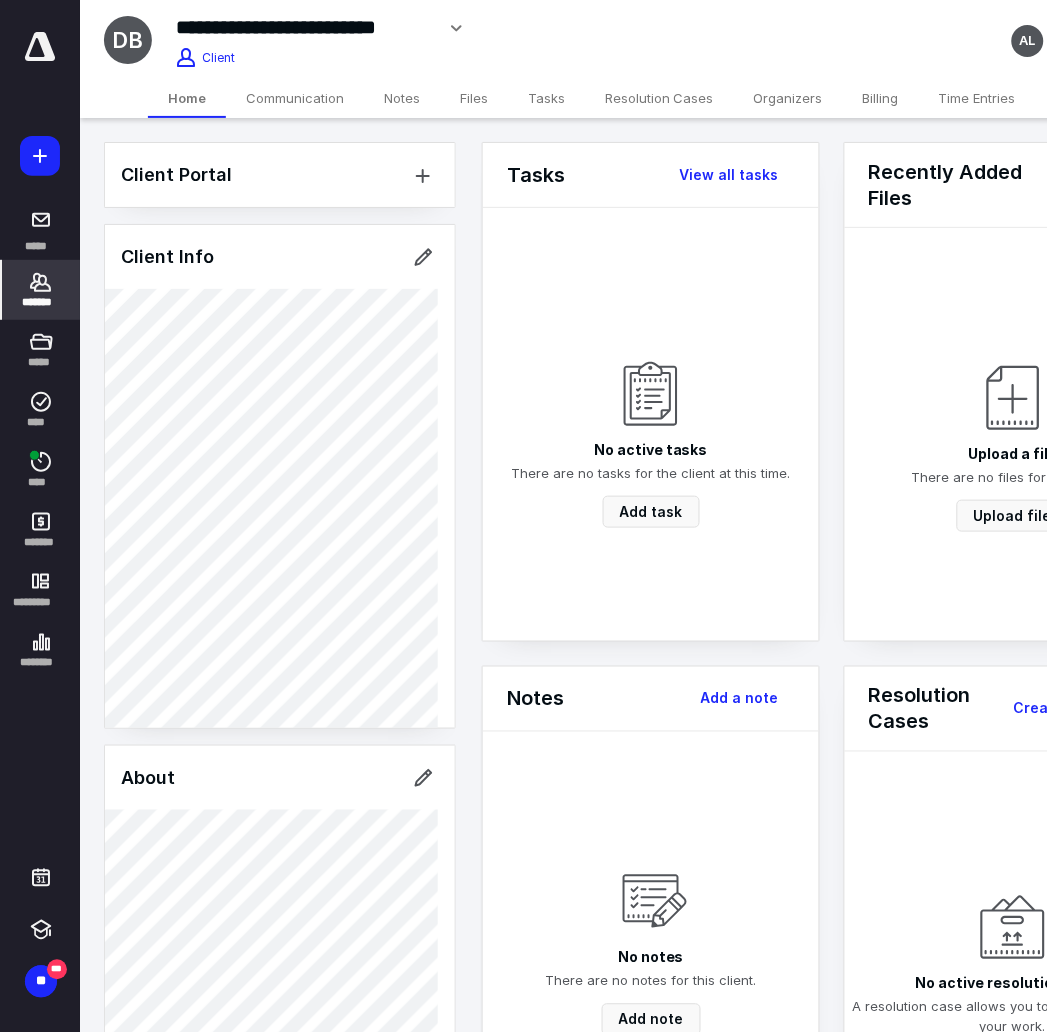 click on "Billing" at bounding box center [881, 98] 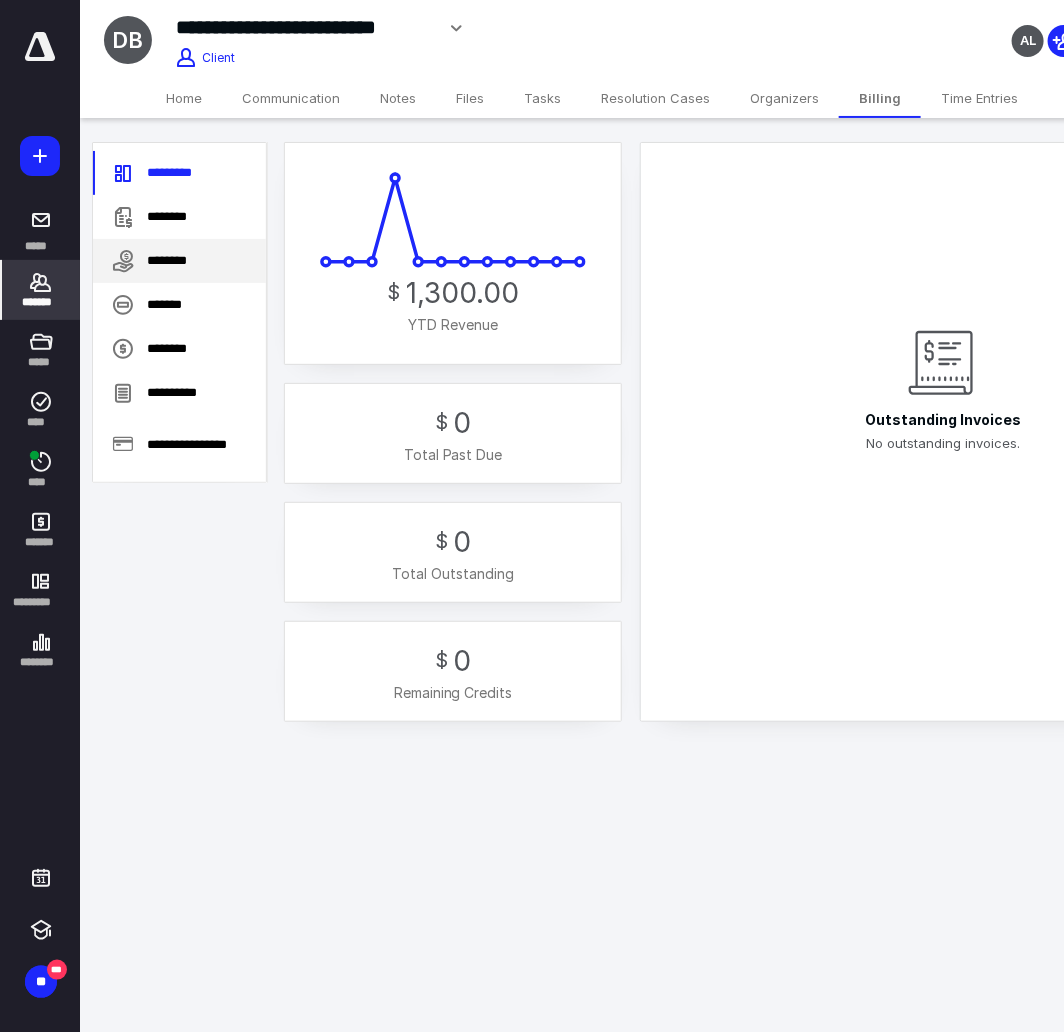 click on "********" at bounding box center [179, 261] 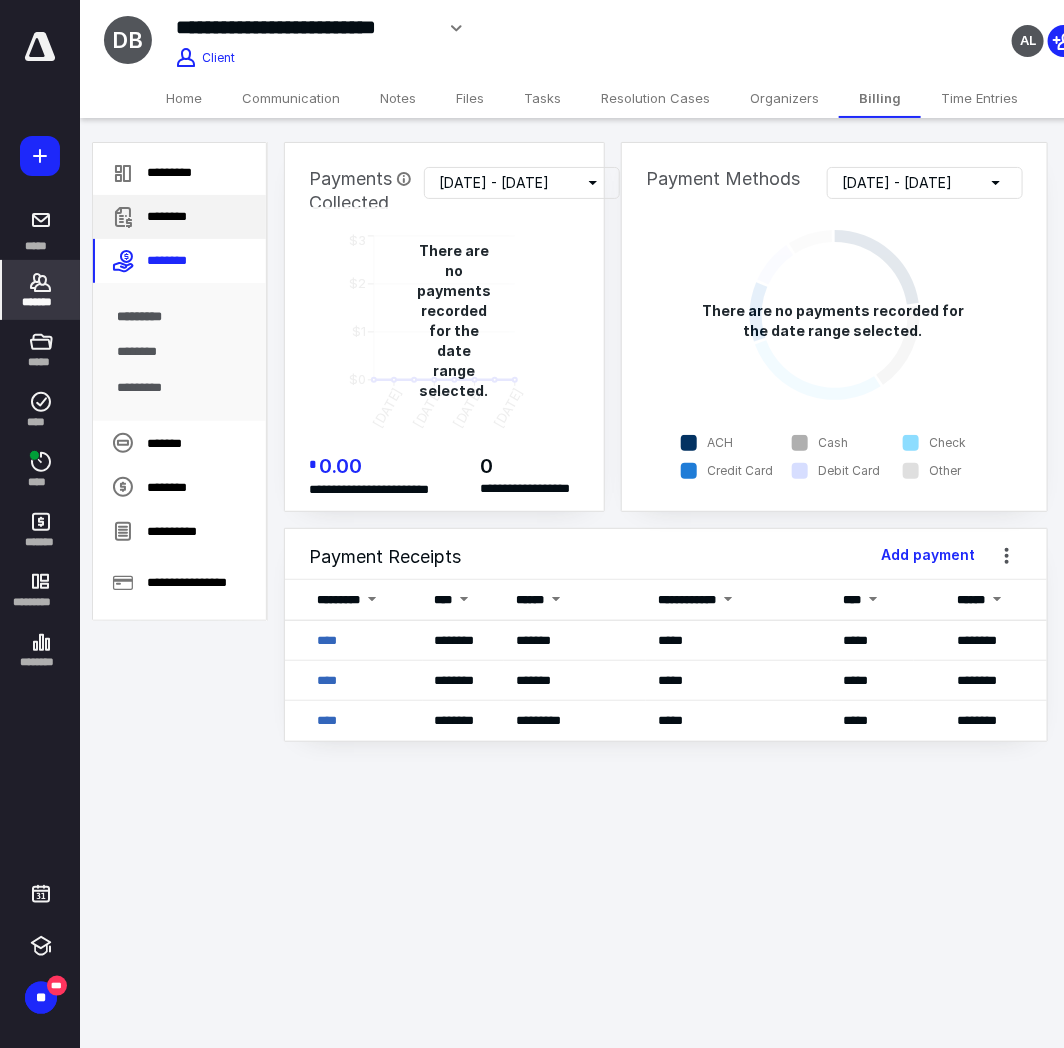 click on "********" at bounding box center (179, 217) 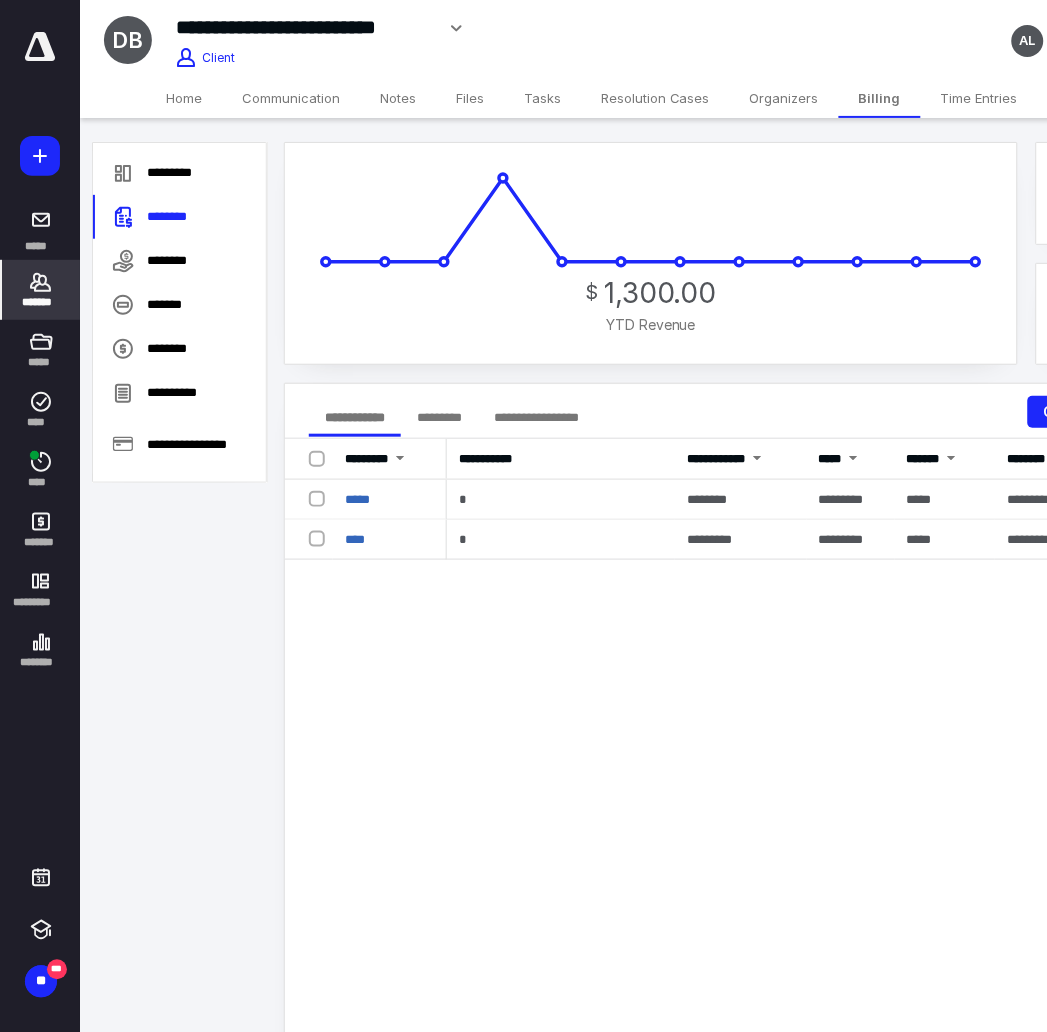 click 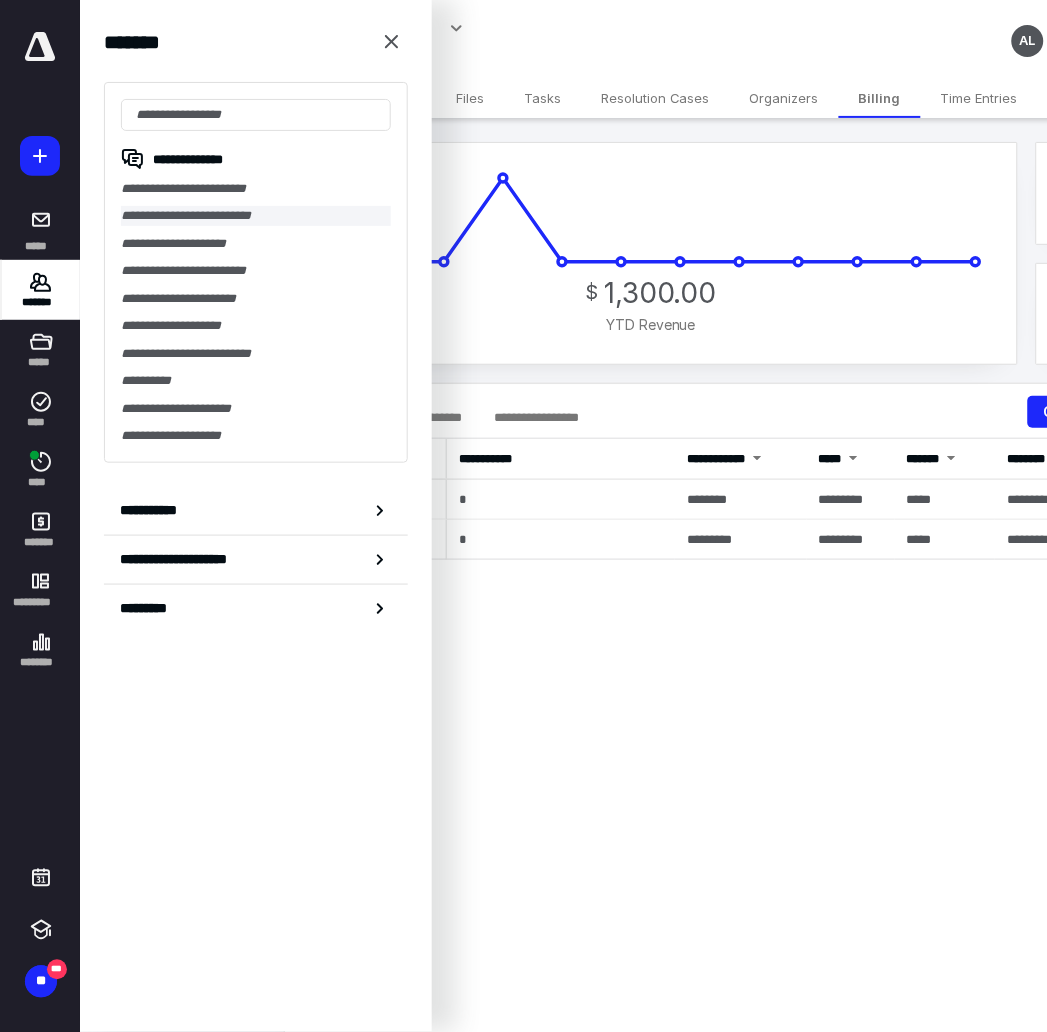 click on "**********" at bounding box center [256, 215] 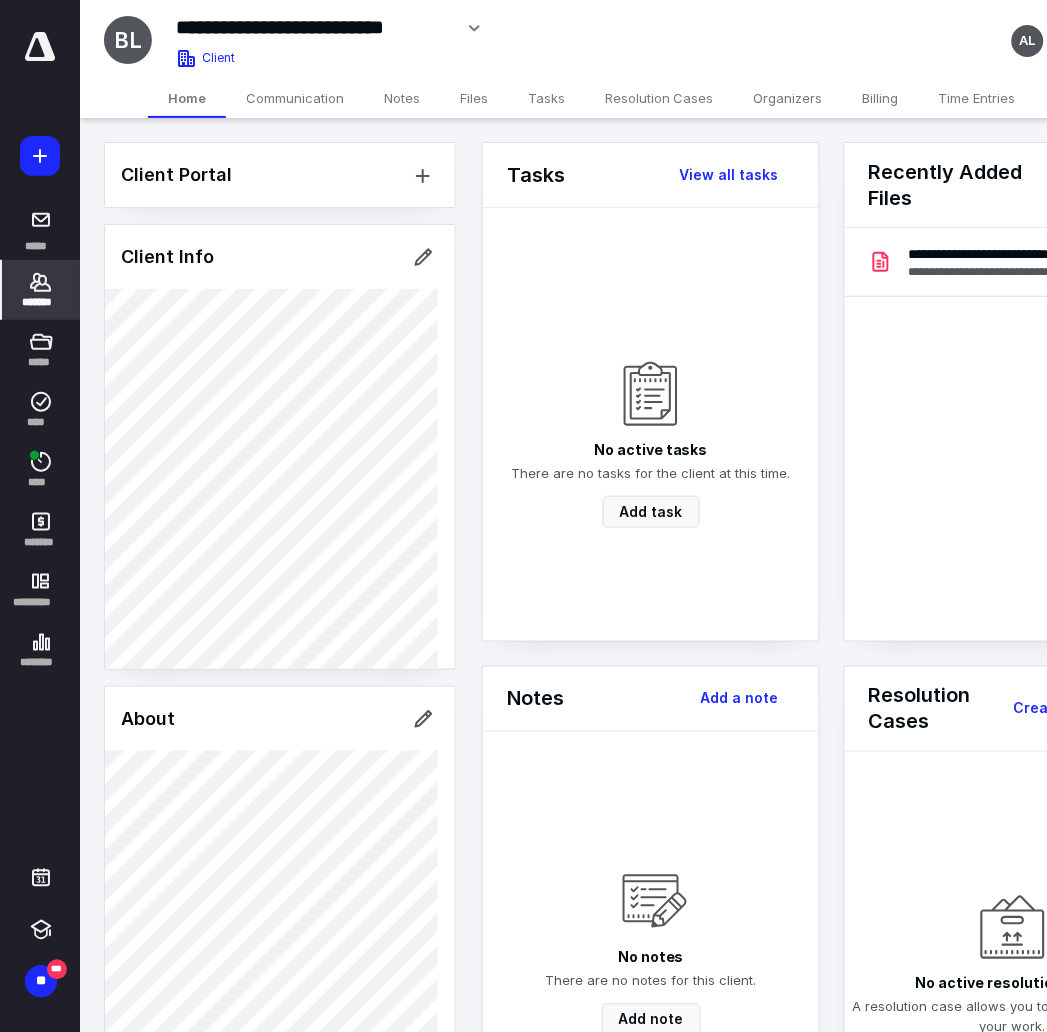 click on "Billing" at bounding box center [881, 98] 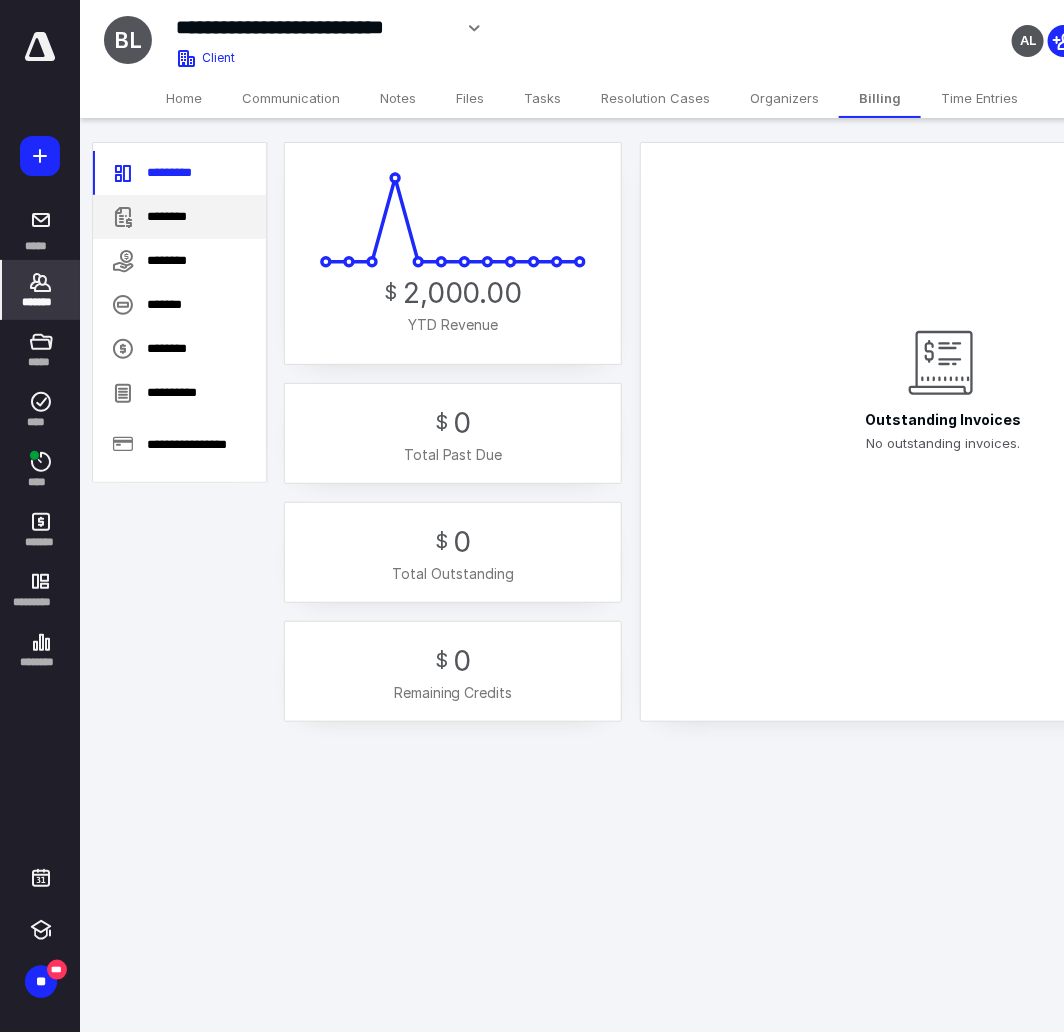click on "********" at bounding box center [179, 217] 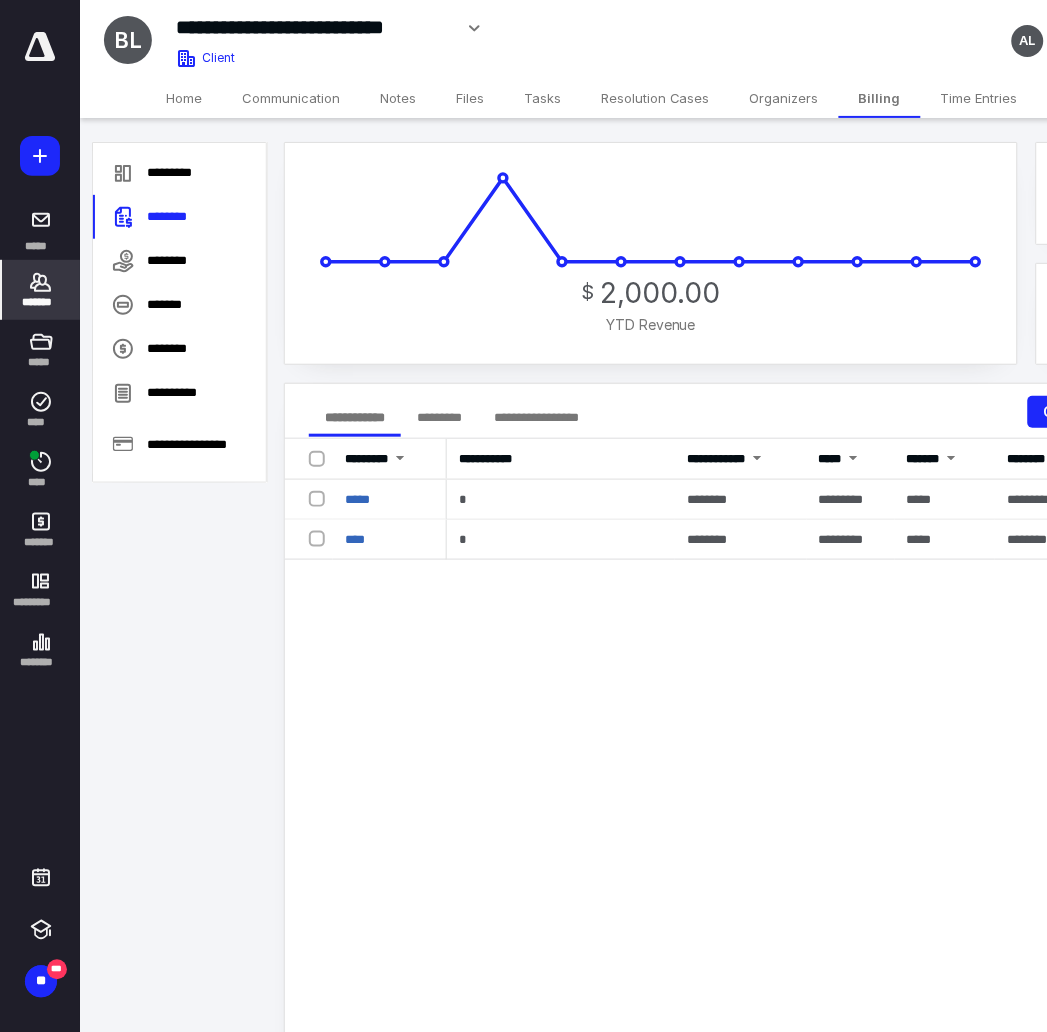 click 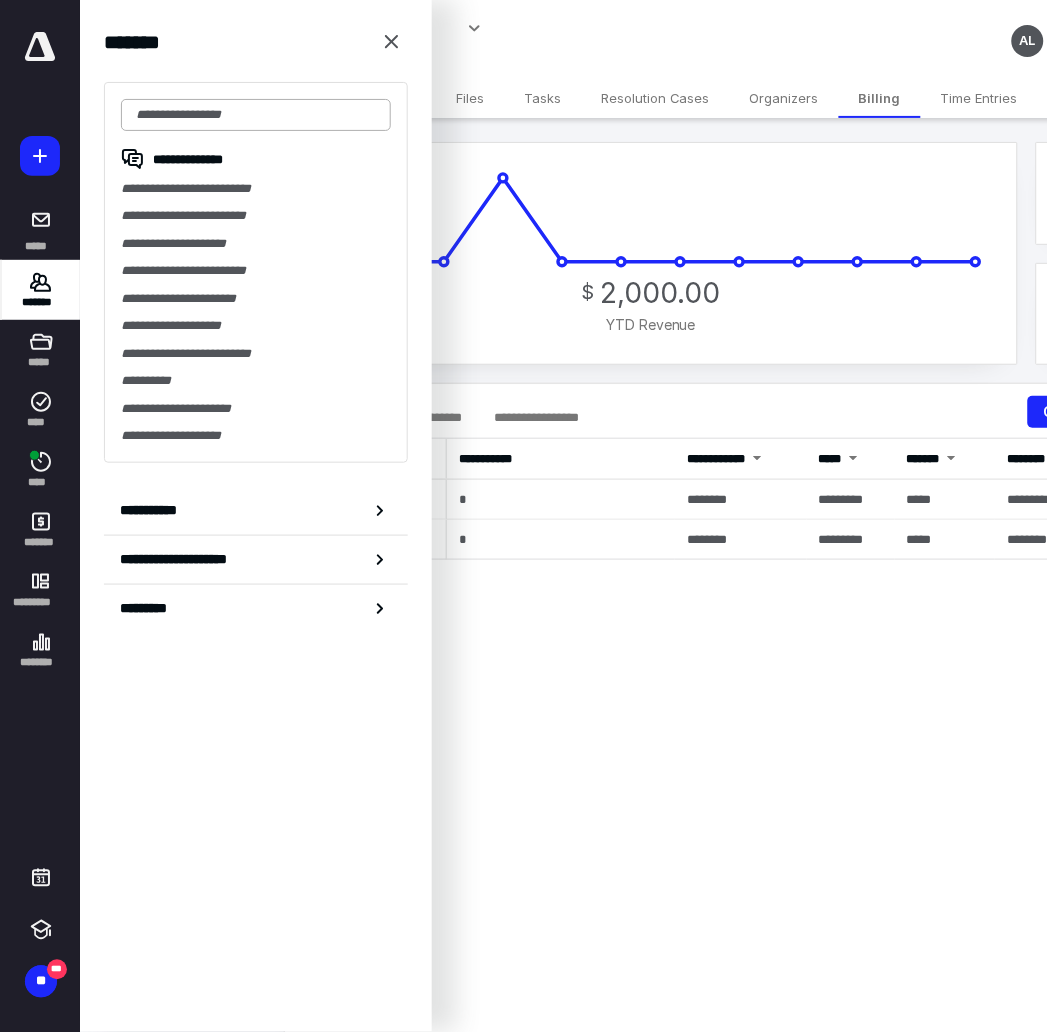 click at bounding box center (256, 115) 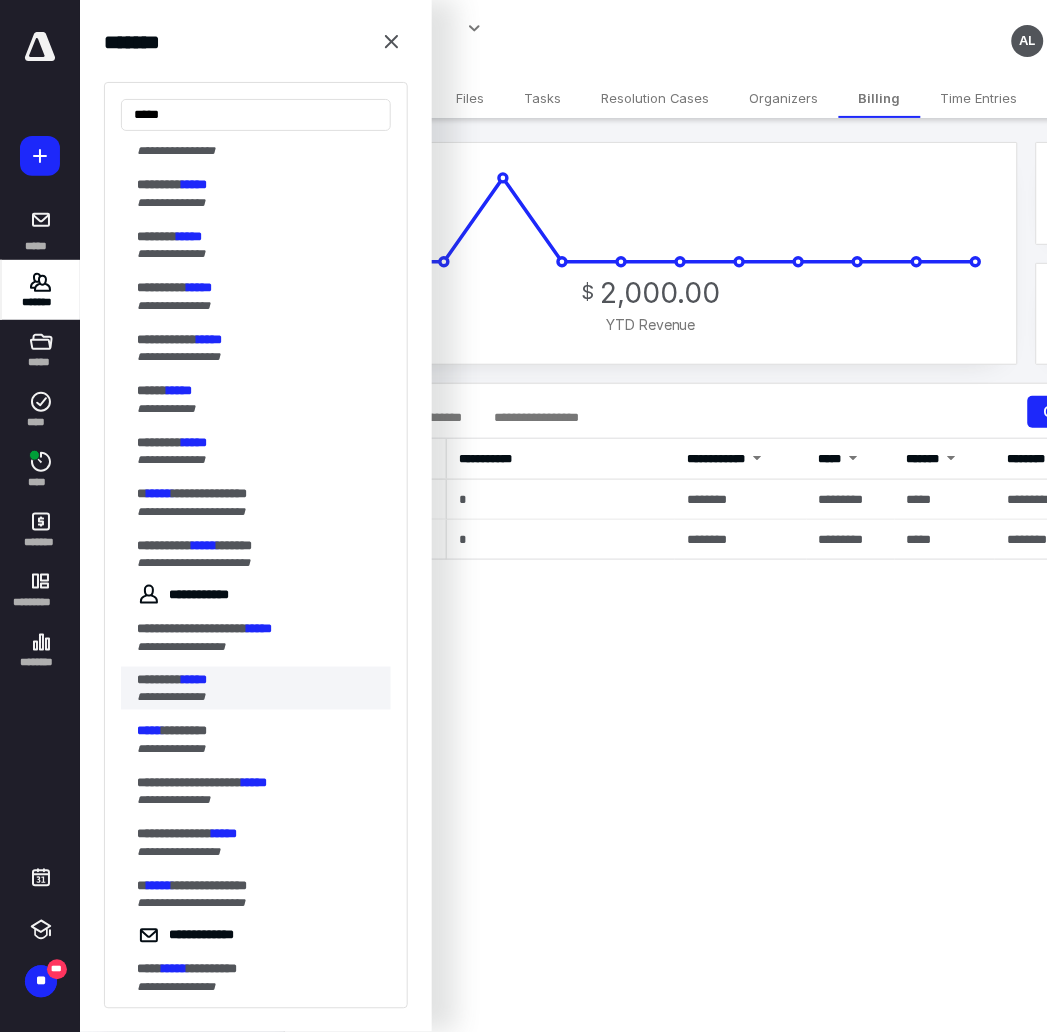 scroll, scrollTop: 333, scrollLeft: 0, axis: vertical 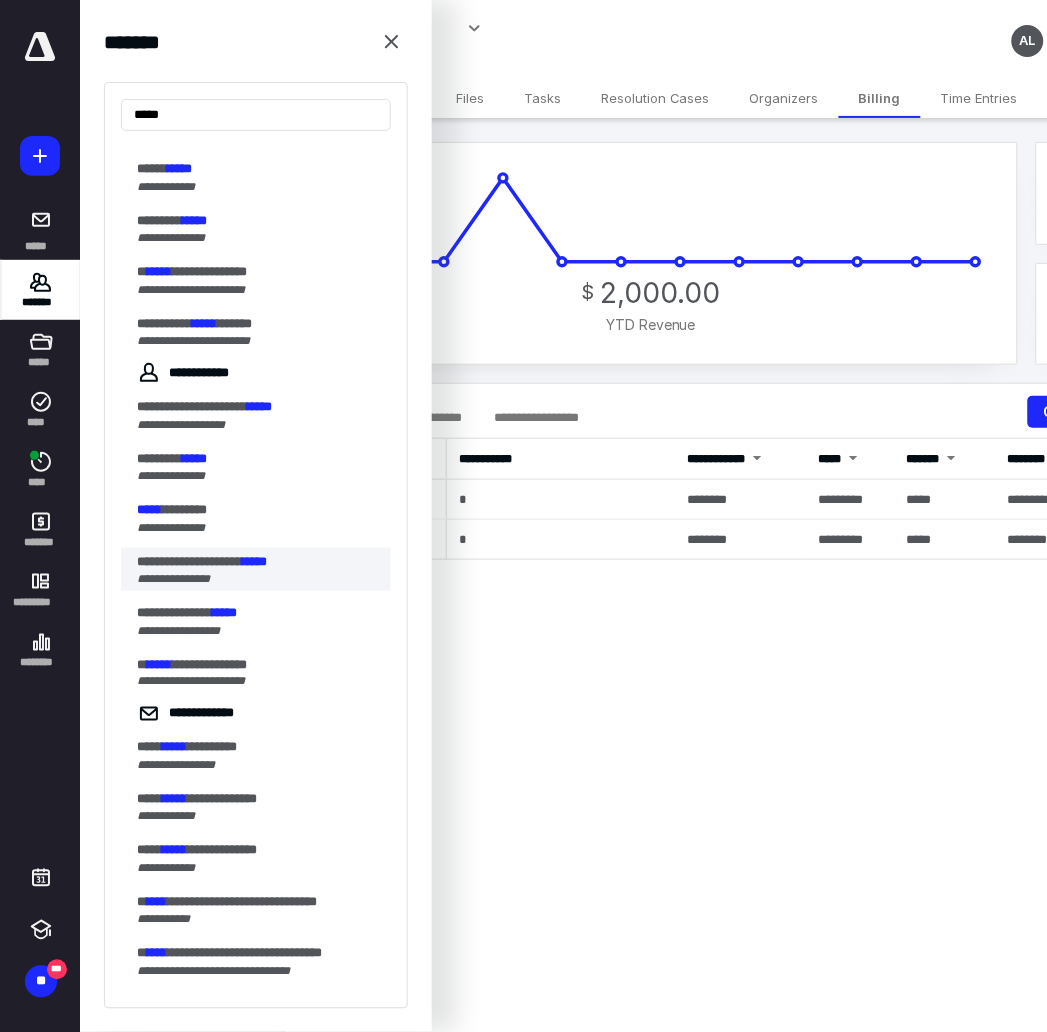 type on "*****" 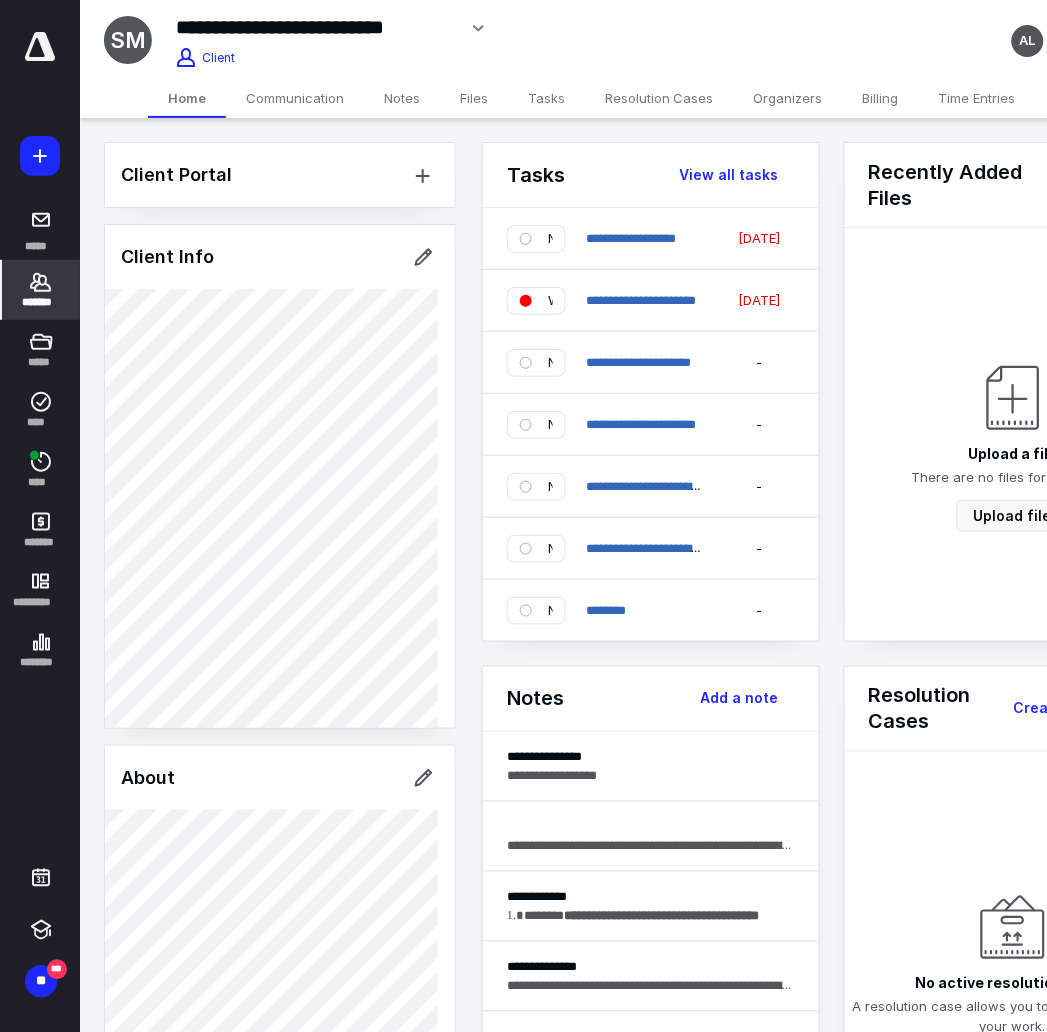 click on "Billing" at bounding box center (881, 98) 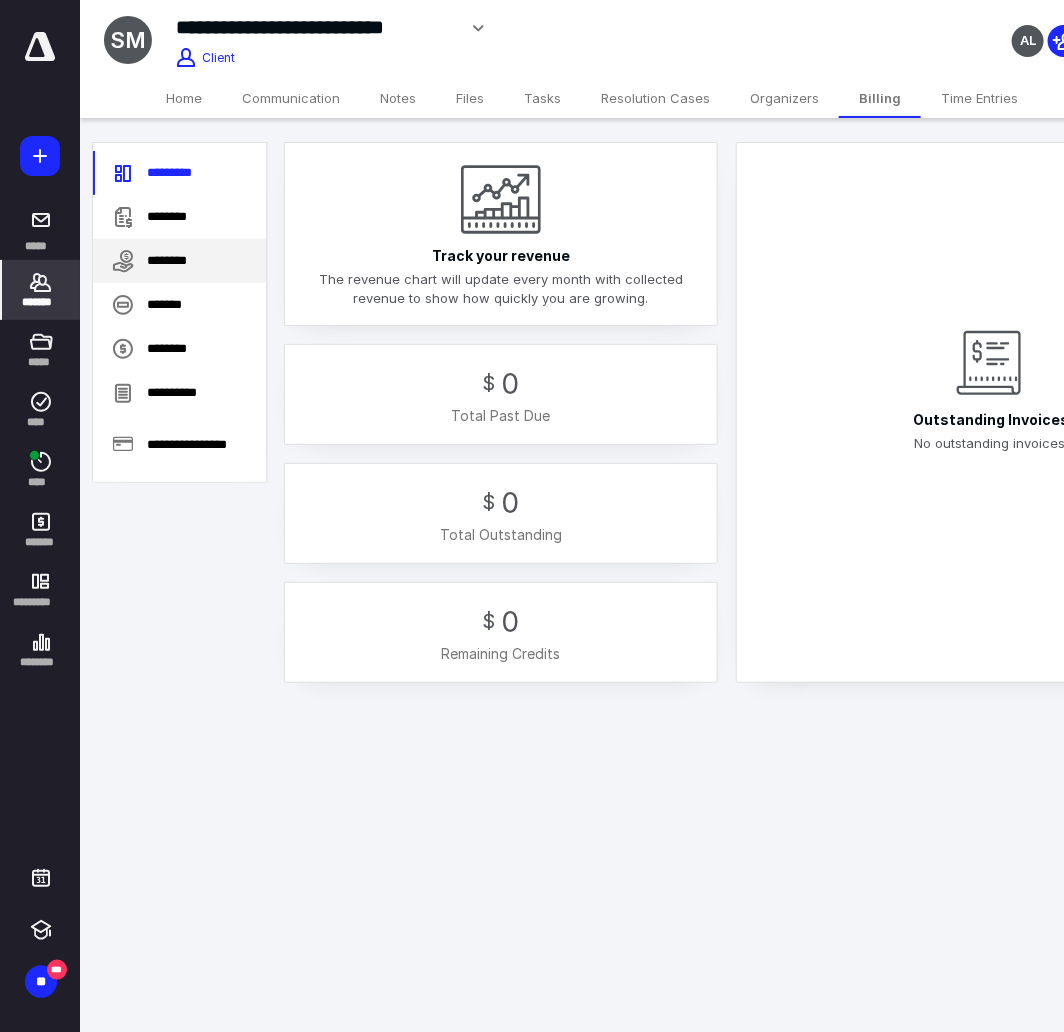 click on "********" at bounding box center (179, 261) 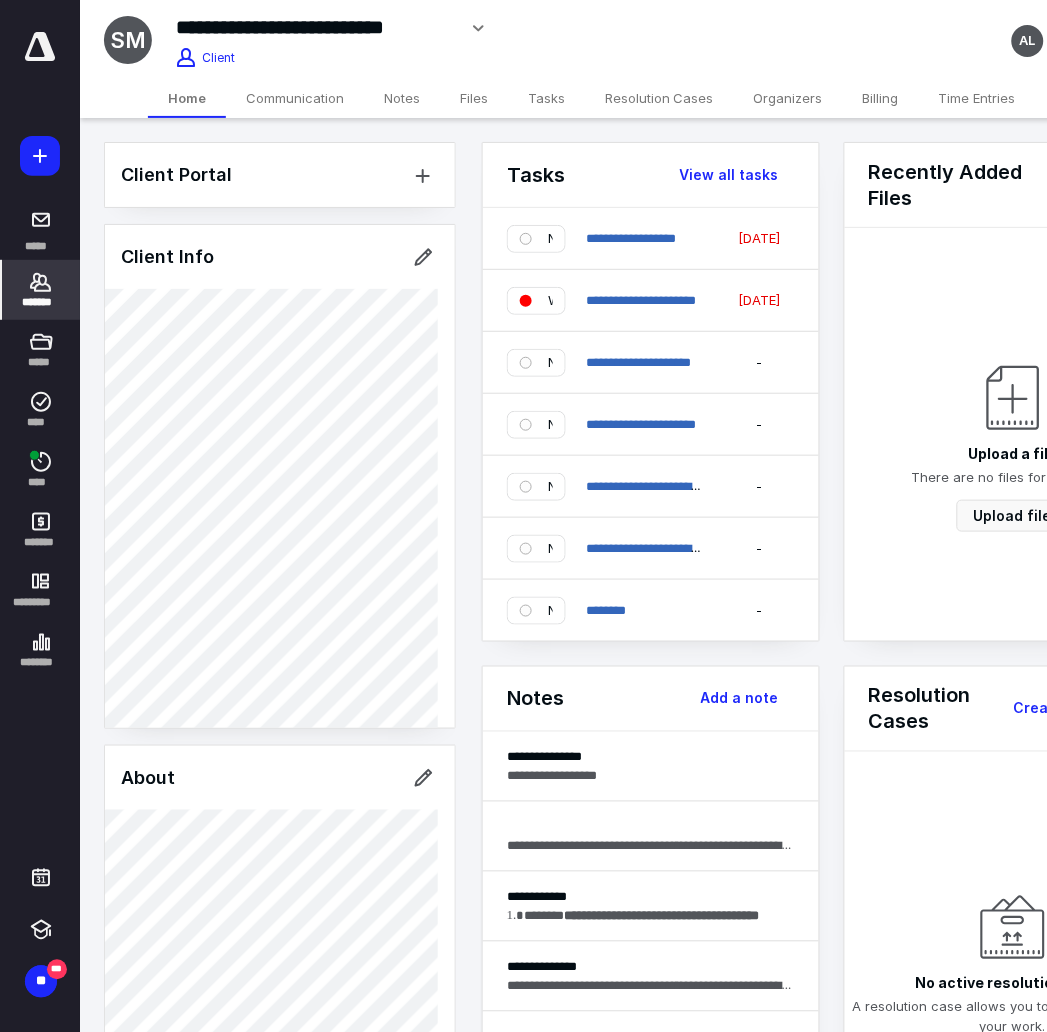 click on "*******" at bounding box center [41, 302] 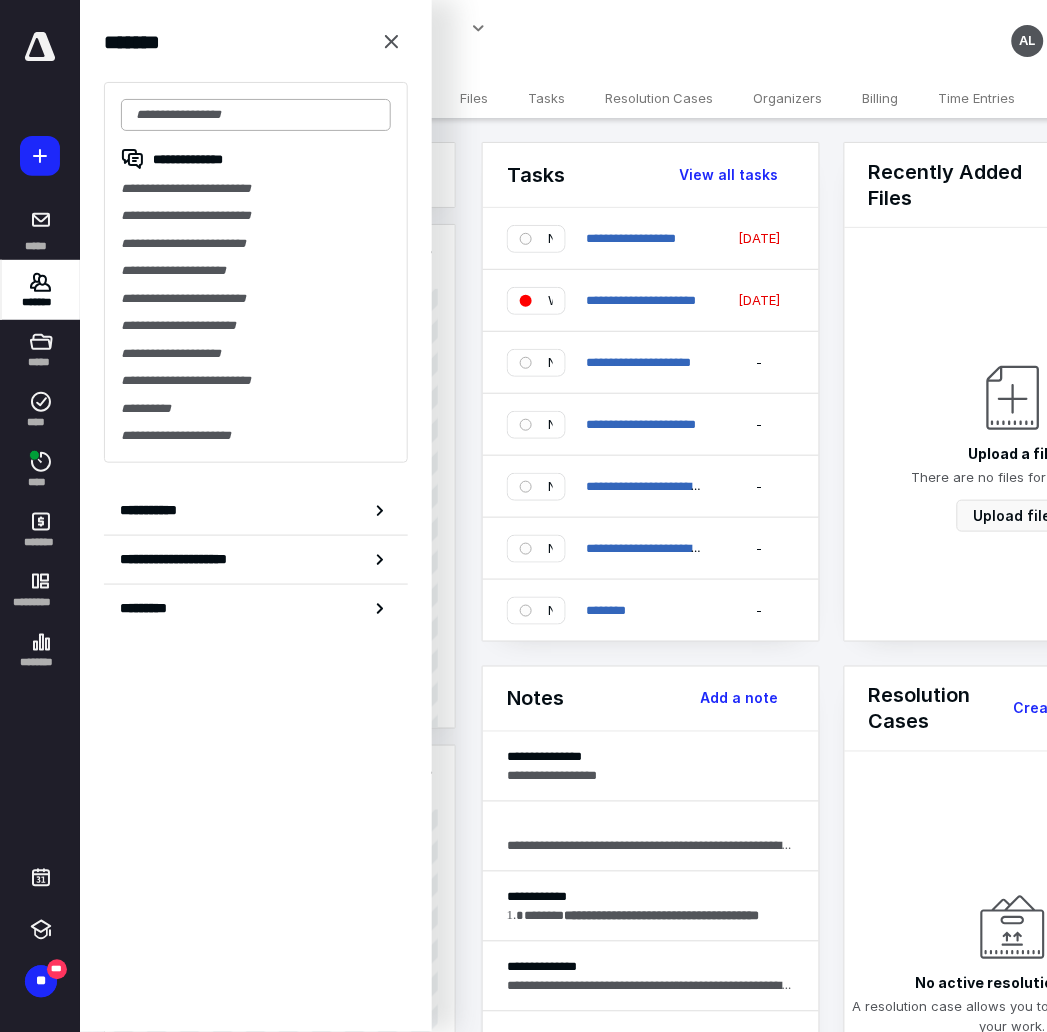 click at bounding box center (256, 115) 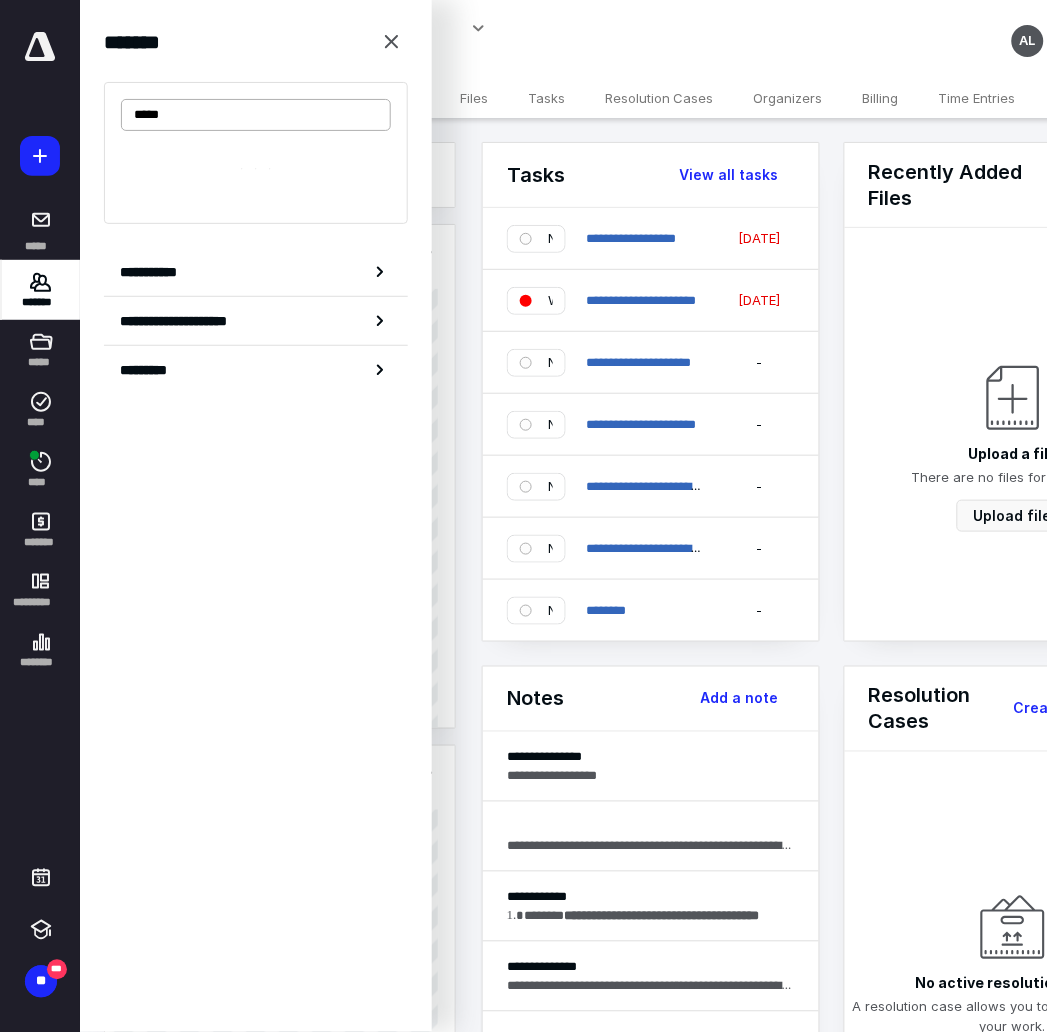 type on "******" 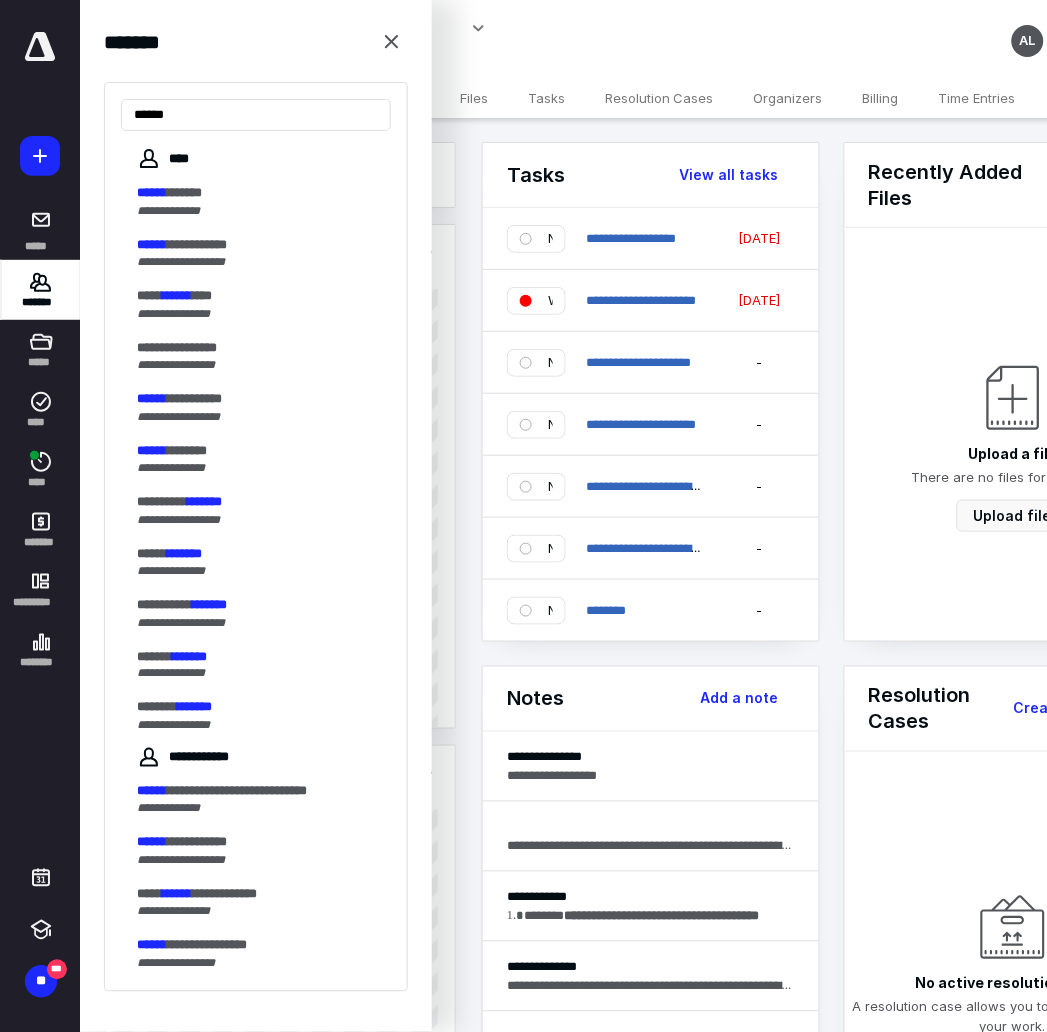 drag, startPoint x: 196, startPoint y: 117, endPoint x: 70, endPoint y: 121, distance: 126.06348 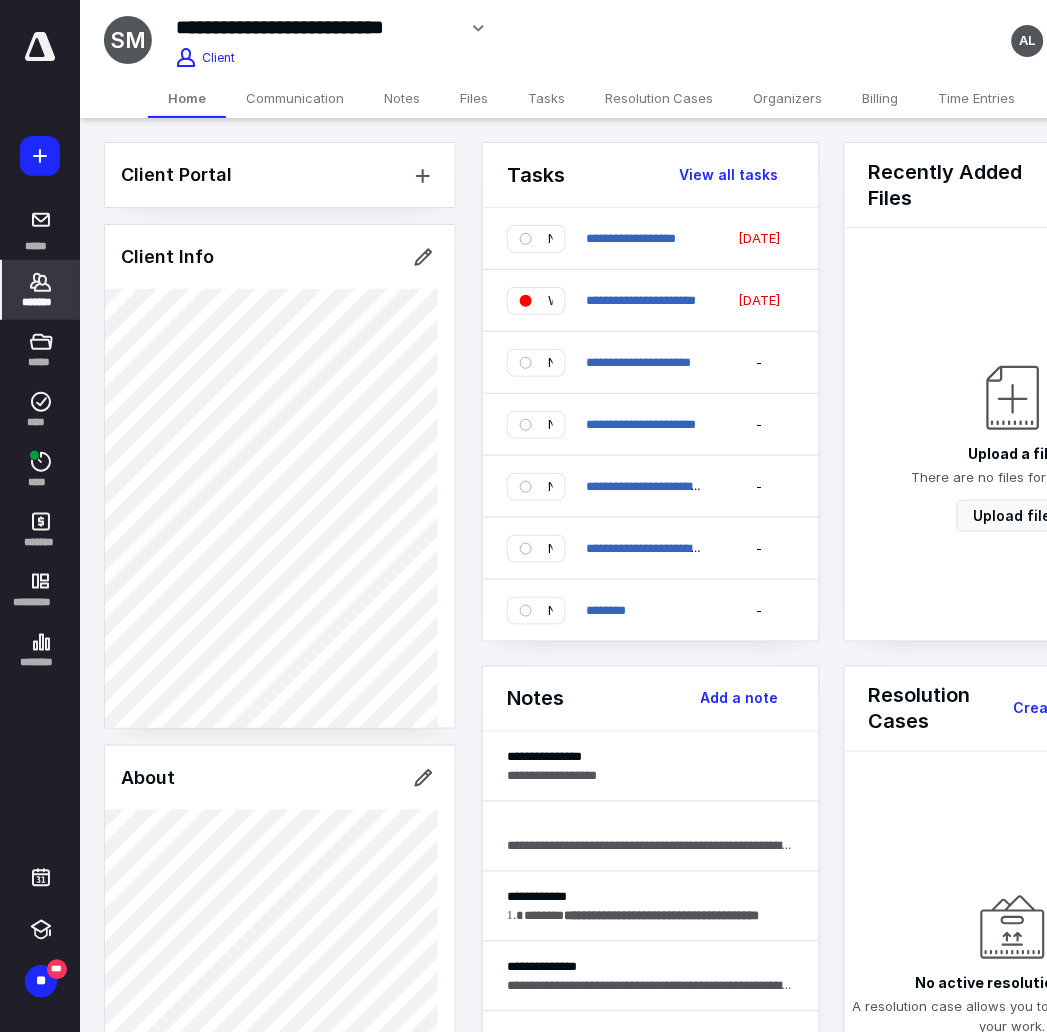 click on "*******" at bounding box center [41, 302] 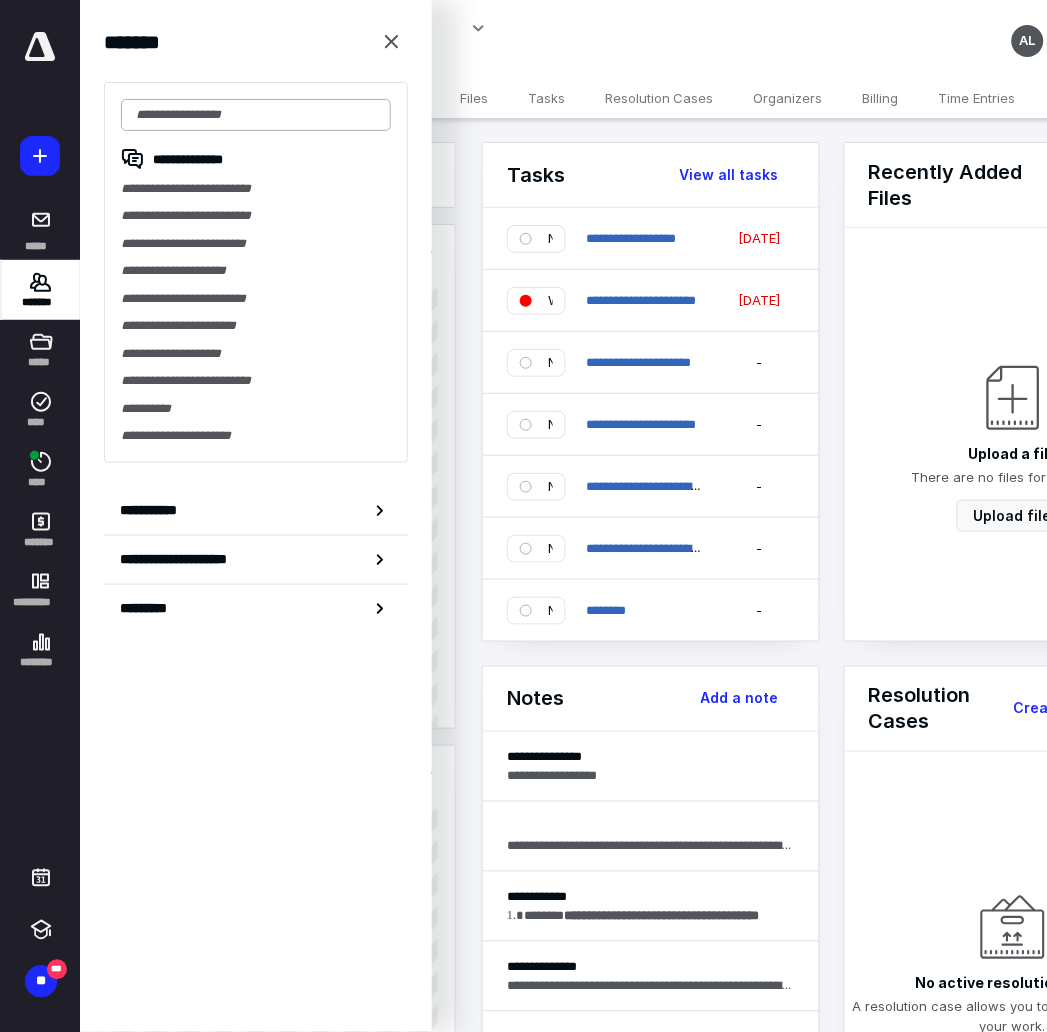 click at bounding box center (256, 115) 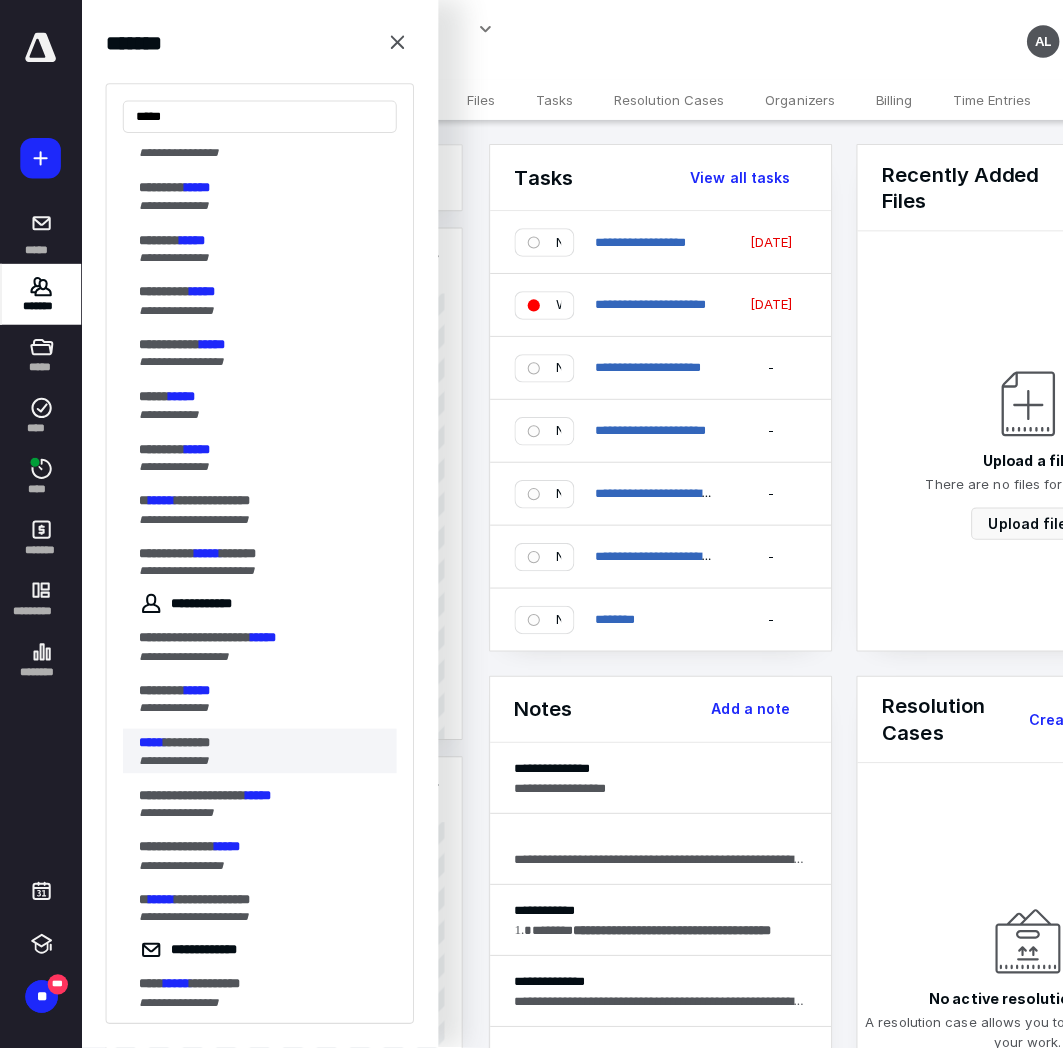 scroll, scrollTop: 222, scrollLeft: 0, axis: vertical 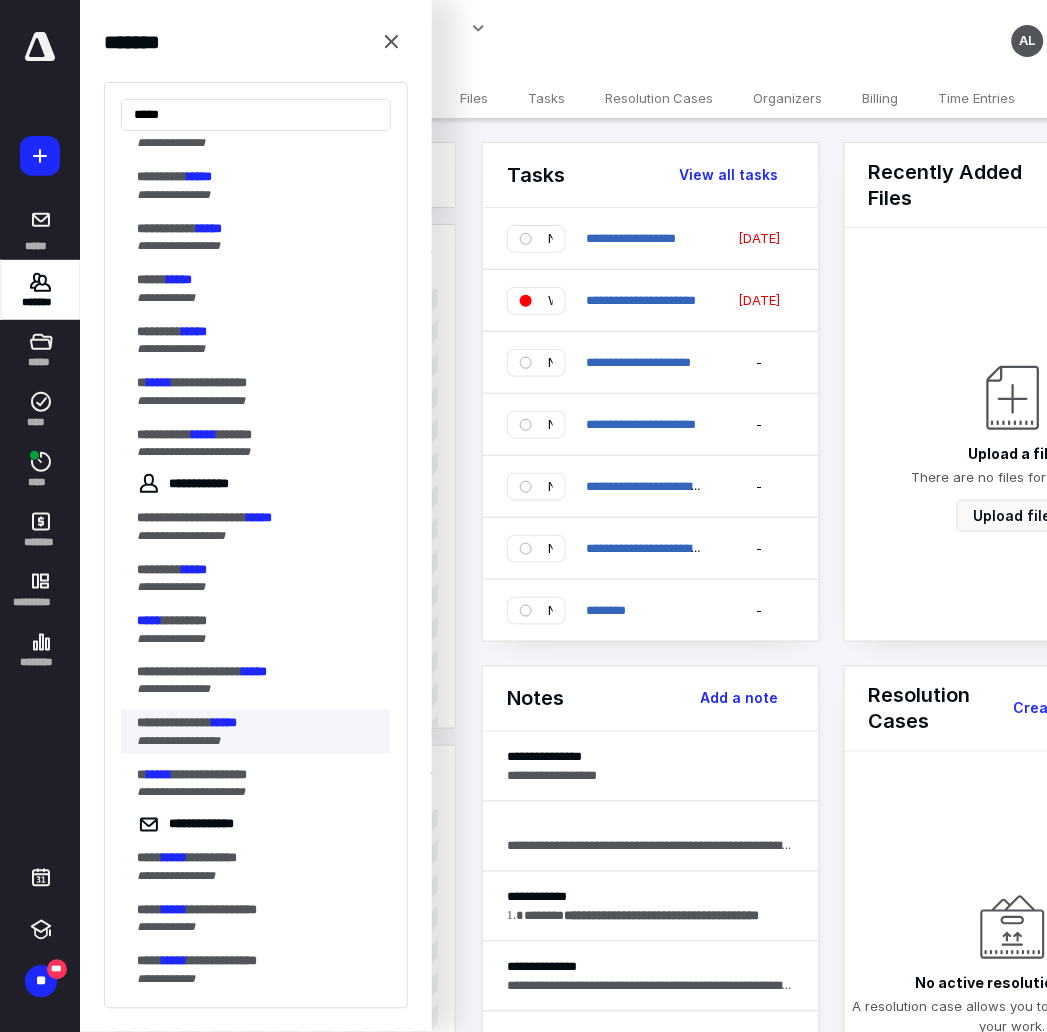 type on "*****" 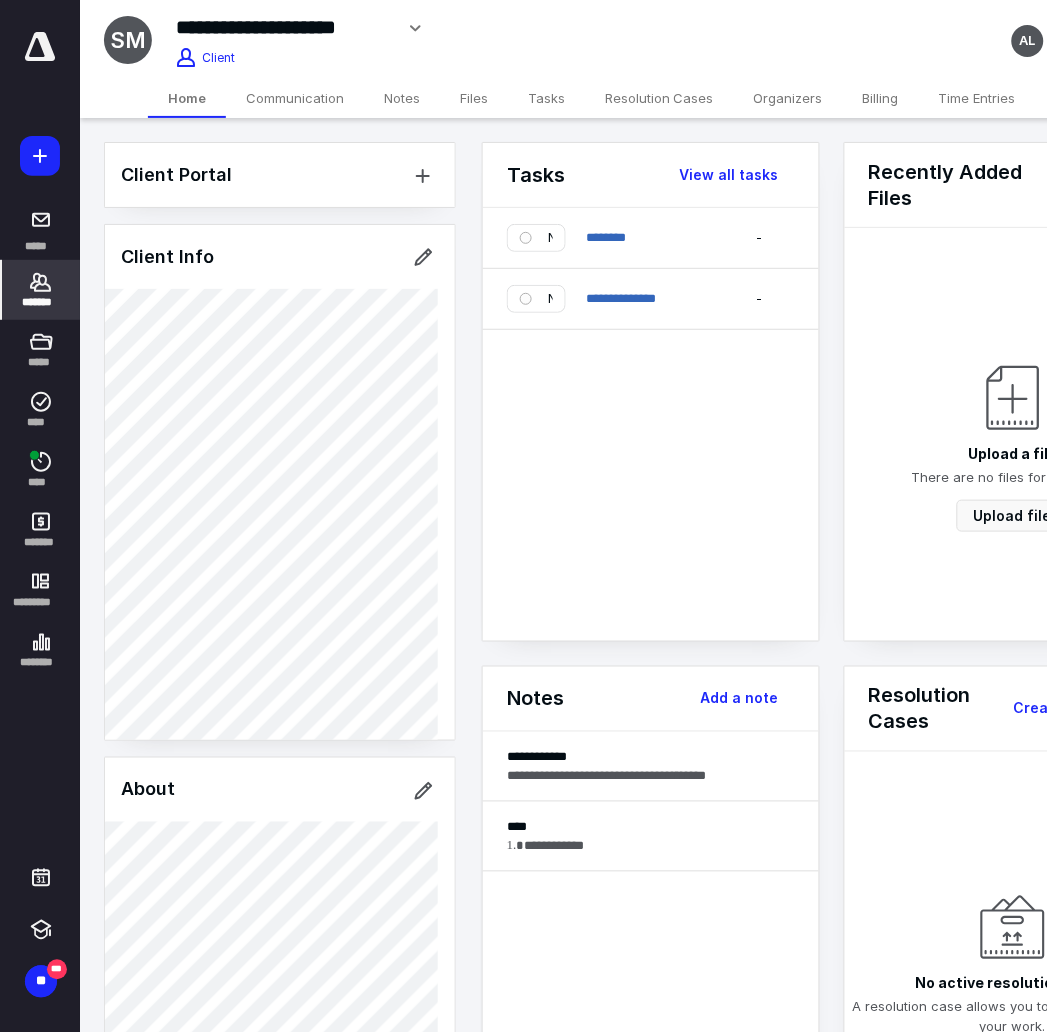 click on "Billing" at bounding box center [881, 98] 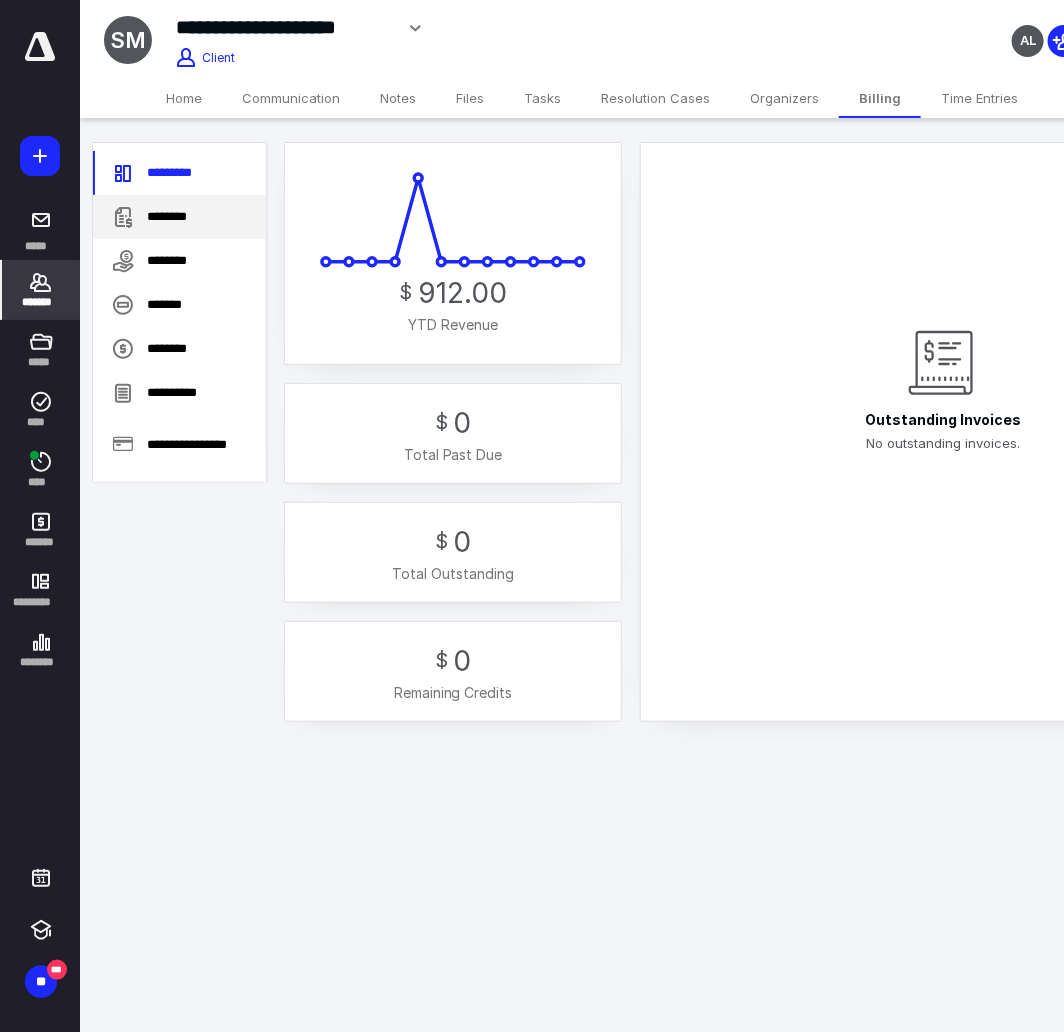 click on "********" at bounding box center [179, 217] 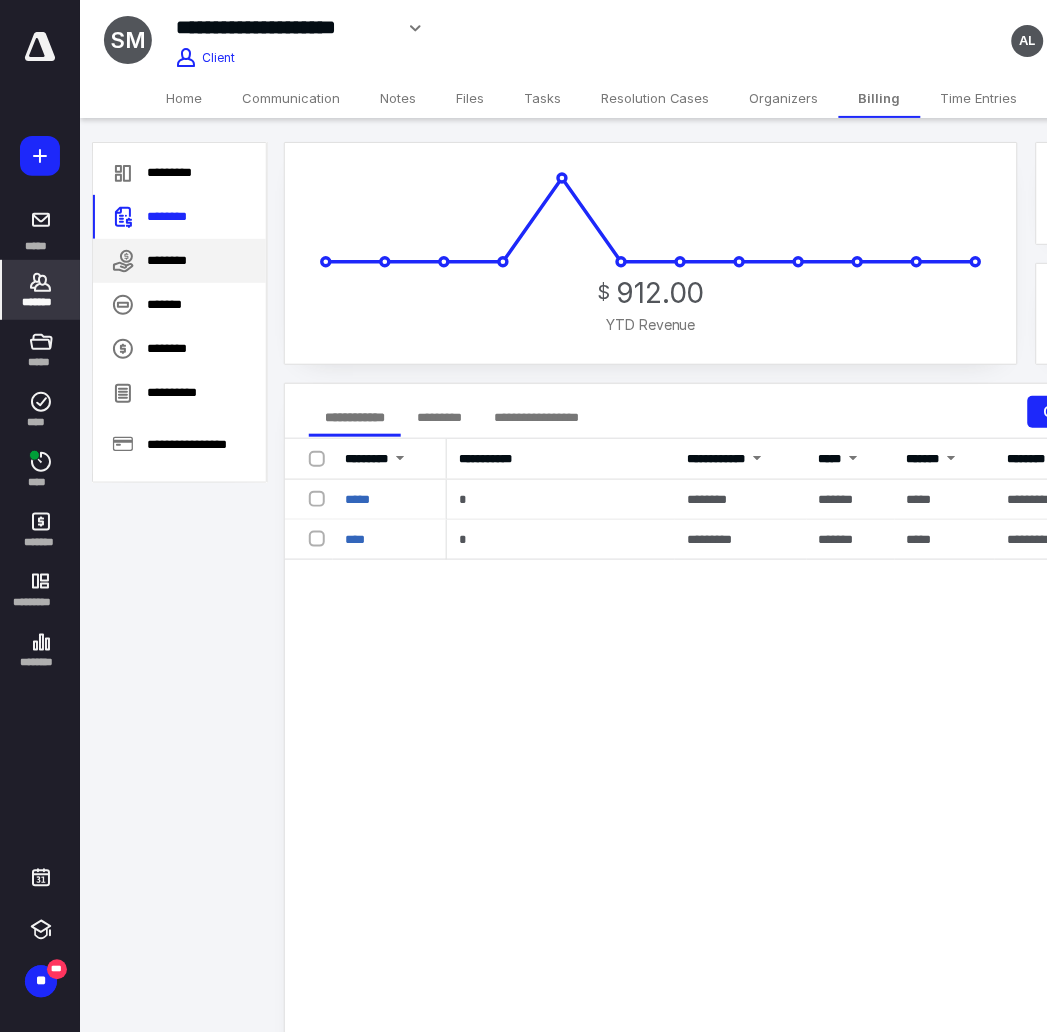 click on "********" at bounding box center (179, 261) 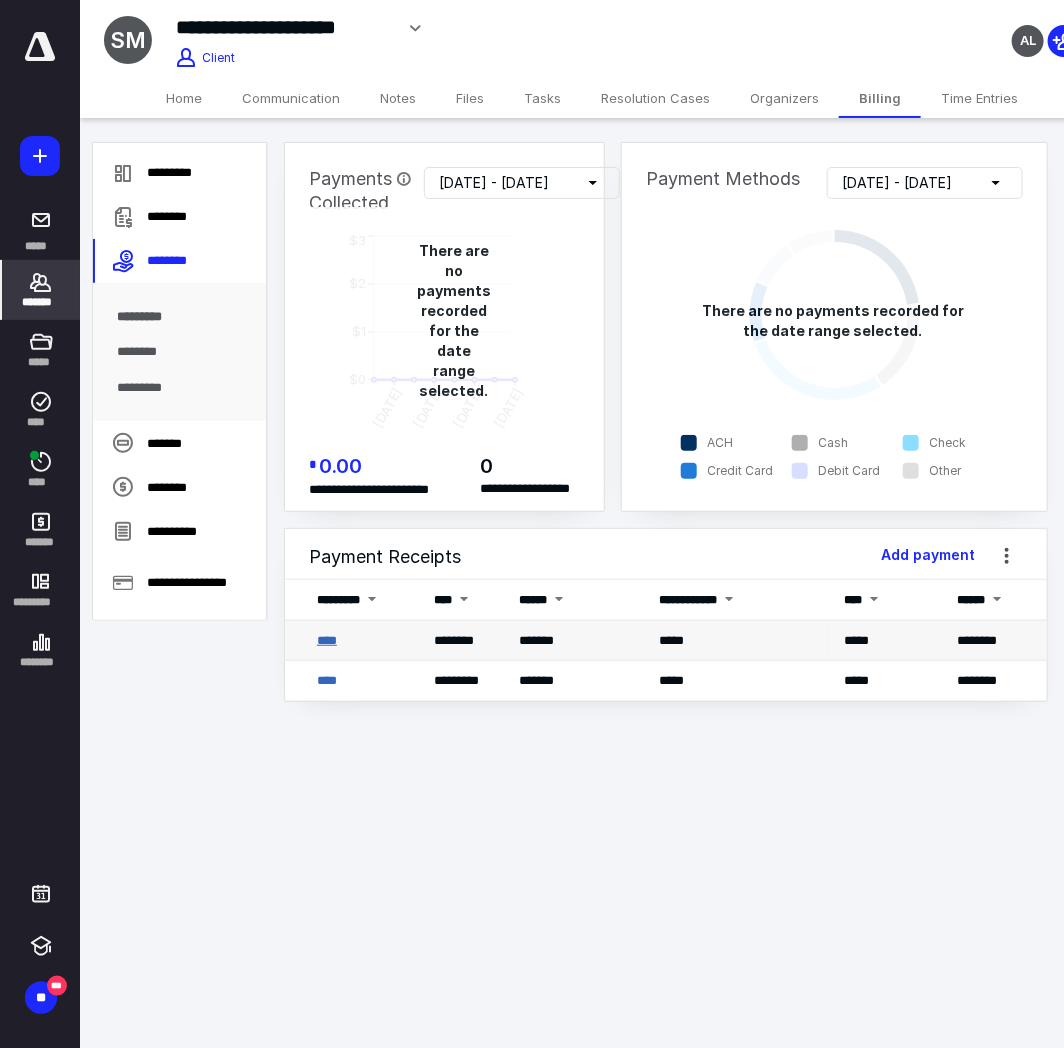 click on "****" at bounding box center [327, 640] 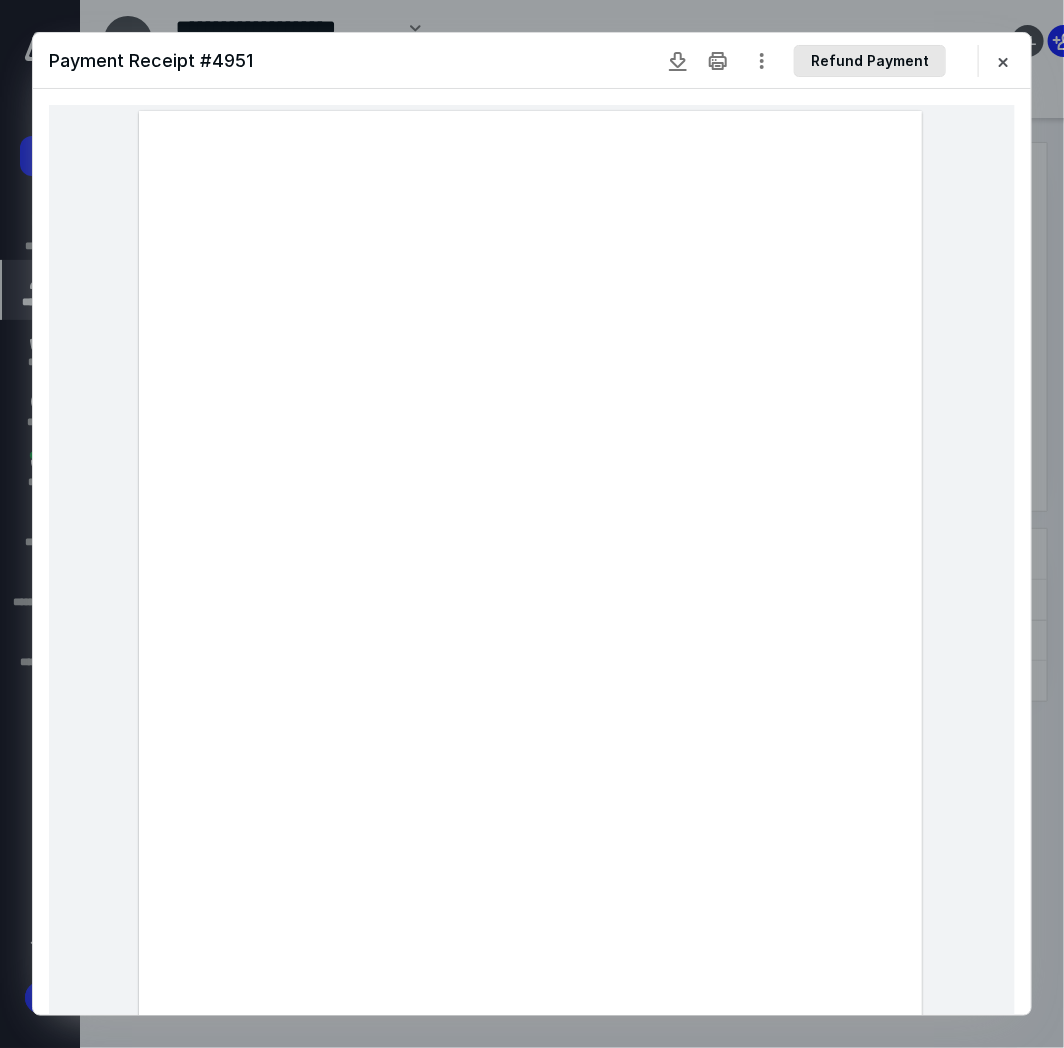 drag, startPoint x: 574, startPoint y: 66, endPoint x: 861, endPoint y: 53, distance: 287.29428 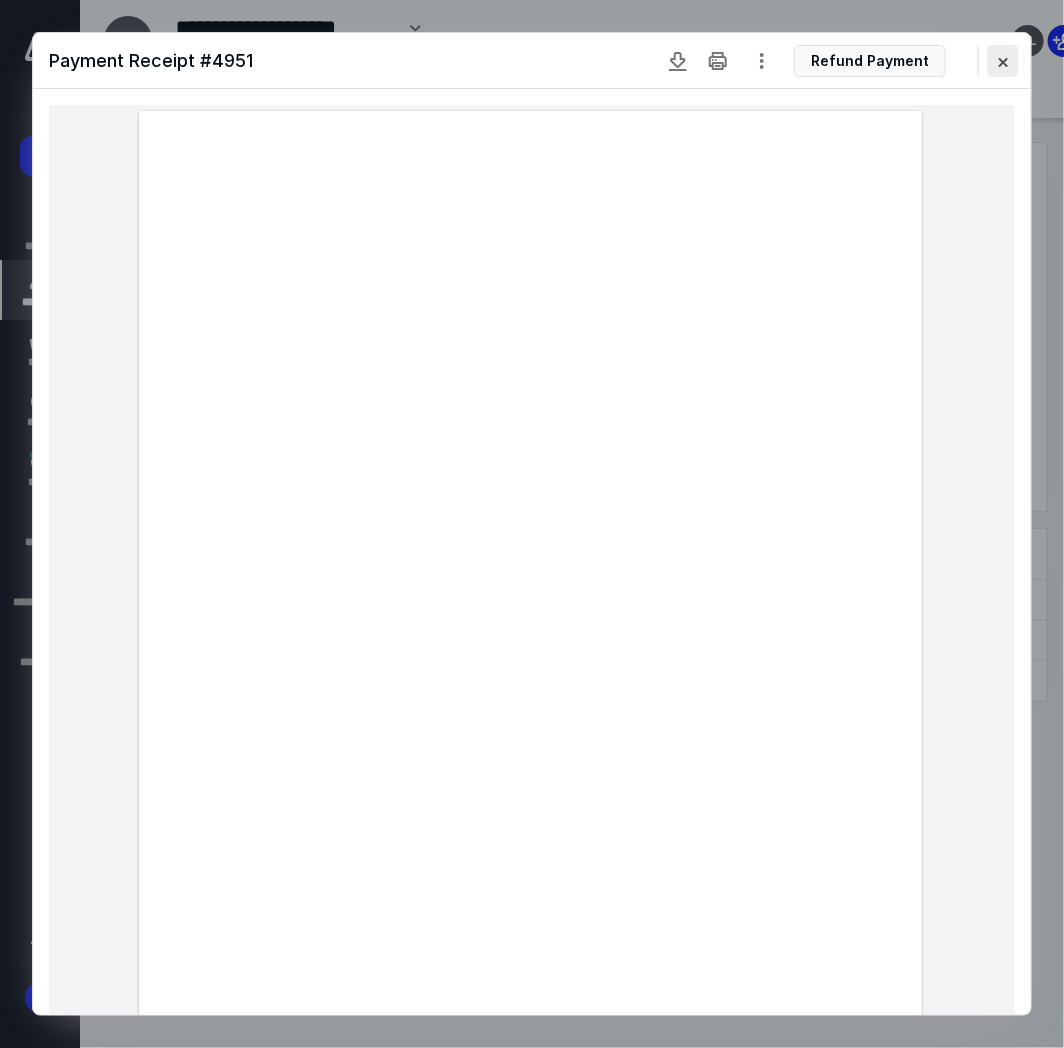 click at bounding box center (1003, 61) 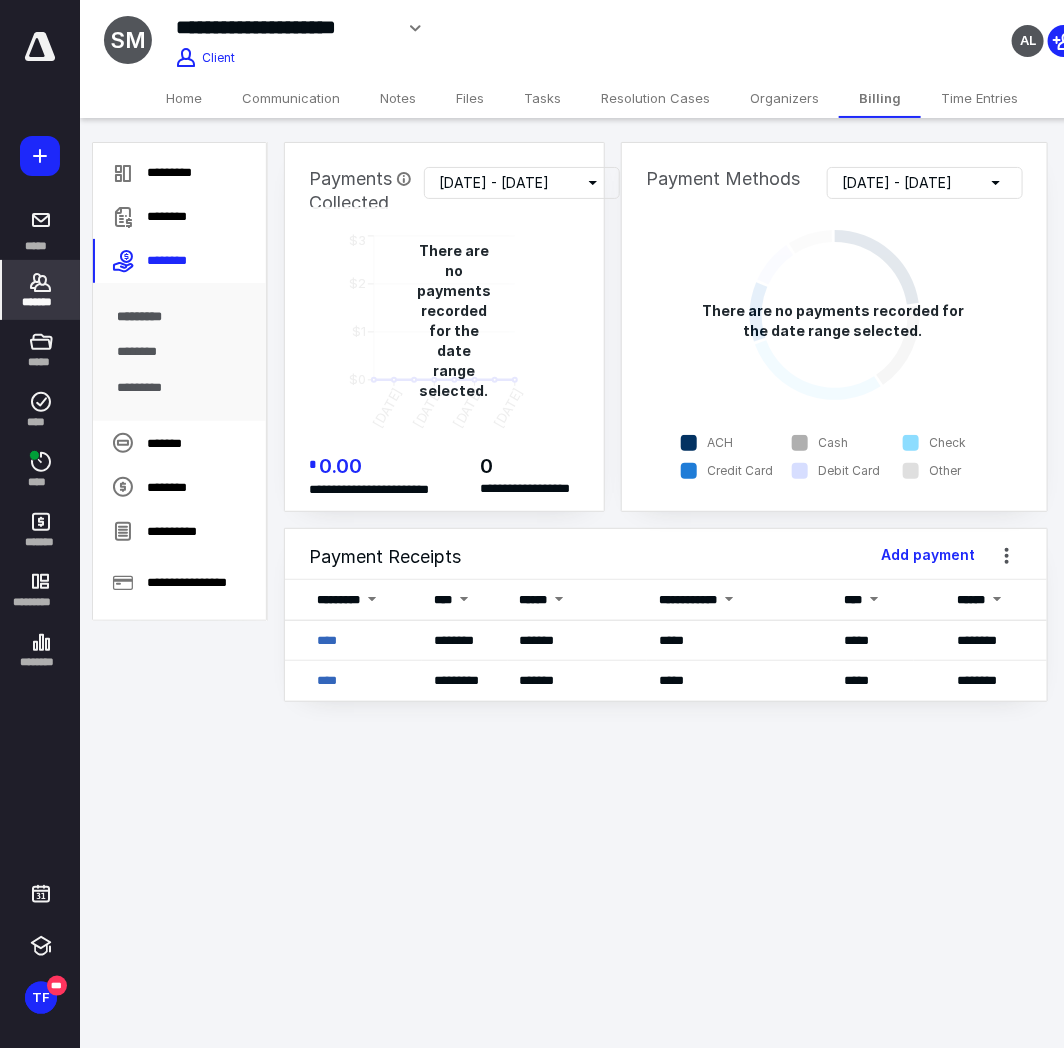 drag, startPoint x: 503, startPoint y: 778, endPoint x: 408, endPoint y: 561, distance: 236.88394 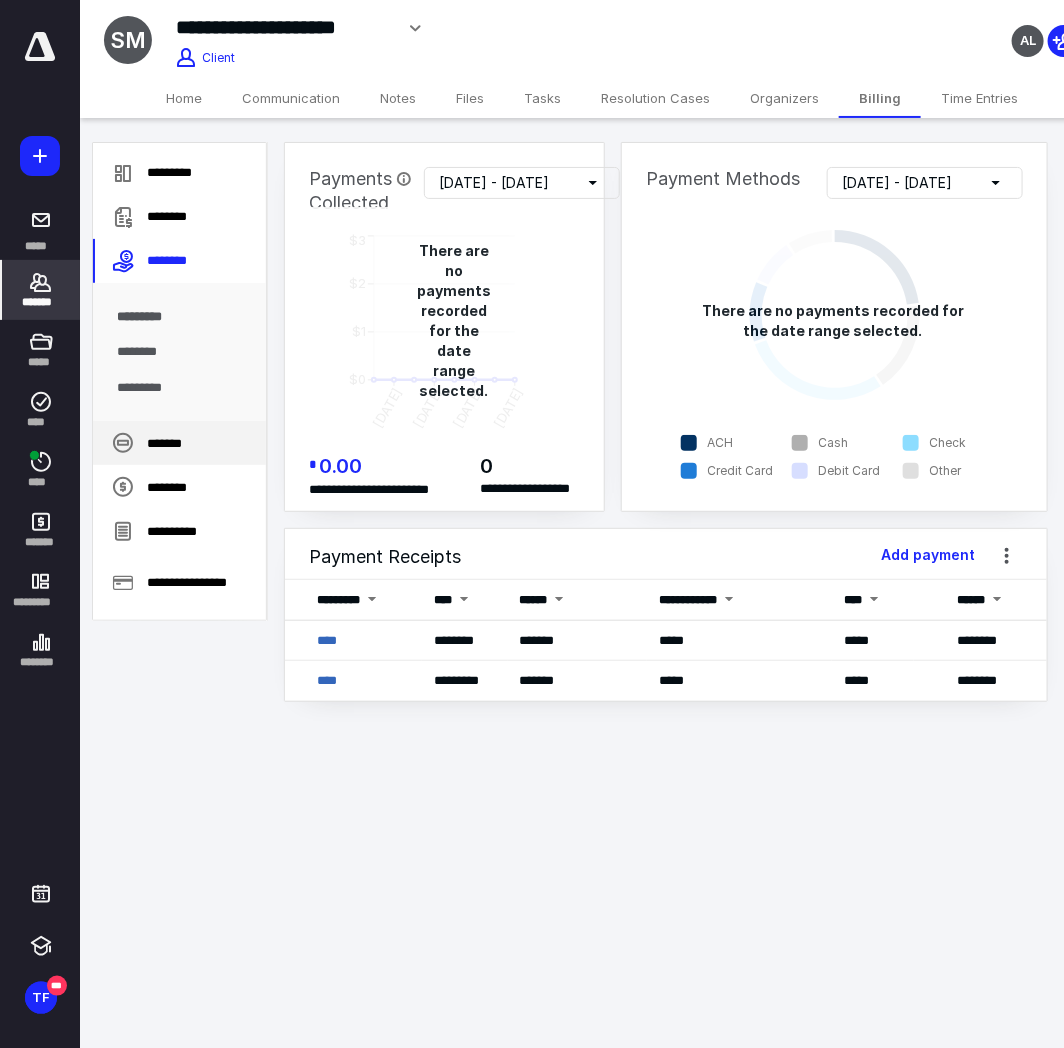 click on "*******" at bounding box center (179, 443) 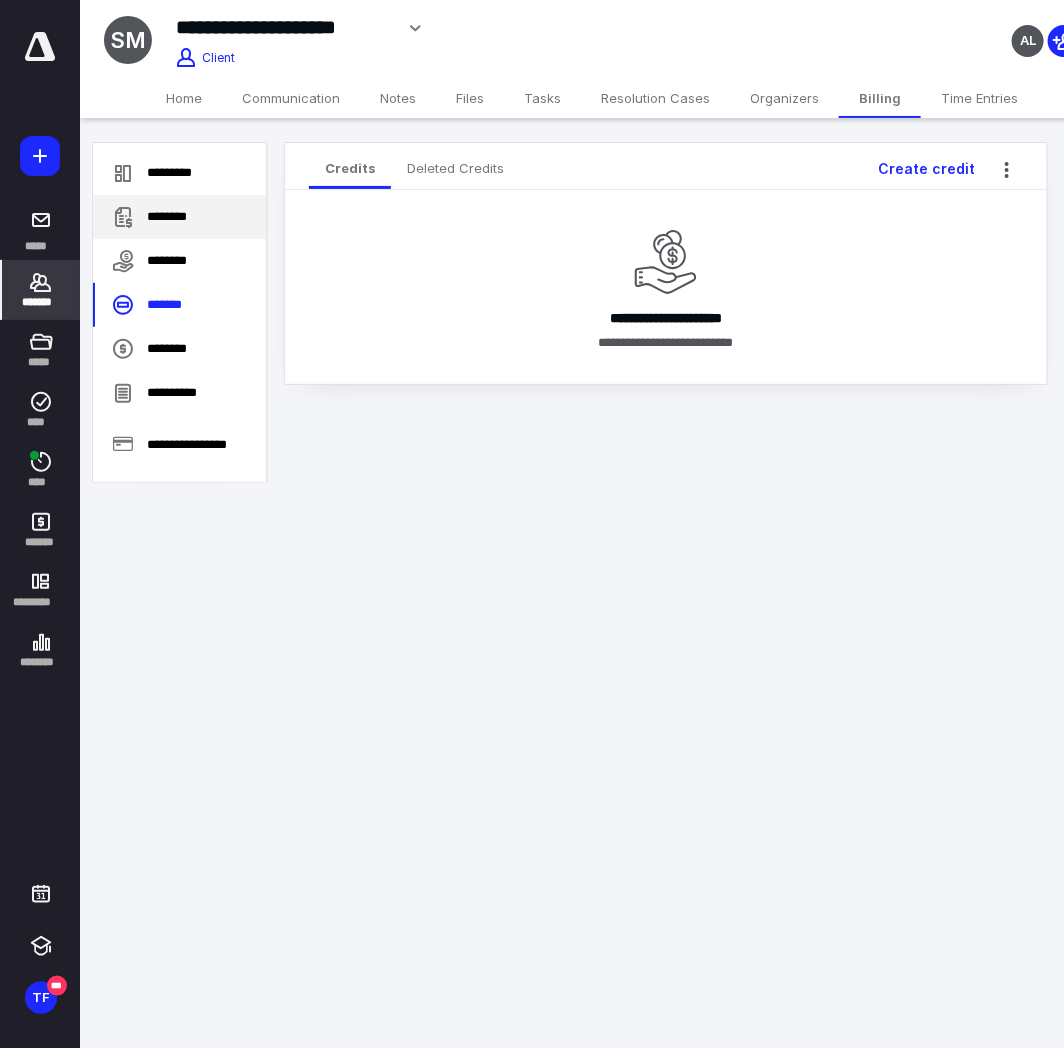 click on "********" at bounding box center [179, 217] 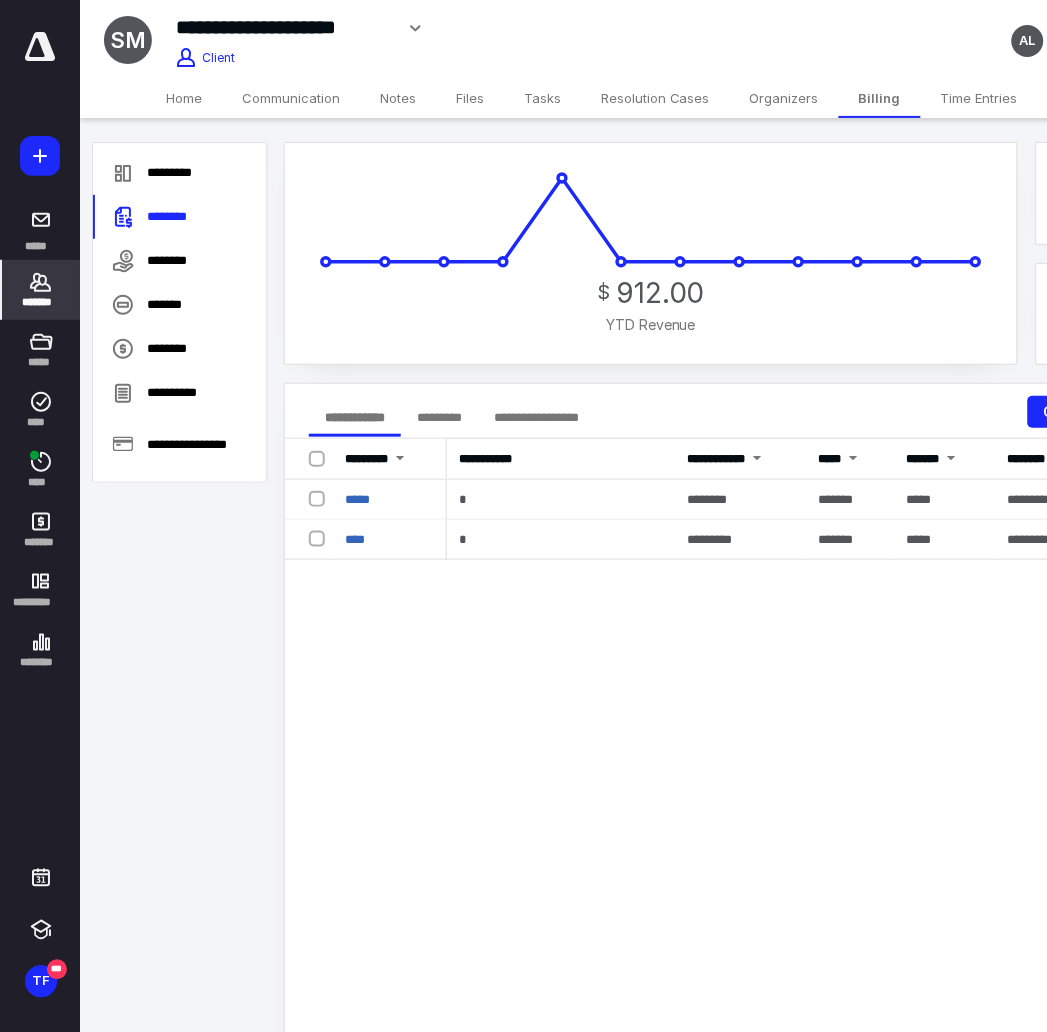 click on "**********" at bounding box center [765, 839] 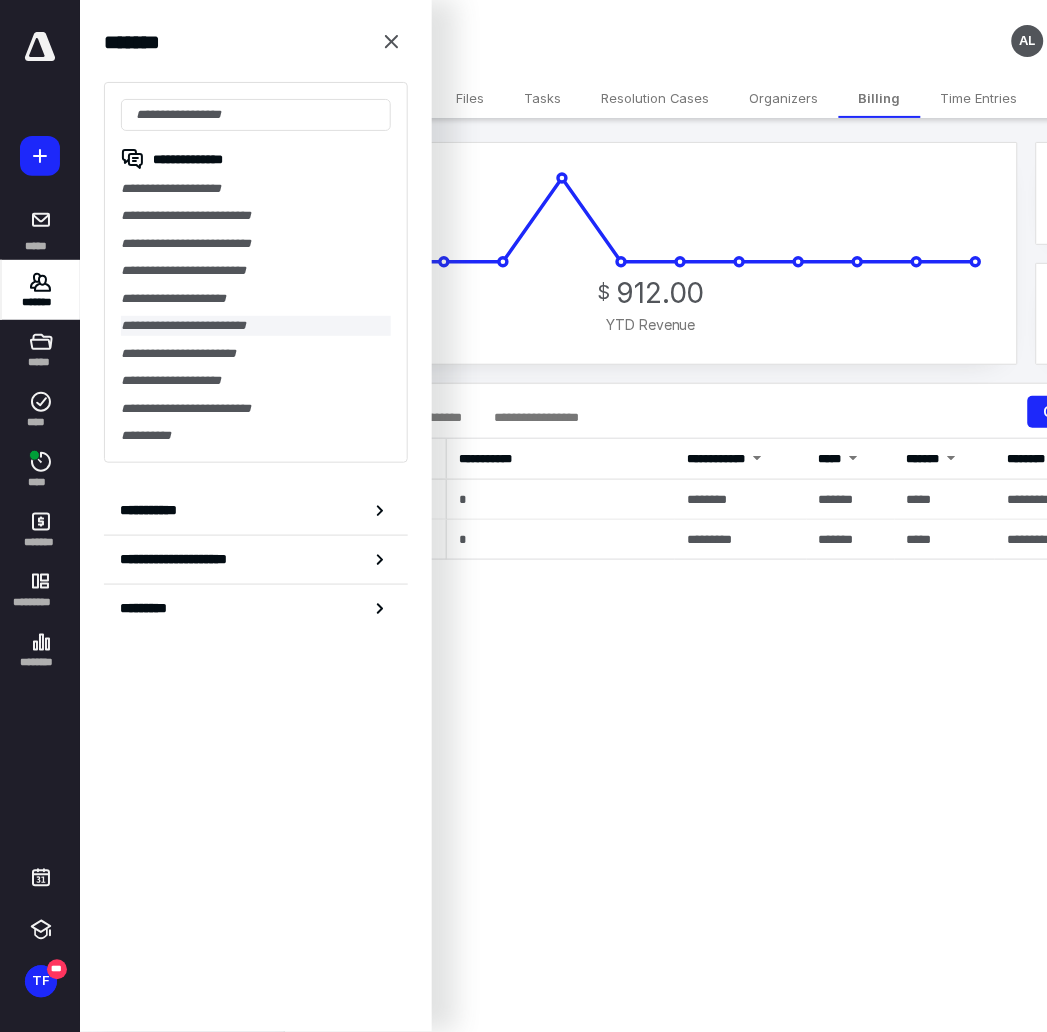 click on "**********" at bounding box center (256, 325) 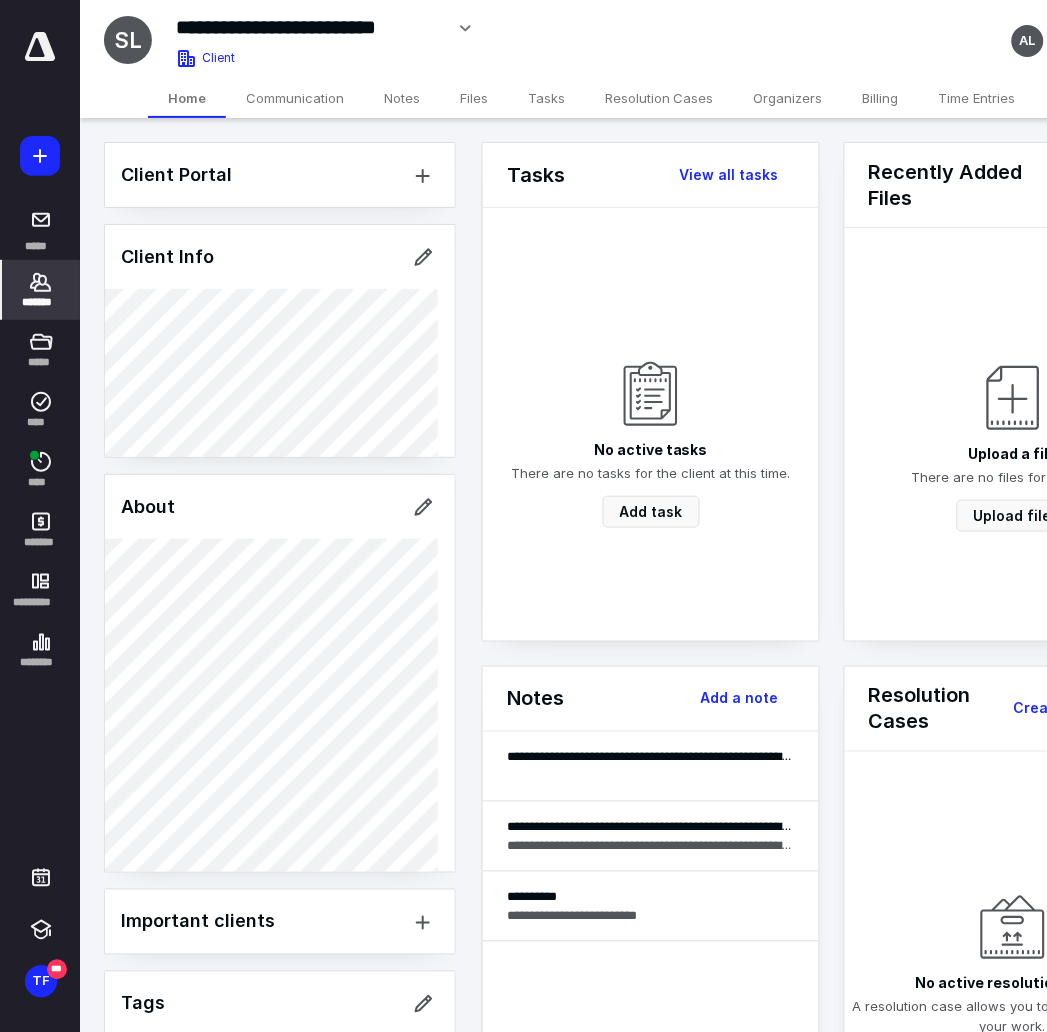 click on "Billing" at bounding box center (881, 98) 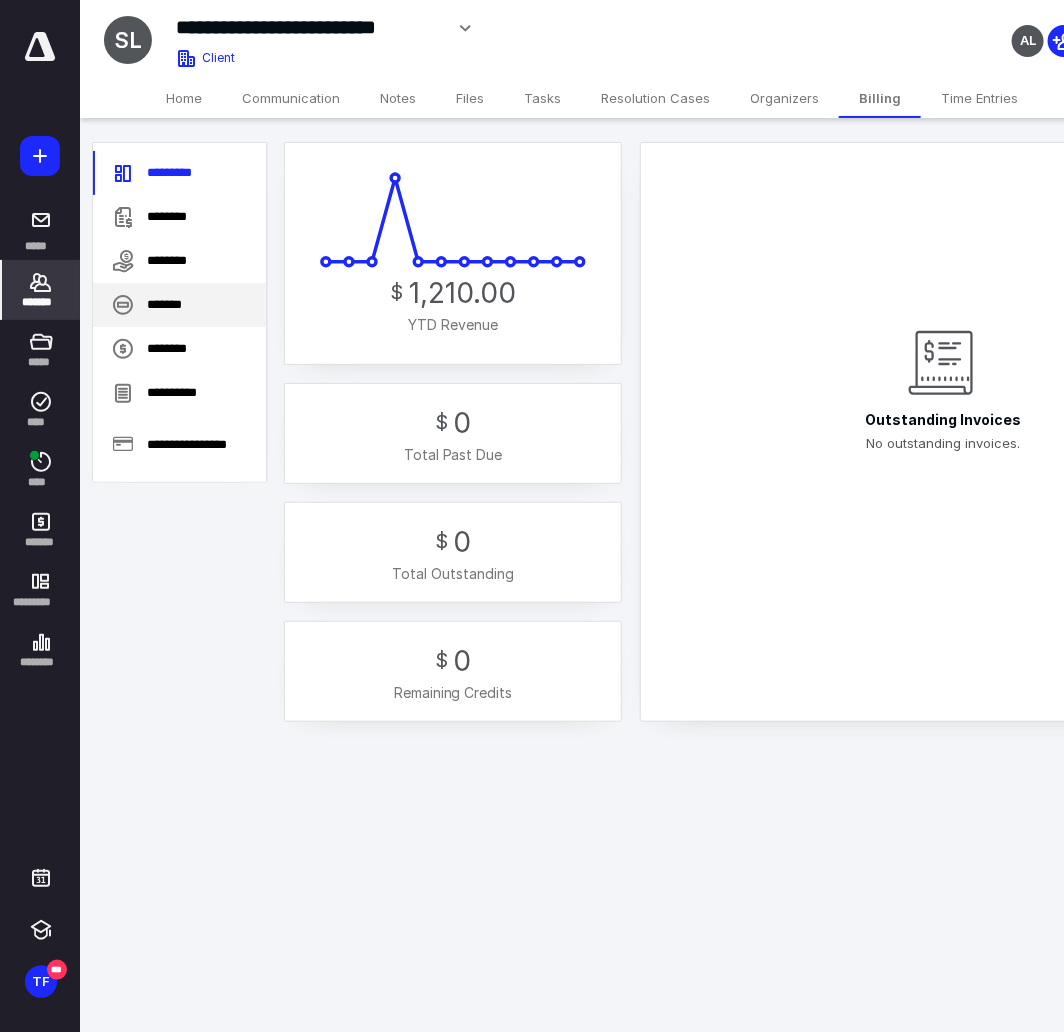 click on "*******" at bounding box center [179, 305] 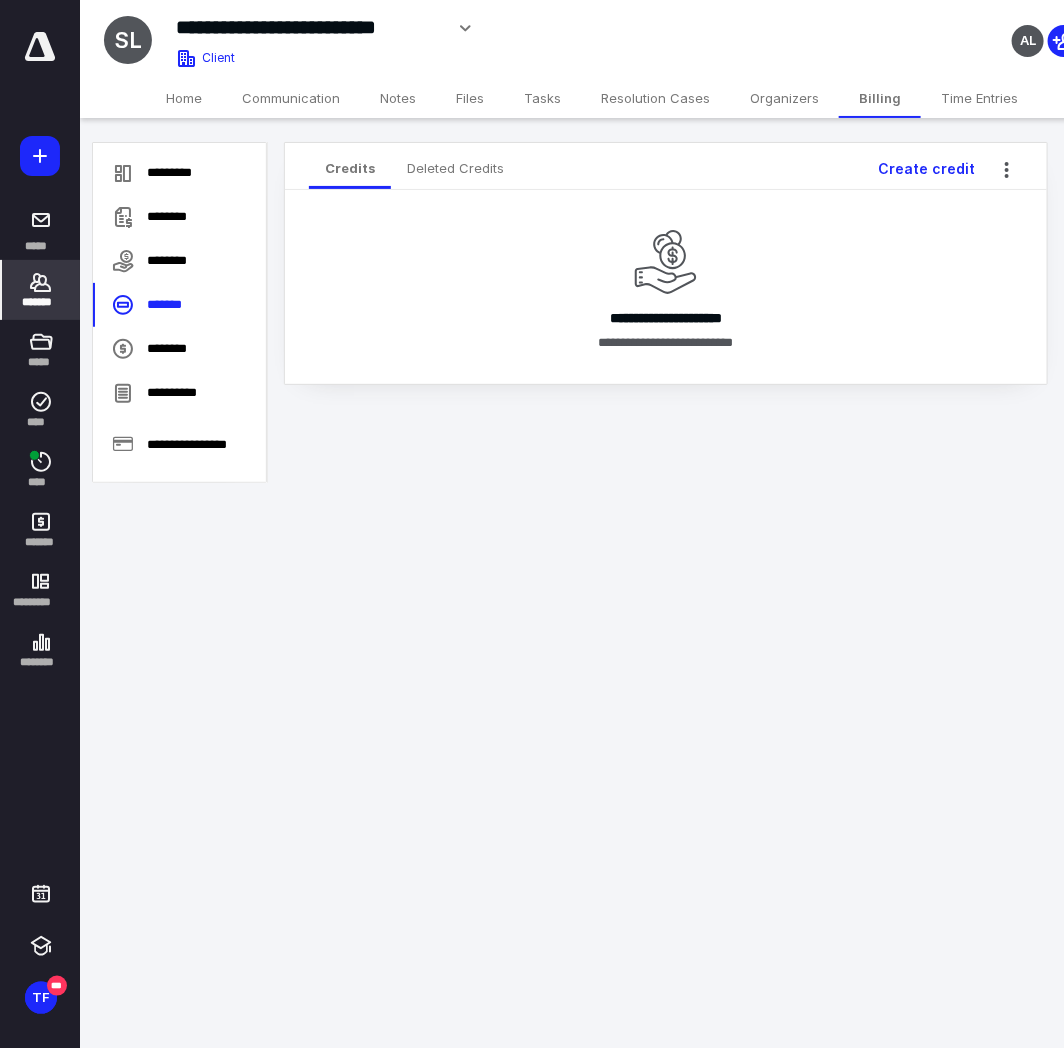 click on "Deleted Credits" at bounding box center [455, 168] 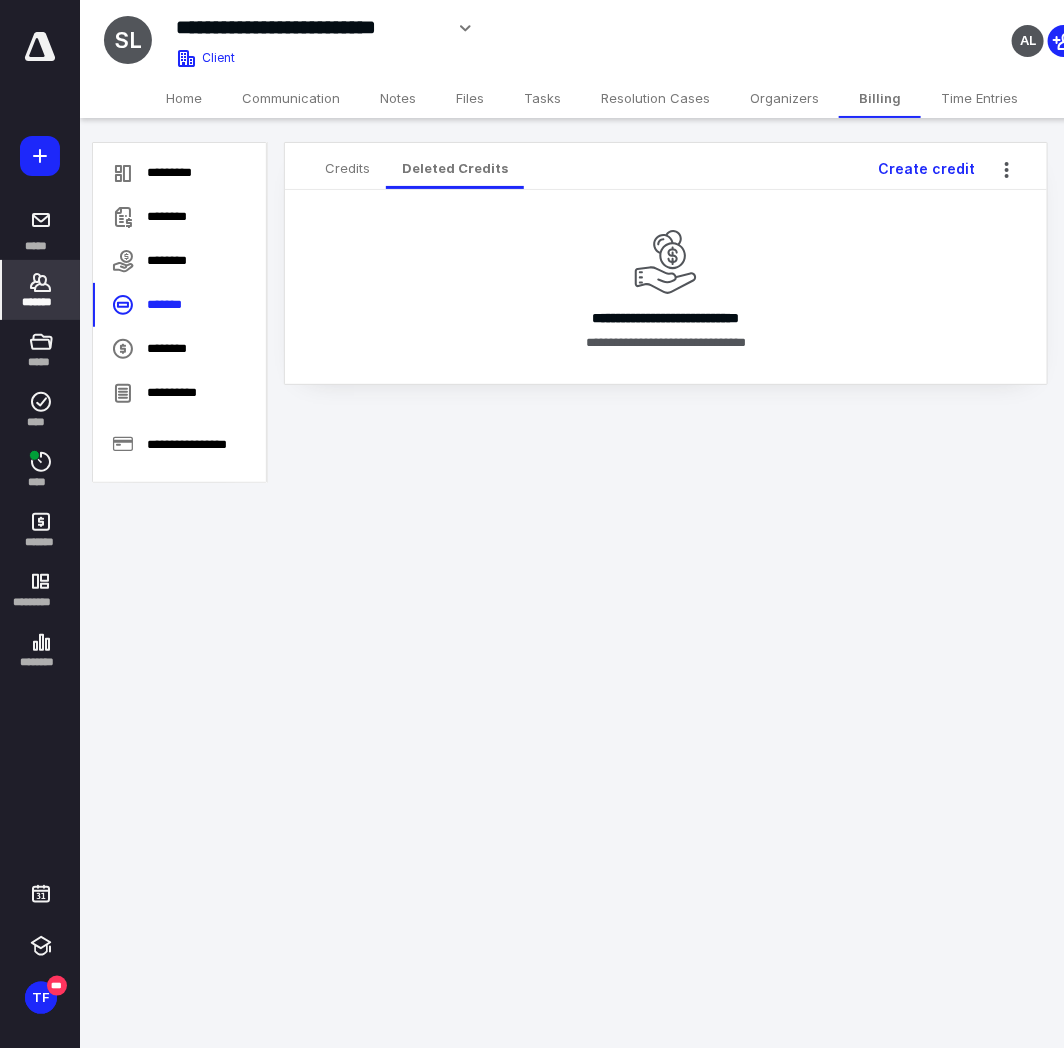 click on "Credits" at bounding box center [347, 168] 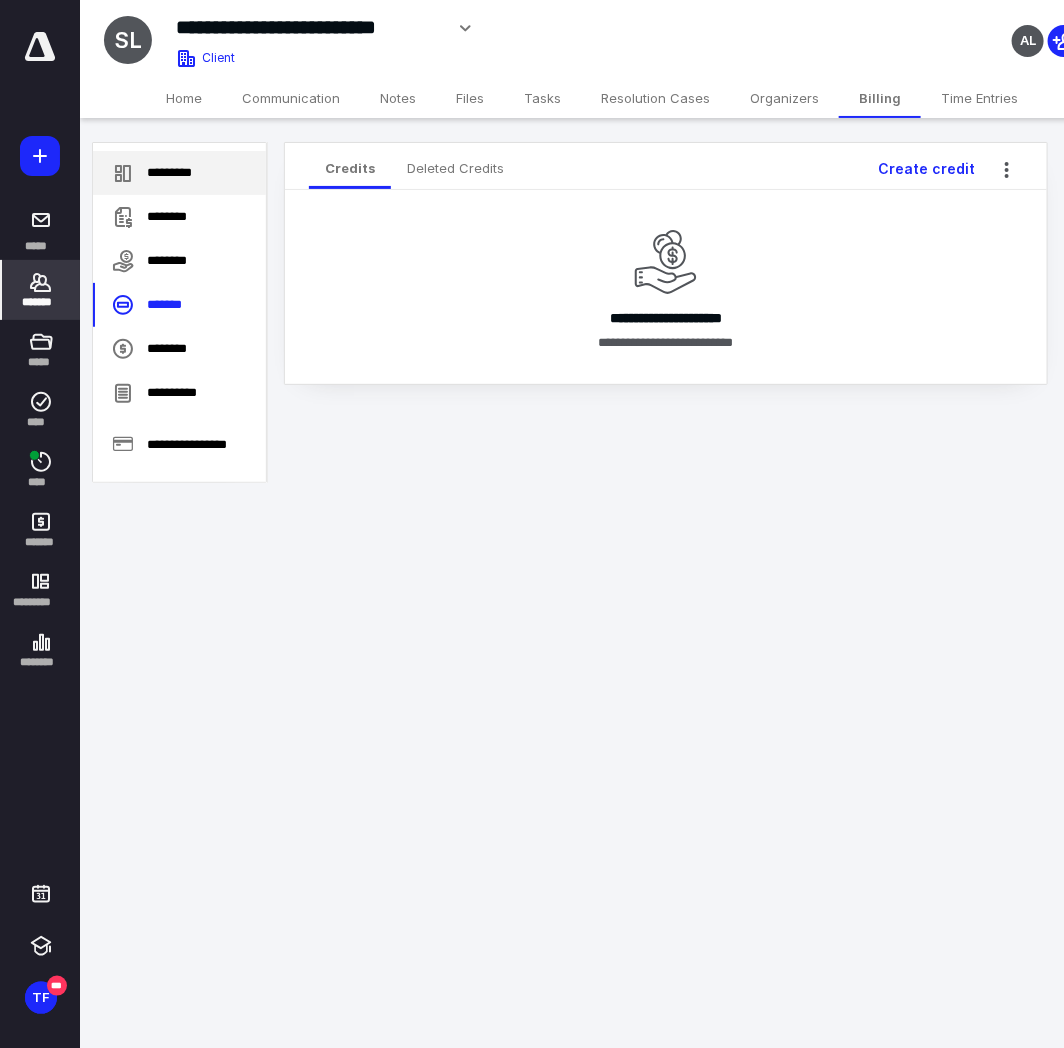 click on "*********" at bounding box center (179, 173) 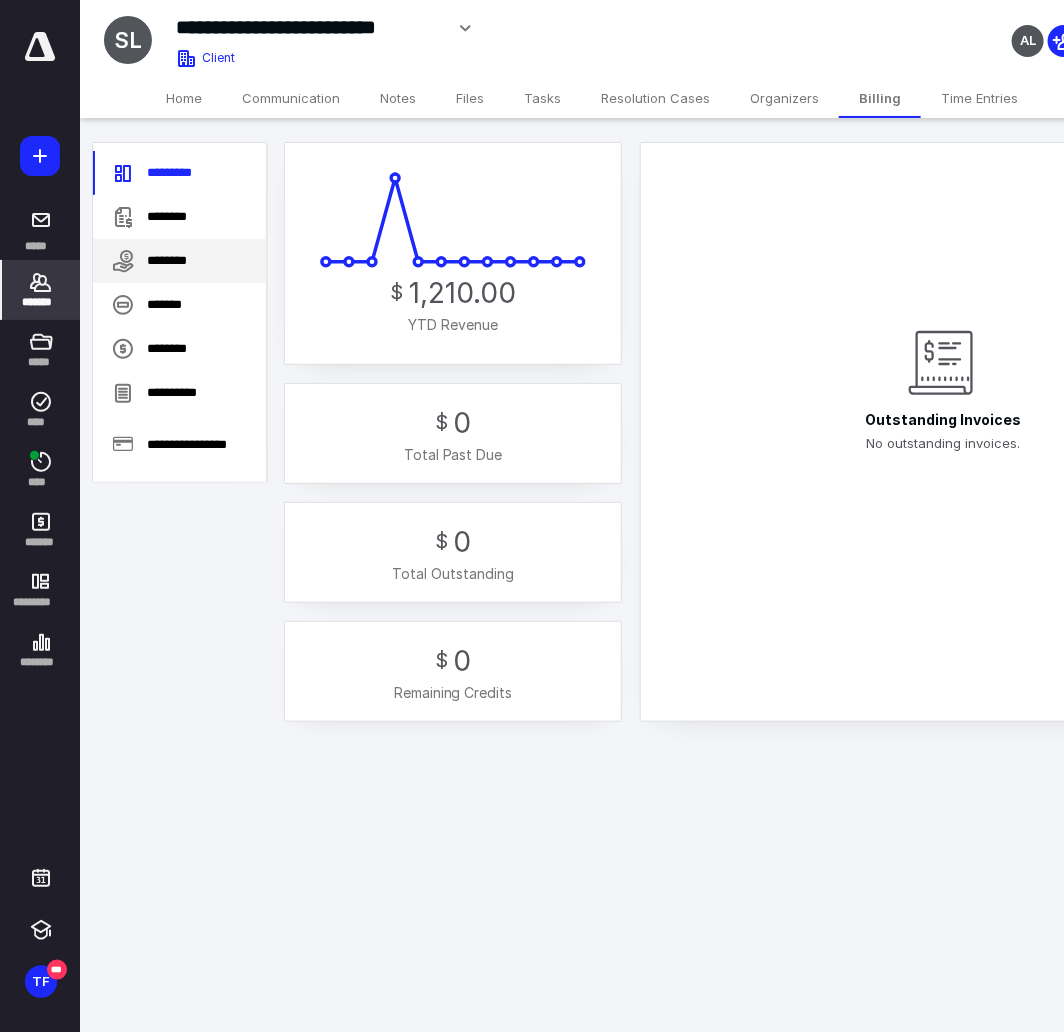 click on "********" at bounding box center (179, 261) 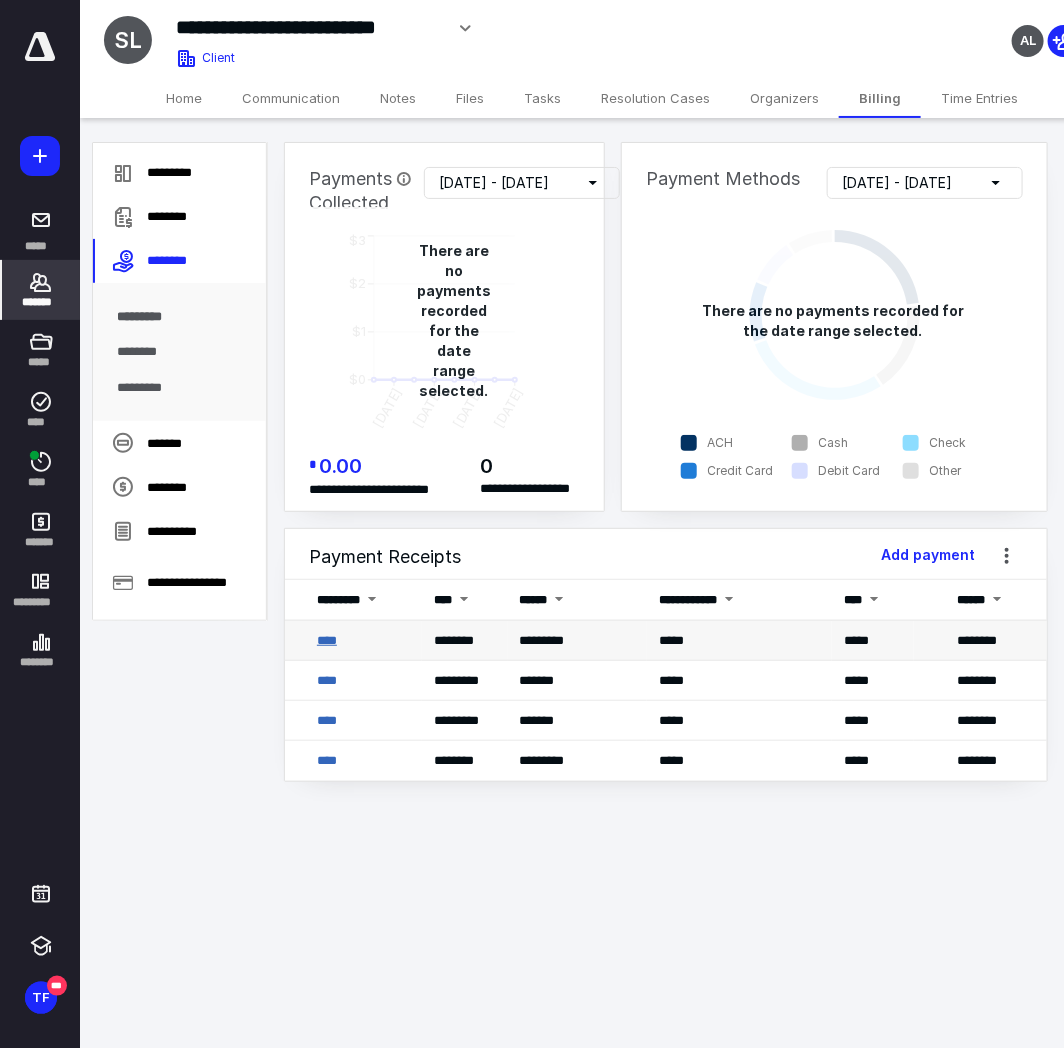 click on "****" at bounding box center (327, 640) 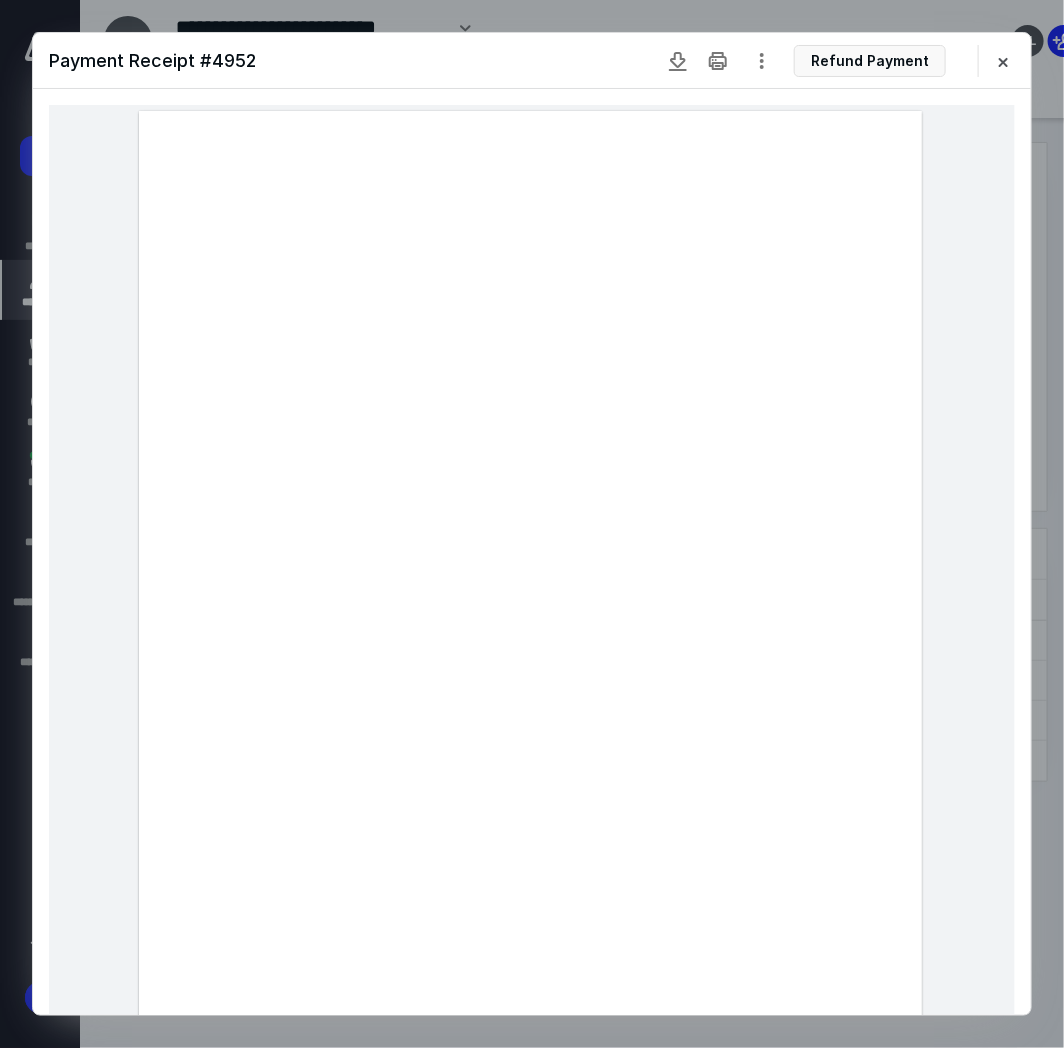 drag, startPoint x: 563, startPoint y: 70, endPoint x: 583, endPoint y: 75, distance: 20.615528 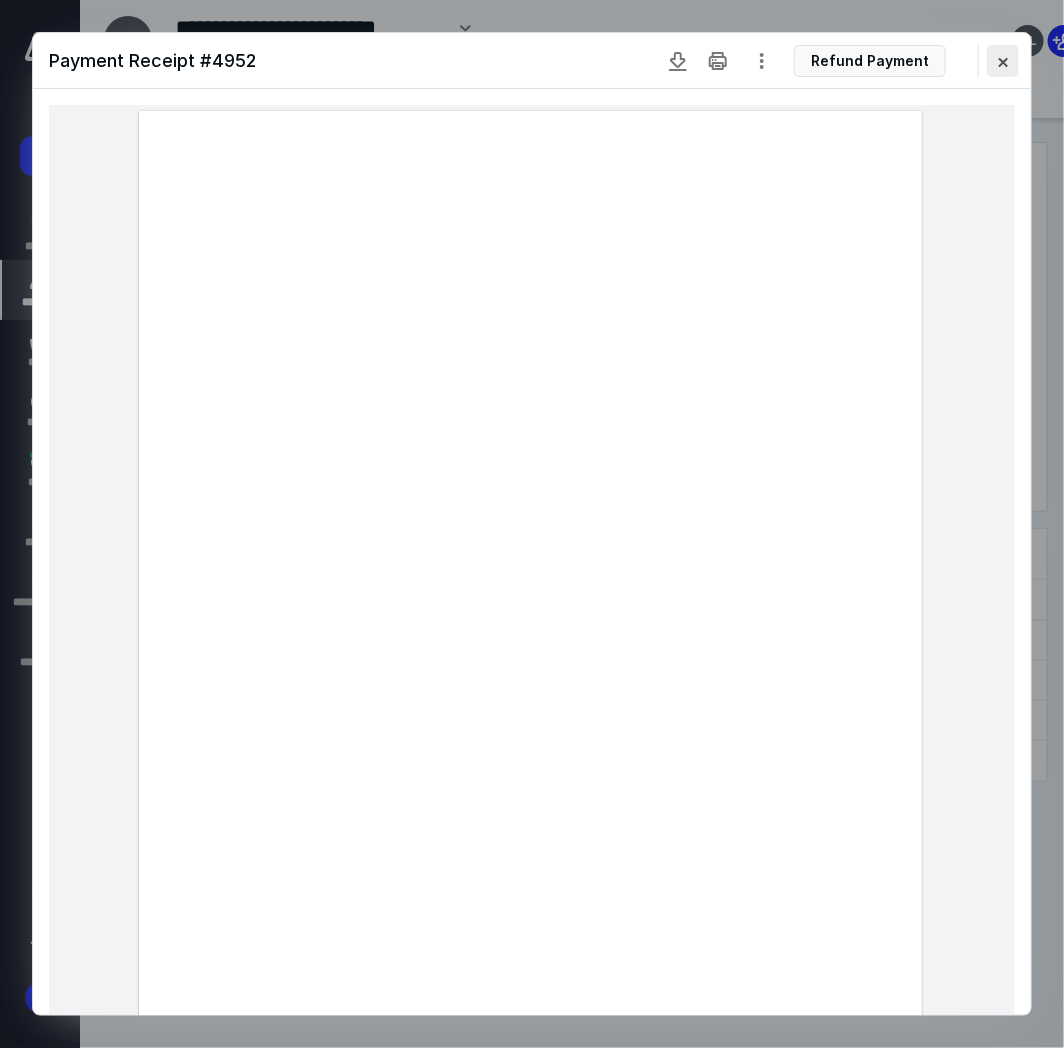 click at bounding box center (1003, 61) 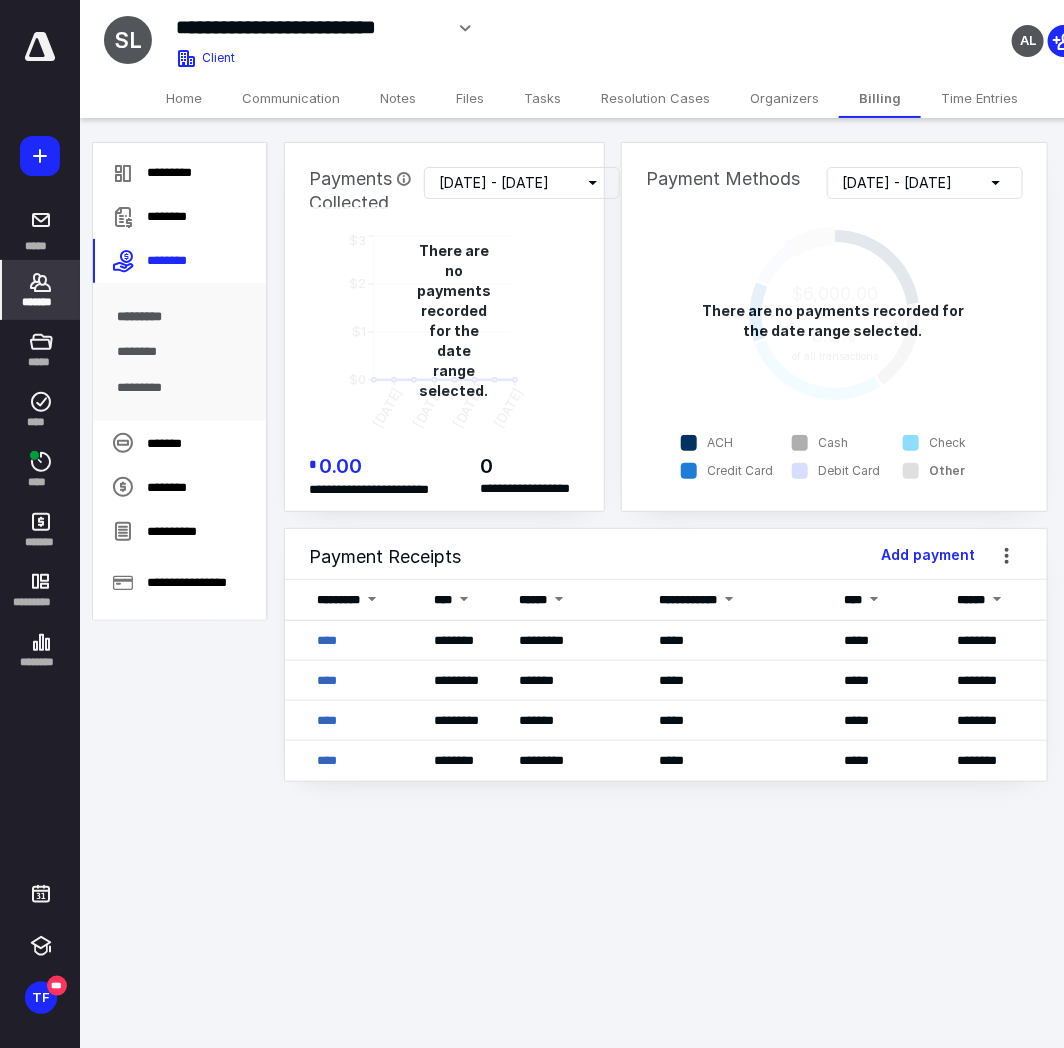click on "**********" at bounding box center [532, 462] 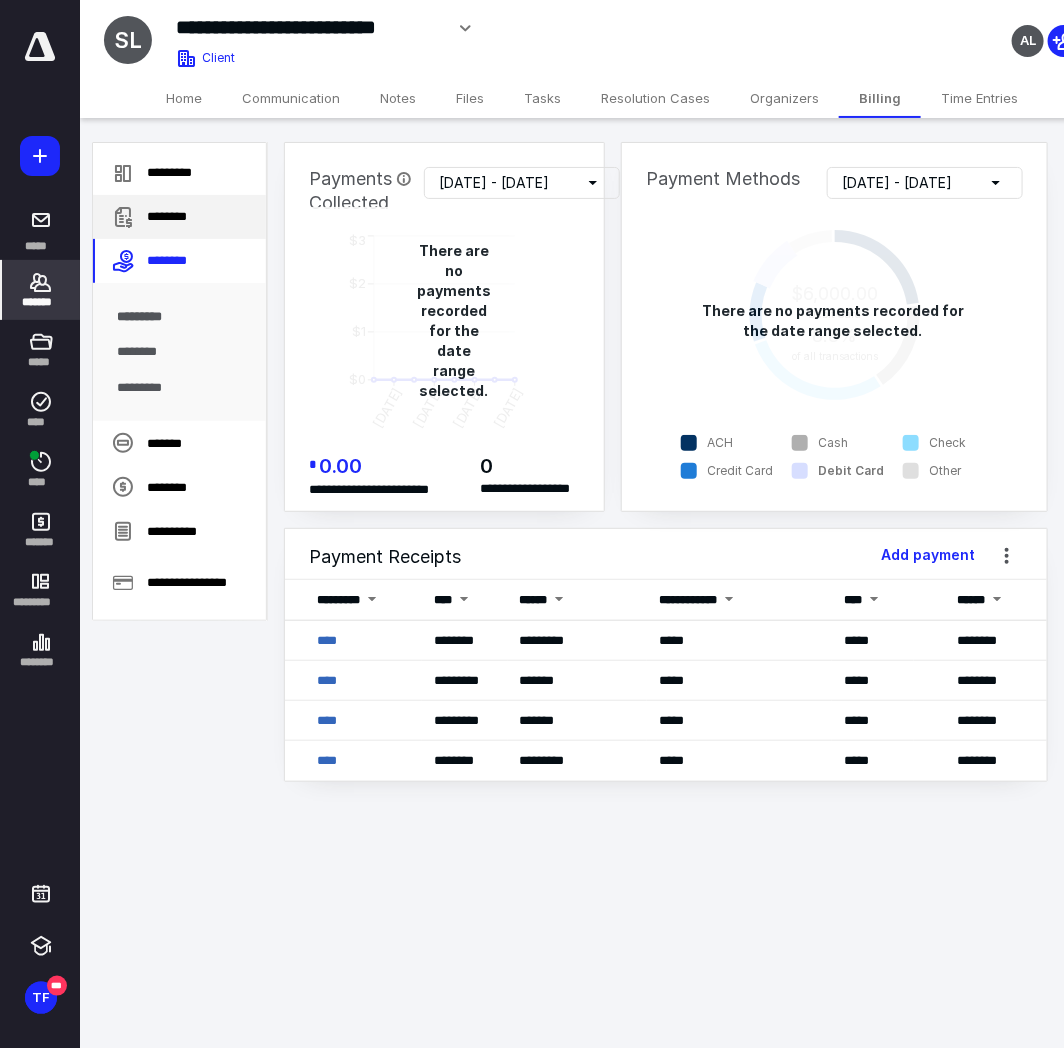 click on "********" at bounding box center [179, 217] 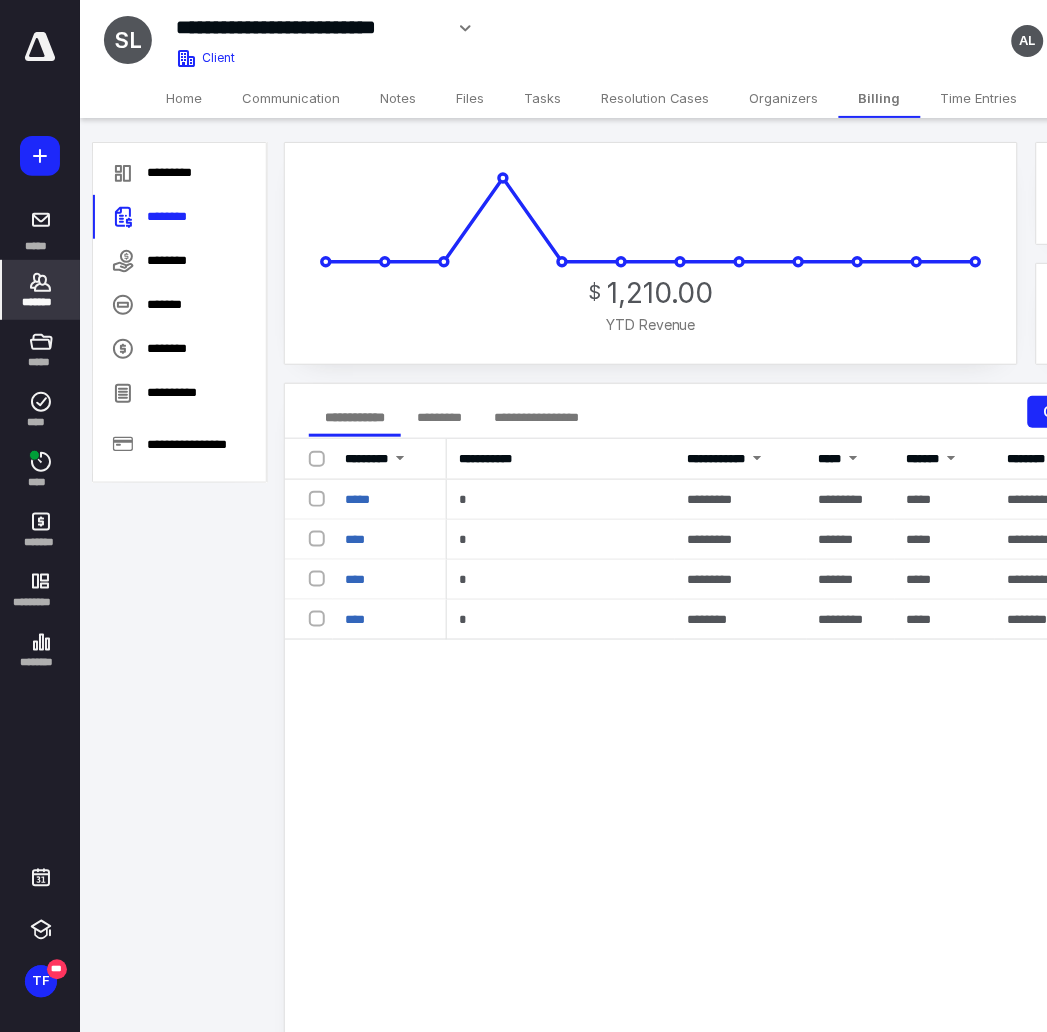 click on "**********" at bounding box center [765, 839] 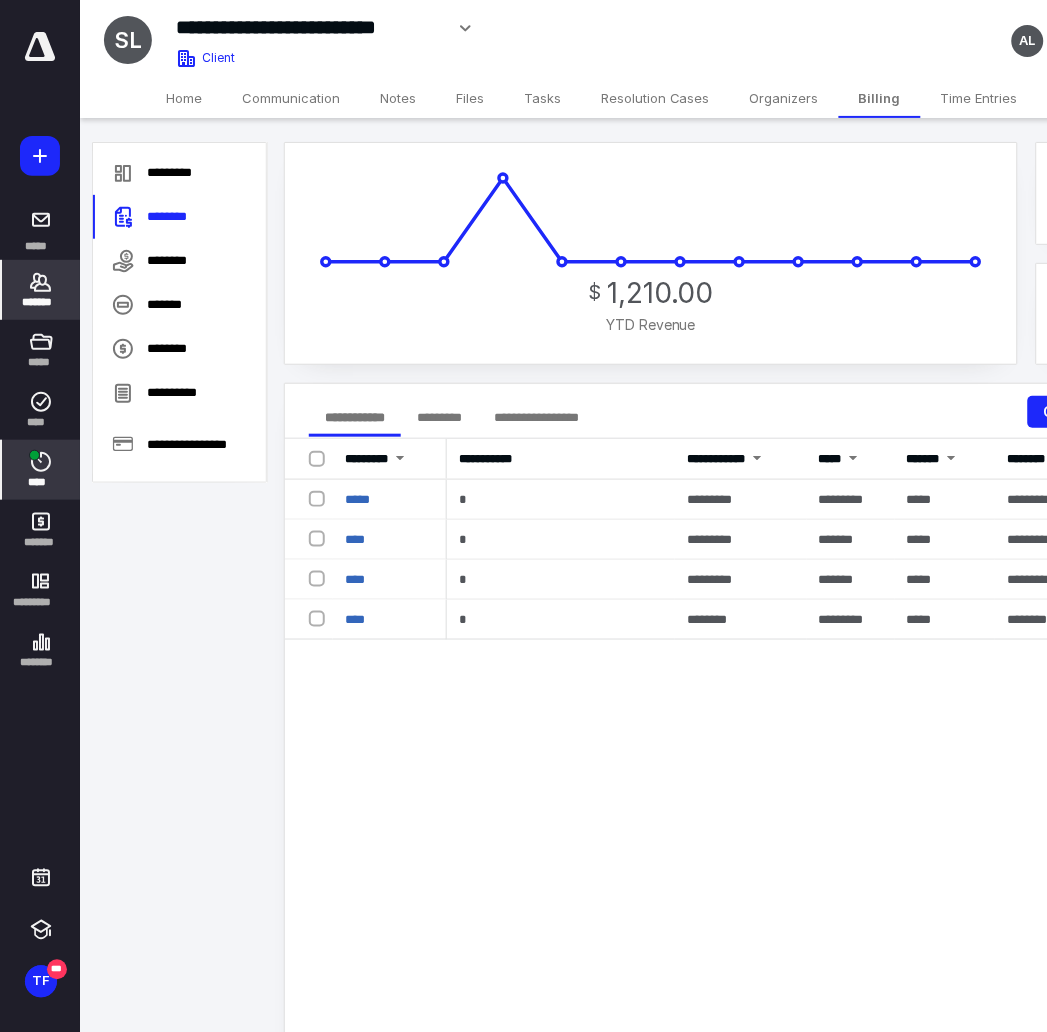 click at bounding box center (34, 455) 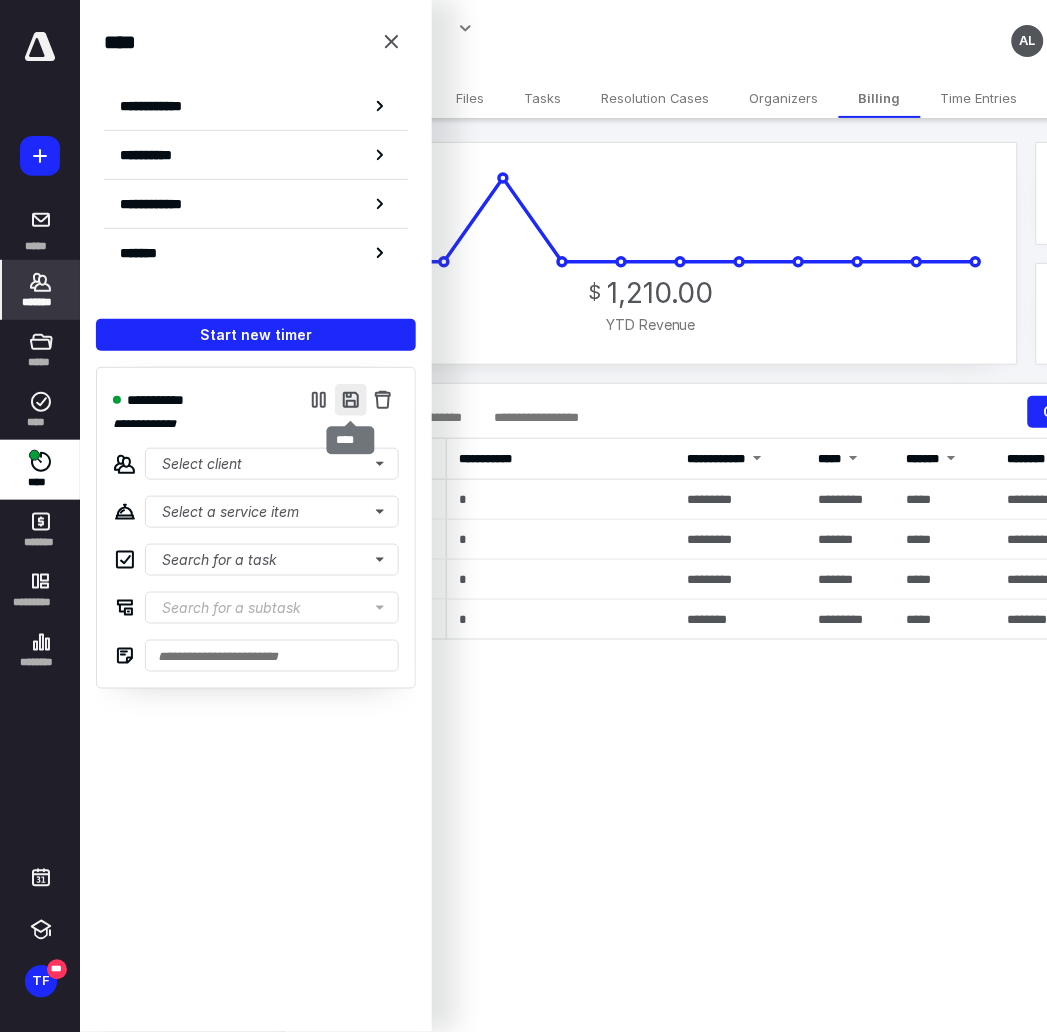click at bounding box center [351, 400] 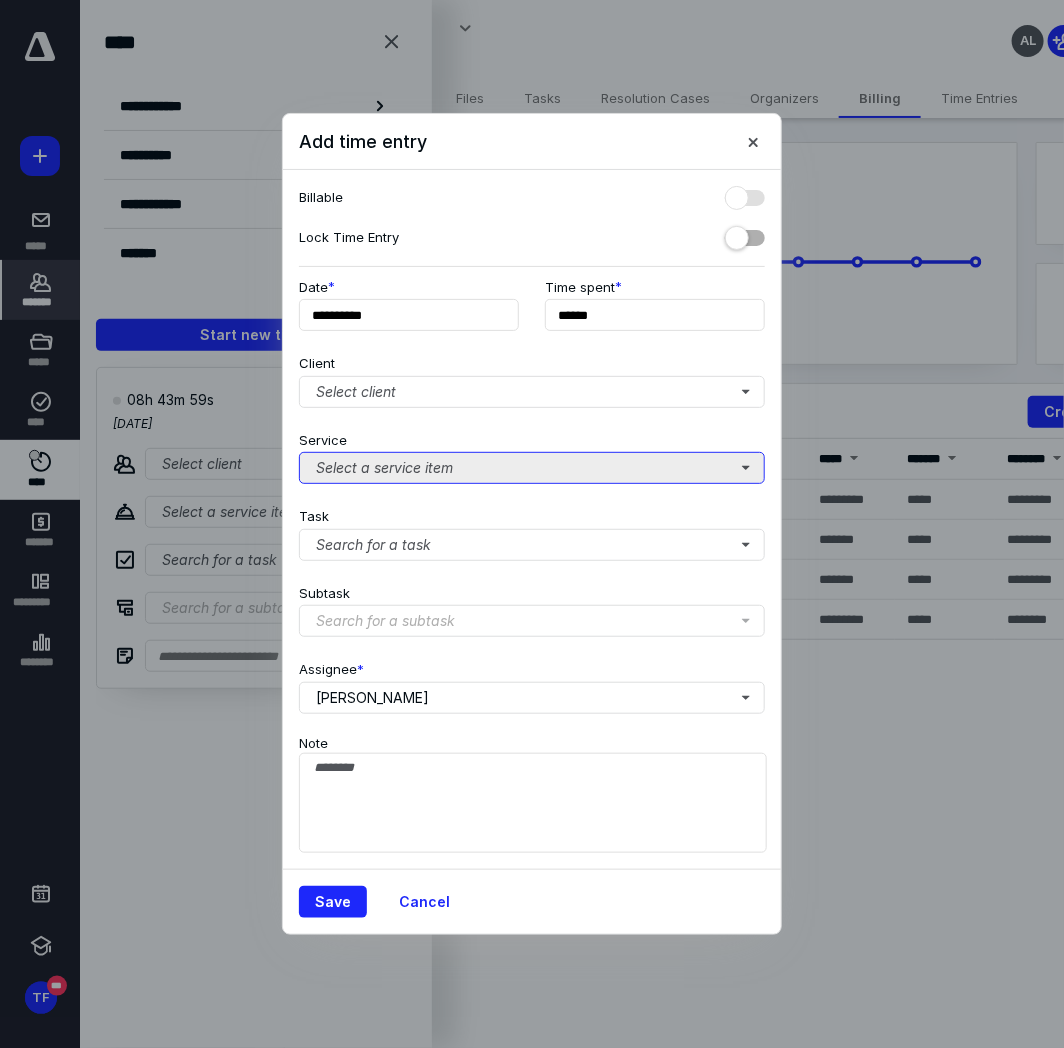 click on "Select a service item" at bounding box center (532, 468) 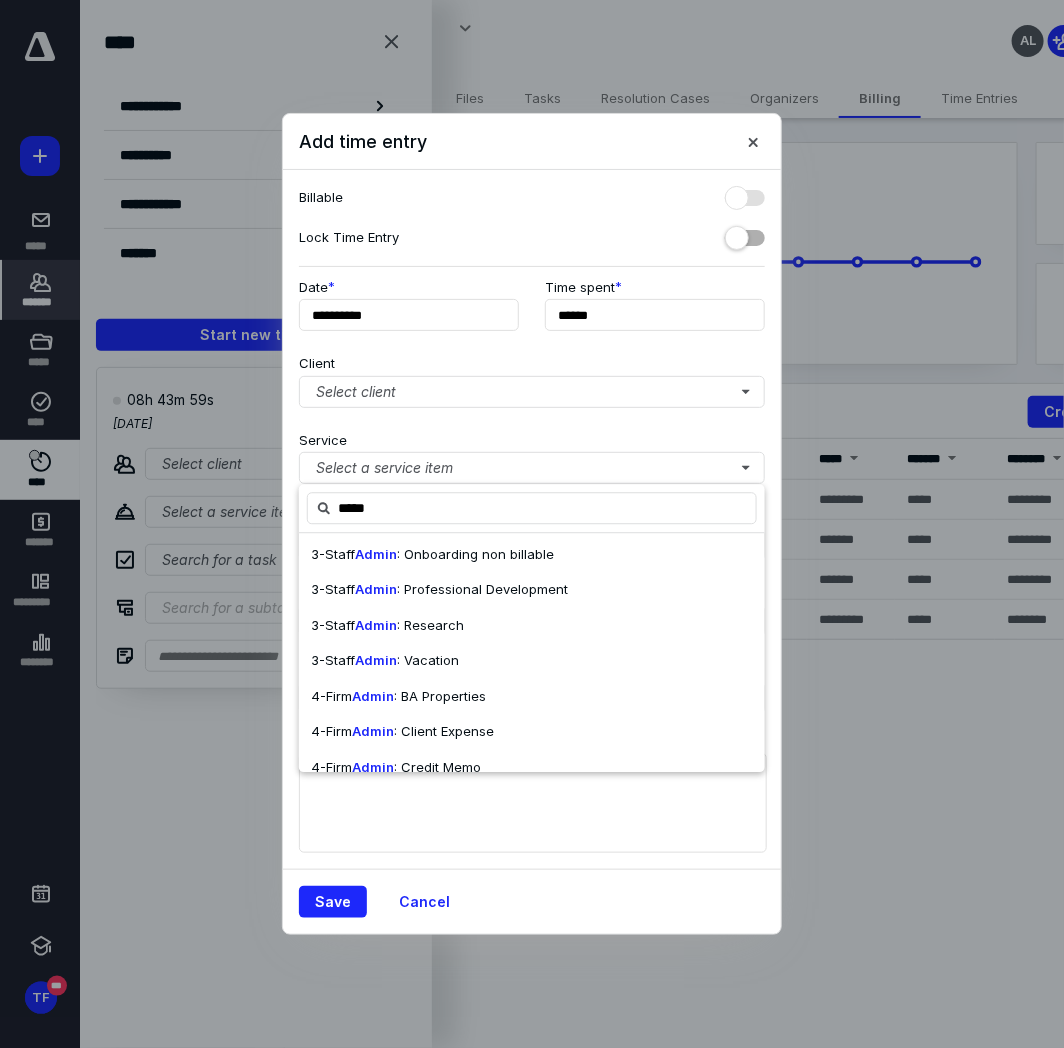 scroll, scrollTop: 222, scrollLeft: 0, axis: vertical 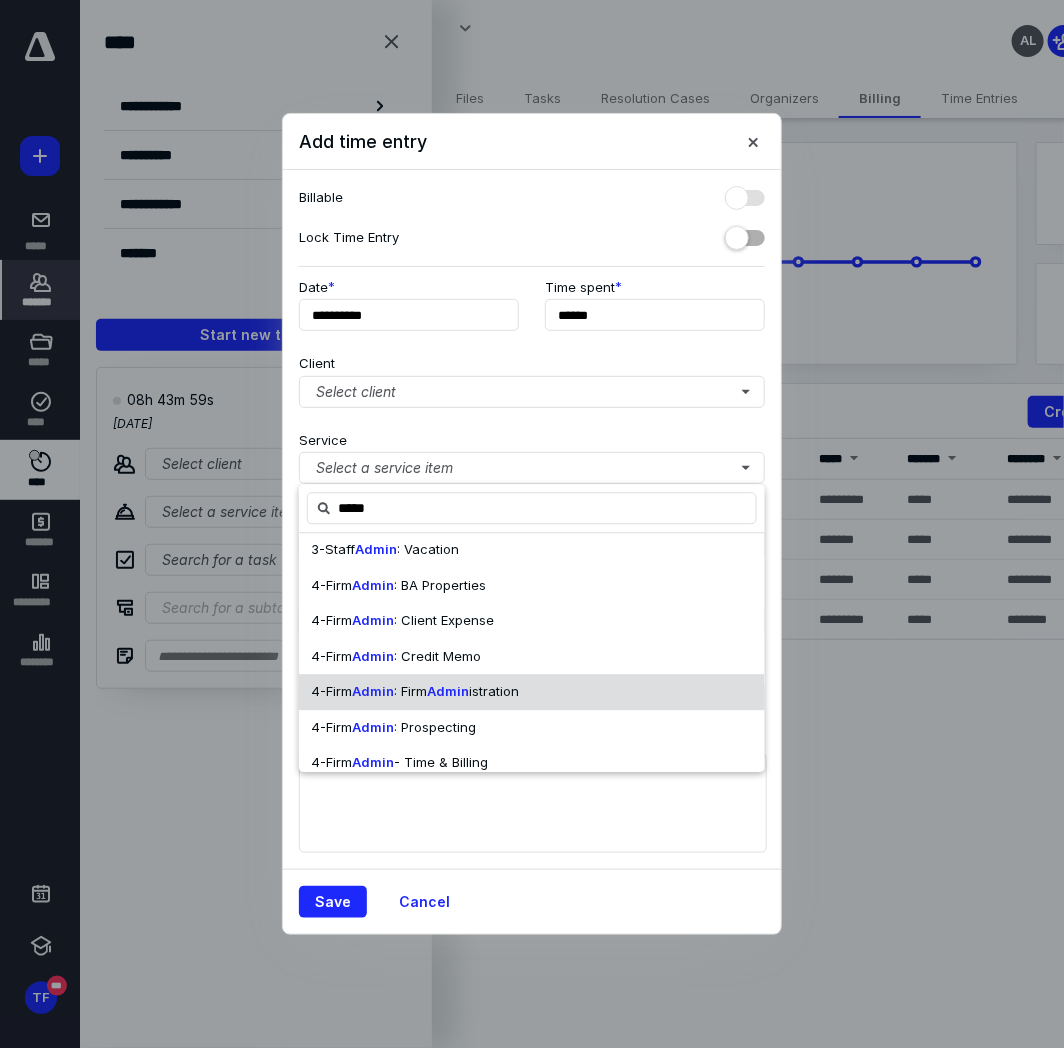 click on ": Firm" at bounding box center (410, 691) 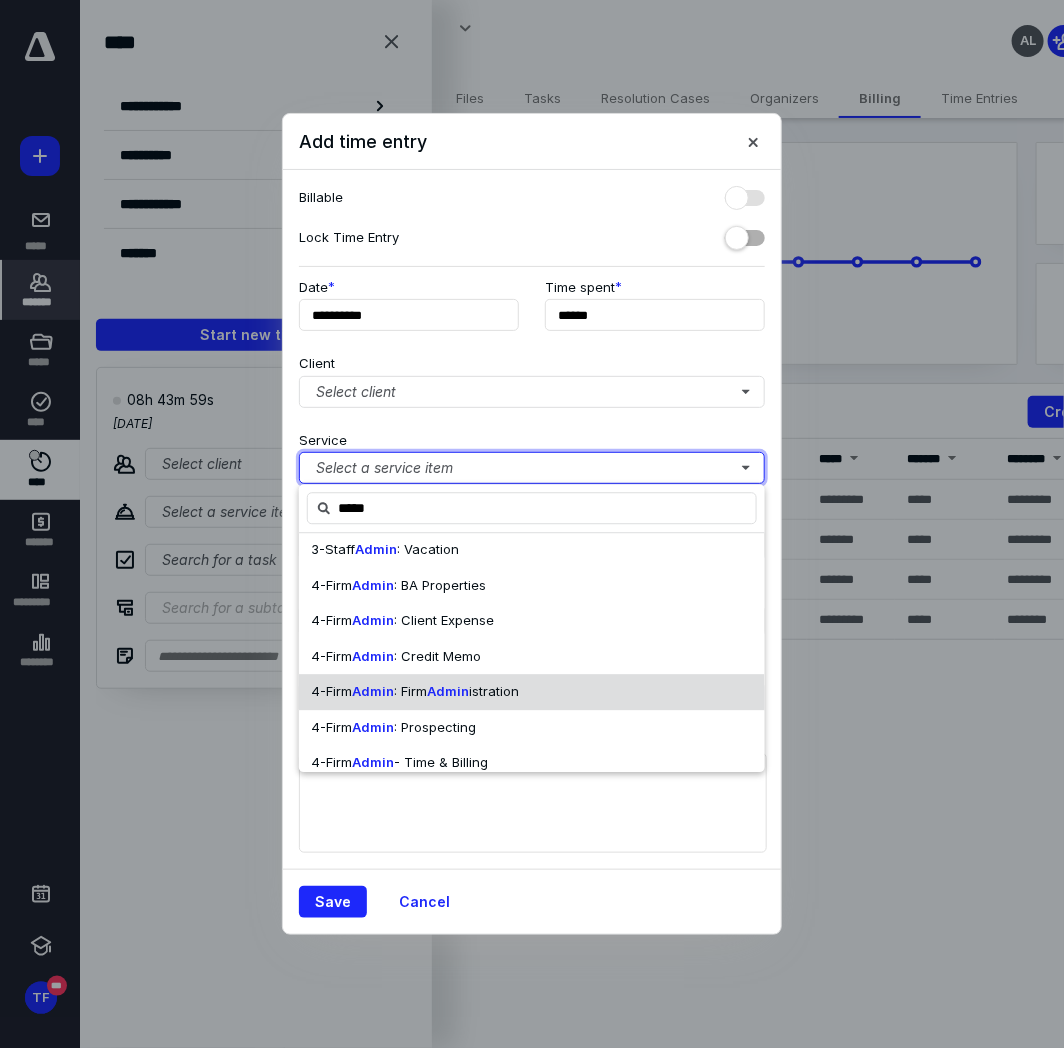 type 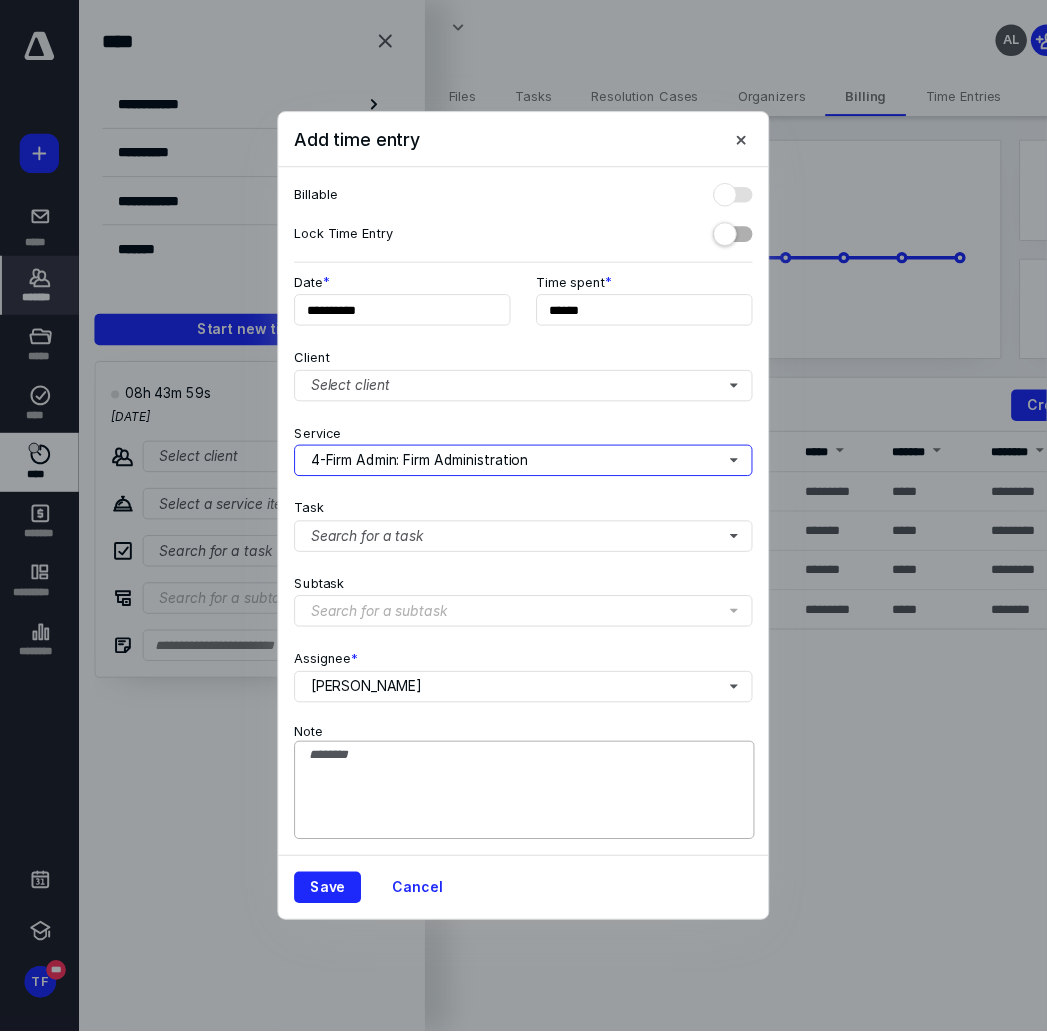 scroll, scrollTop: 0, scrollLeft: 0, axis: both 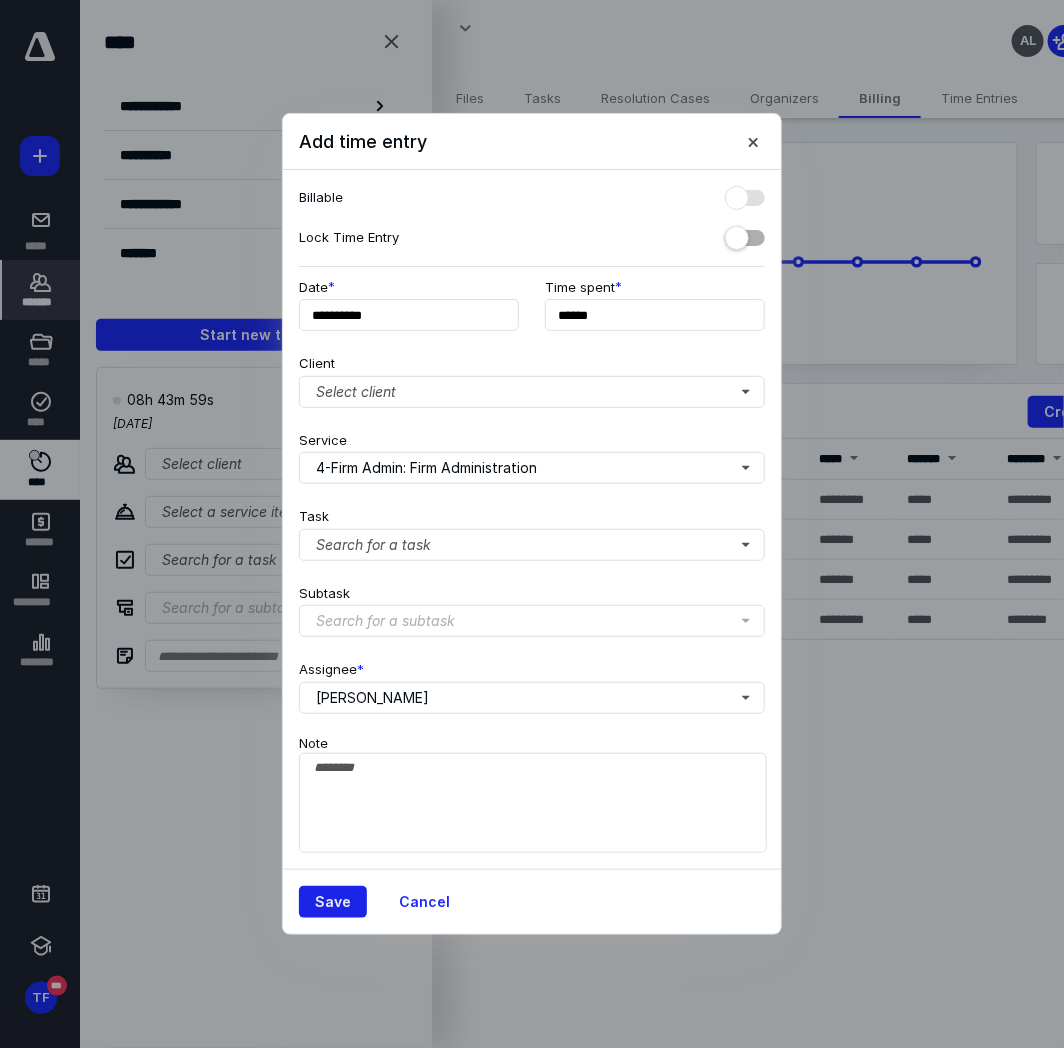 click on "Save" at bounding box center [333, 902] 